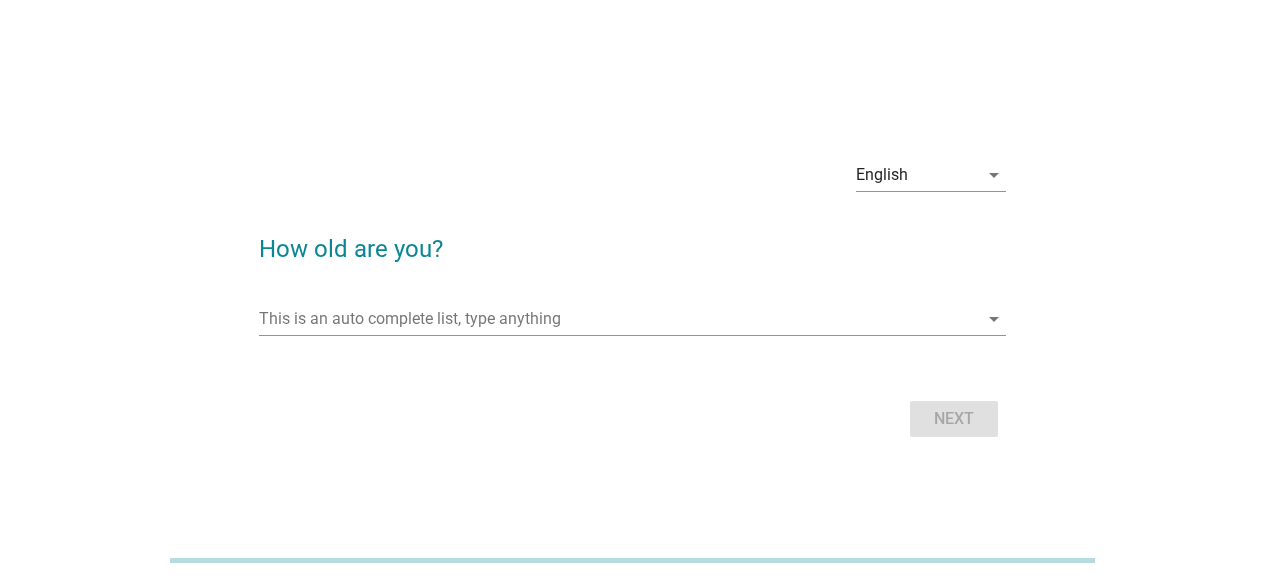 scroll, scrollTop: 0, scrollLeft: 0, axis: both 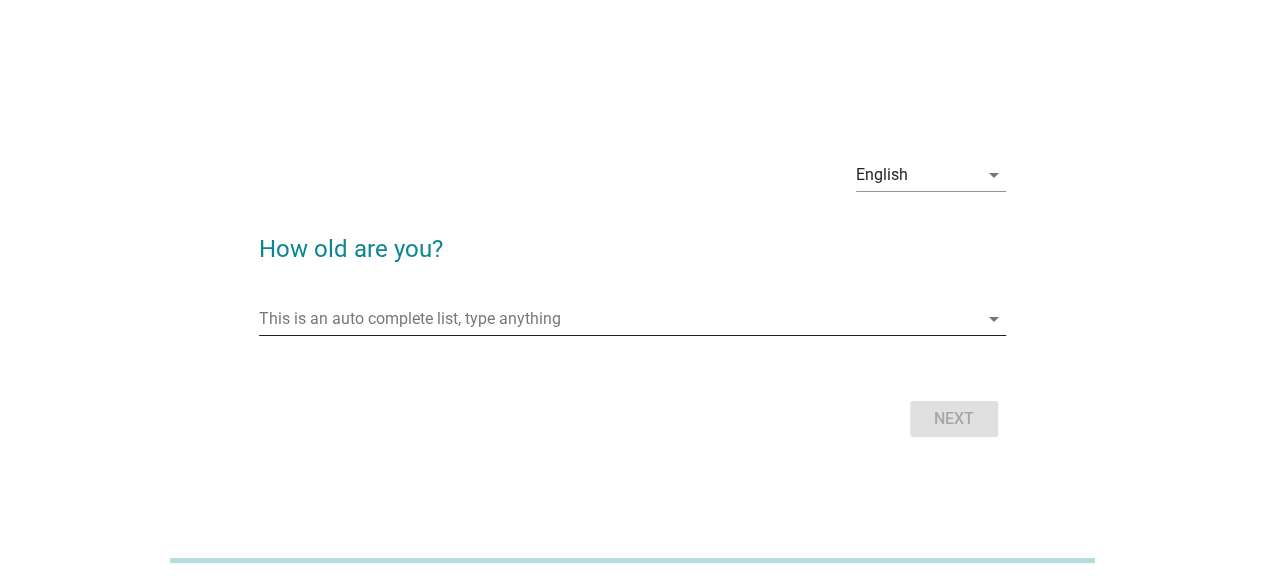 click at bounding box center [618, 319] 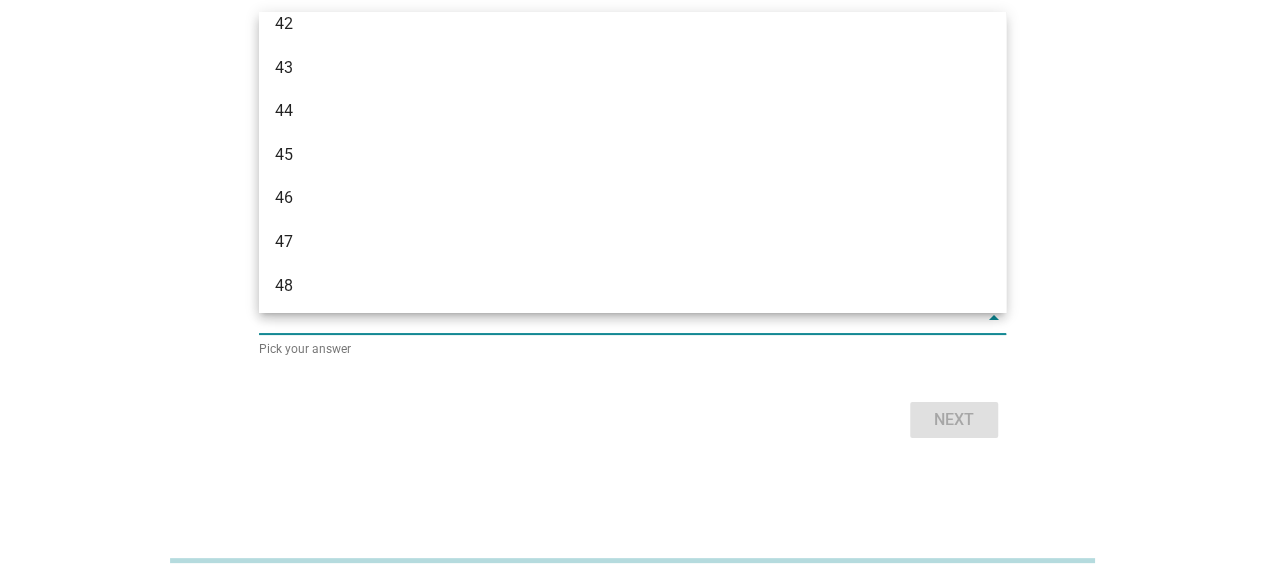 scroll, scrollTop: 1188, scrollLeft: 0, axis: vertical 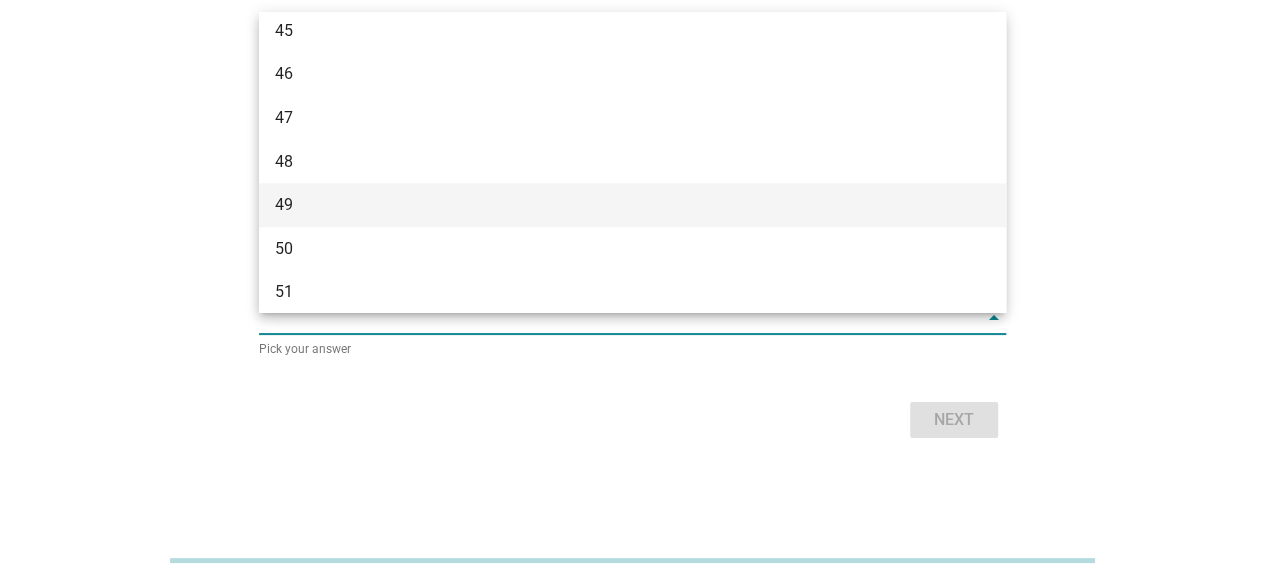 click on "49" at bounding box center (602, 205) 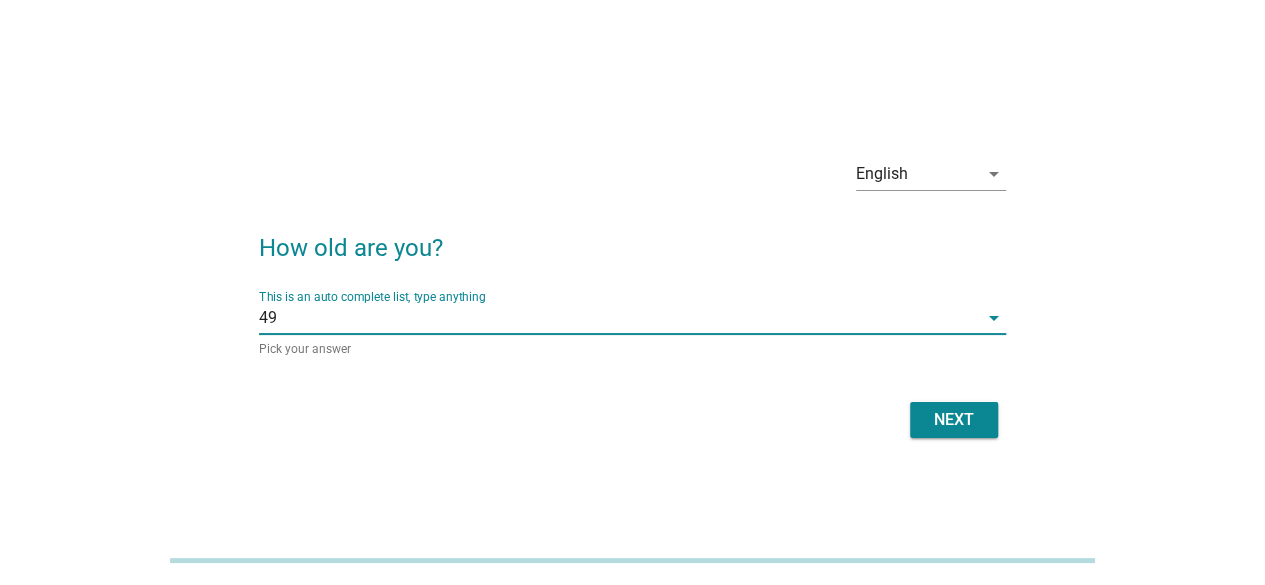 click on "Next" at bounding box center (954, 420) 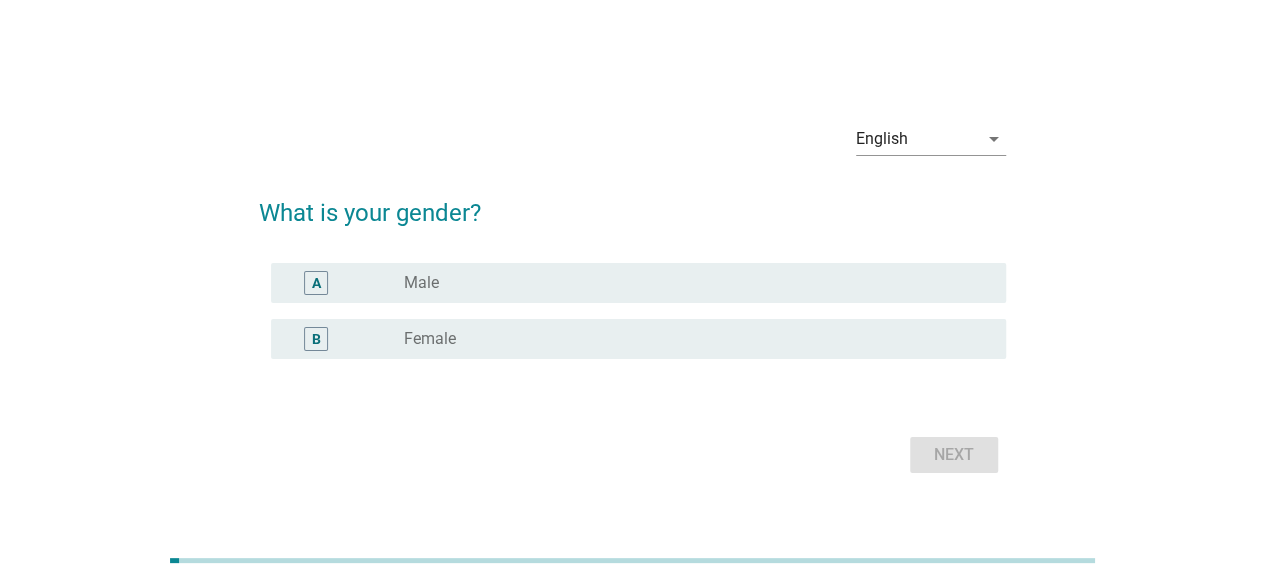 click on "radio_button_unchecked Female" at bounding box center (689, 339) 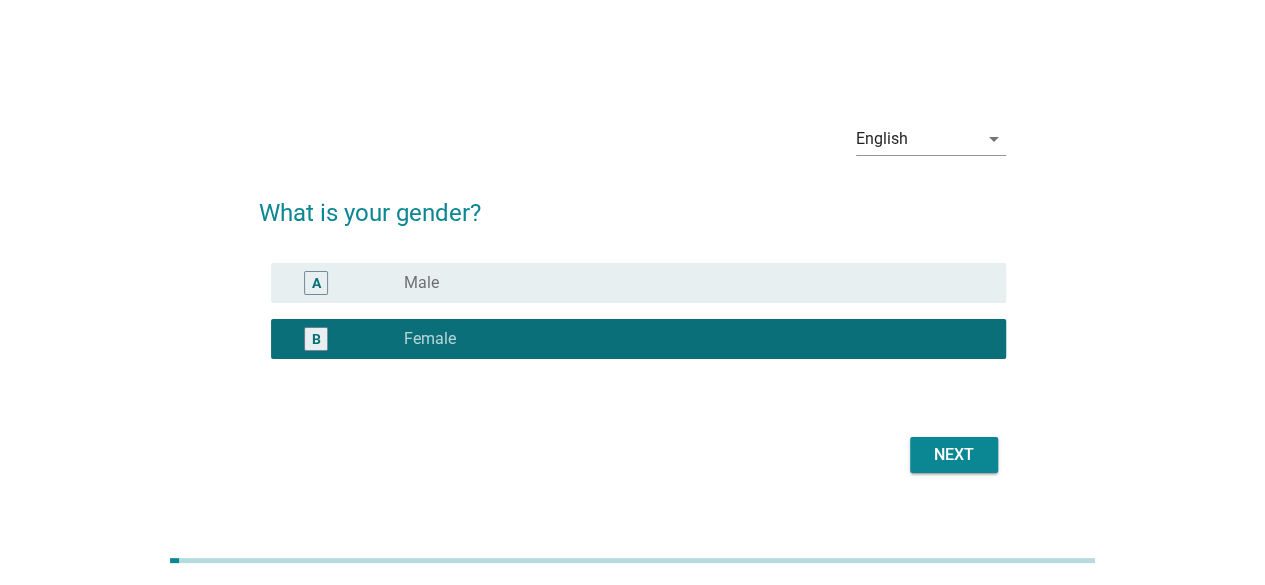 click on "Next" at bounding box center (954, 455) 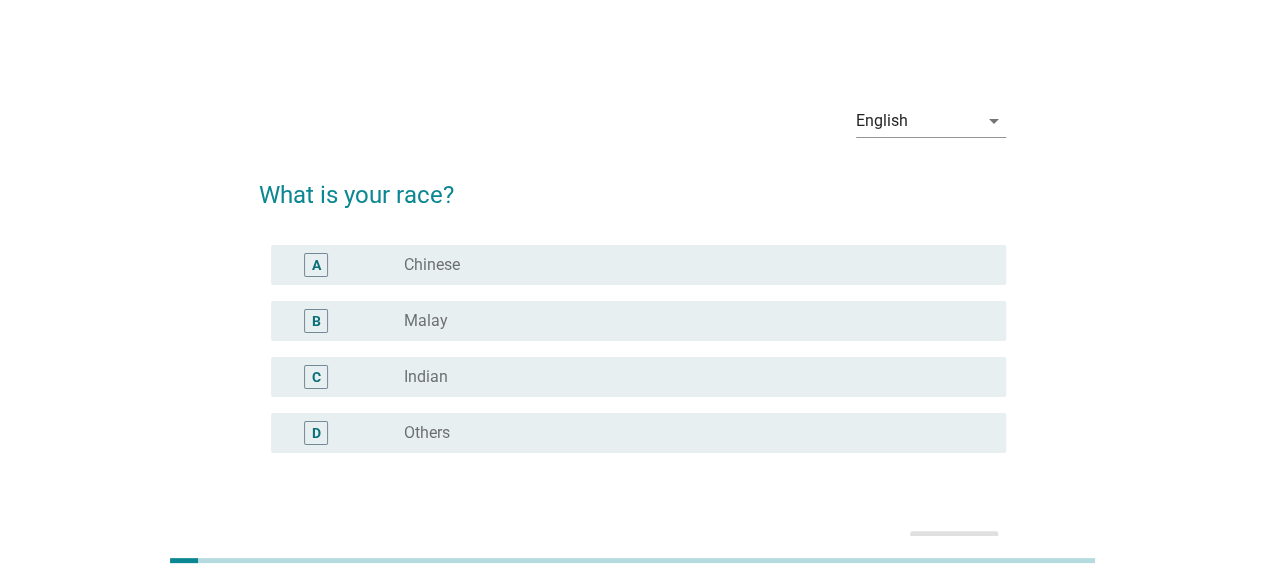 click on "radio_button_unchecked Chinese" at bounding box center (697, 265) 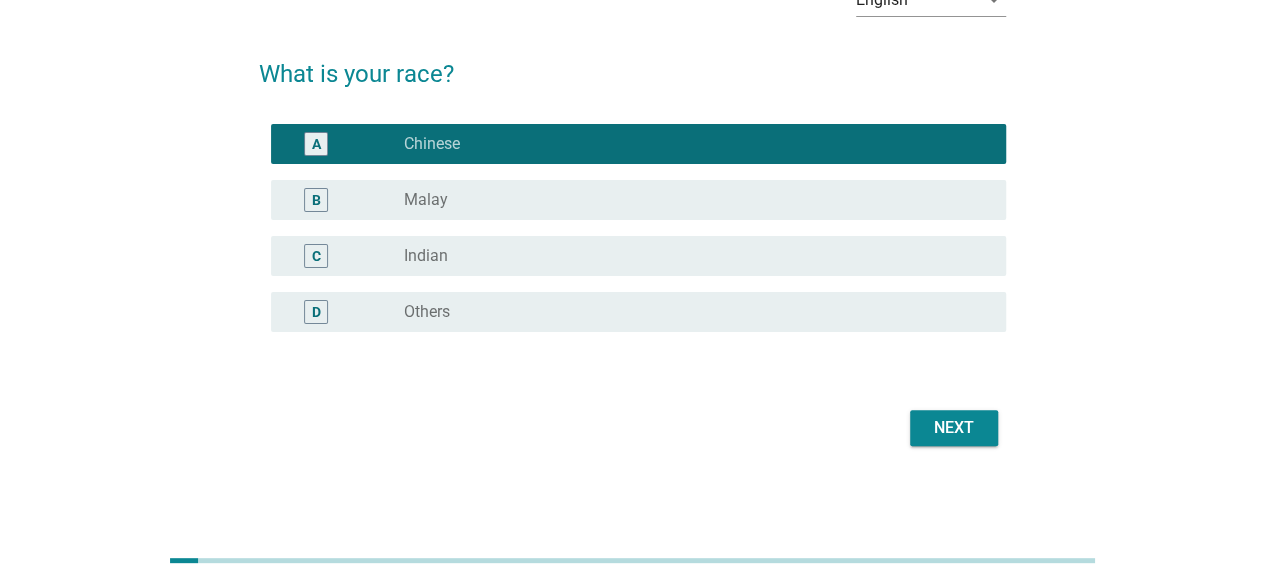 scroll, scrollTop: 124, scrollLeft: 0, axis: vertical 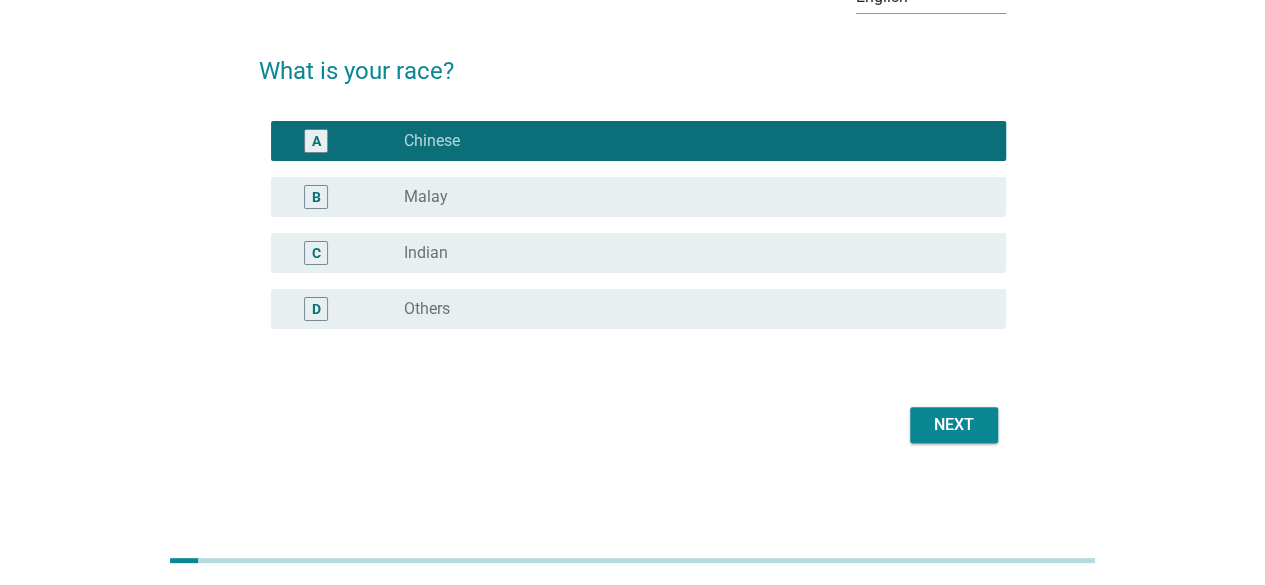 click on "Next" at bounding box center (954, 425) 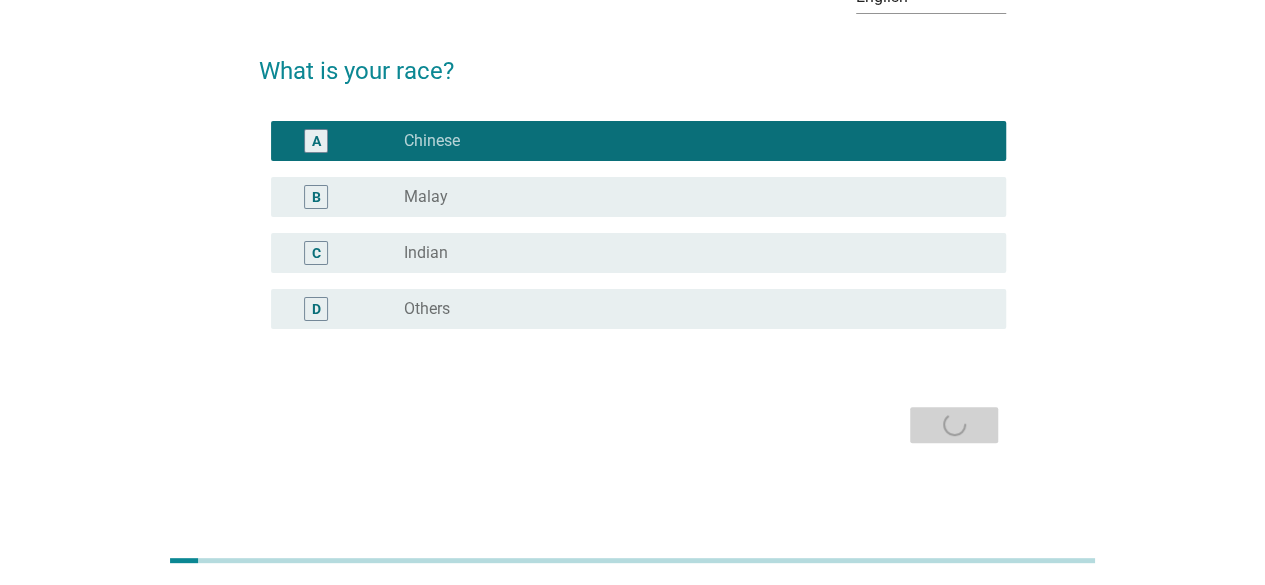scroll, scrollTop: 0, scrollLeft: 0, axis: both 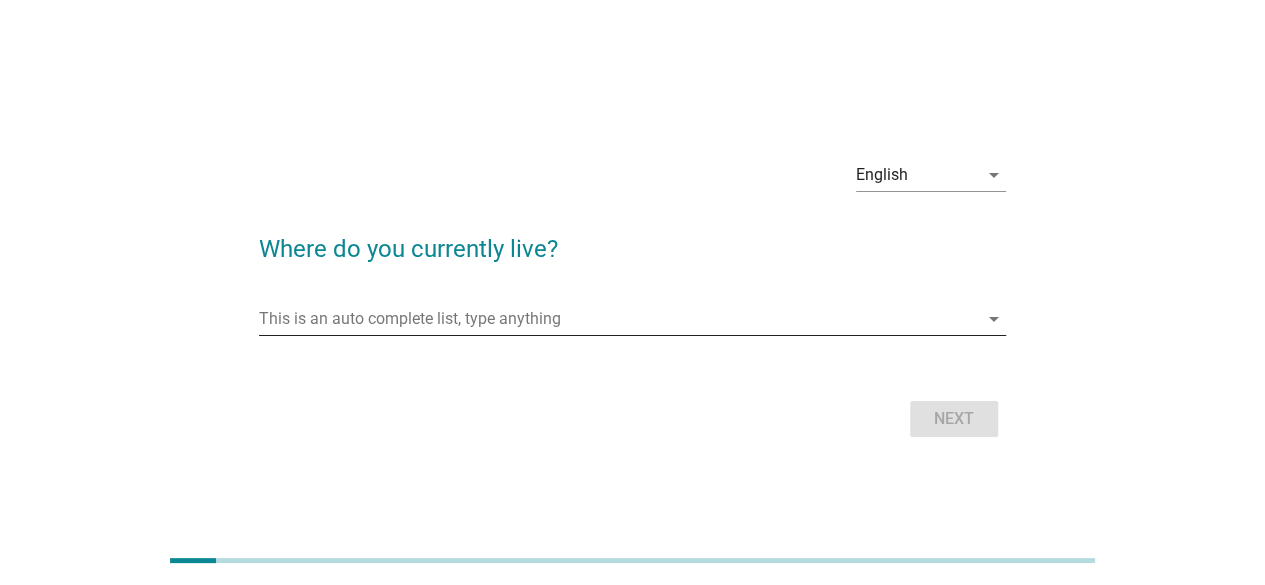 click at bounding box center (618, 319) 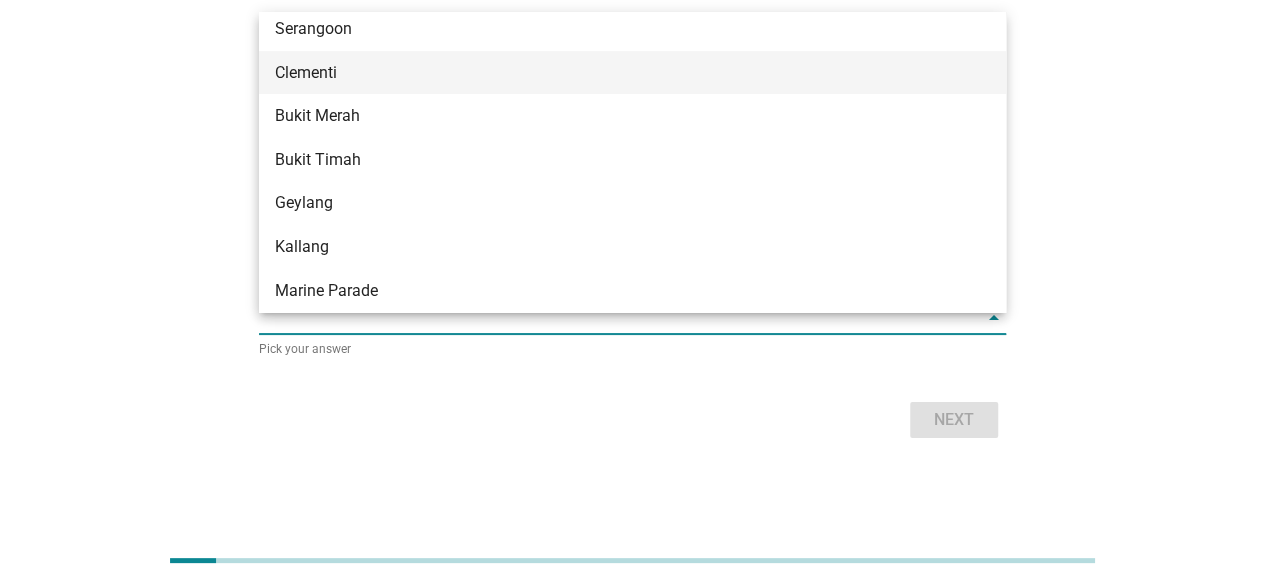 scroll, scrollTop: 200, scrollLeft: 0, axis: vertical 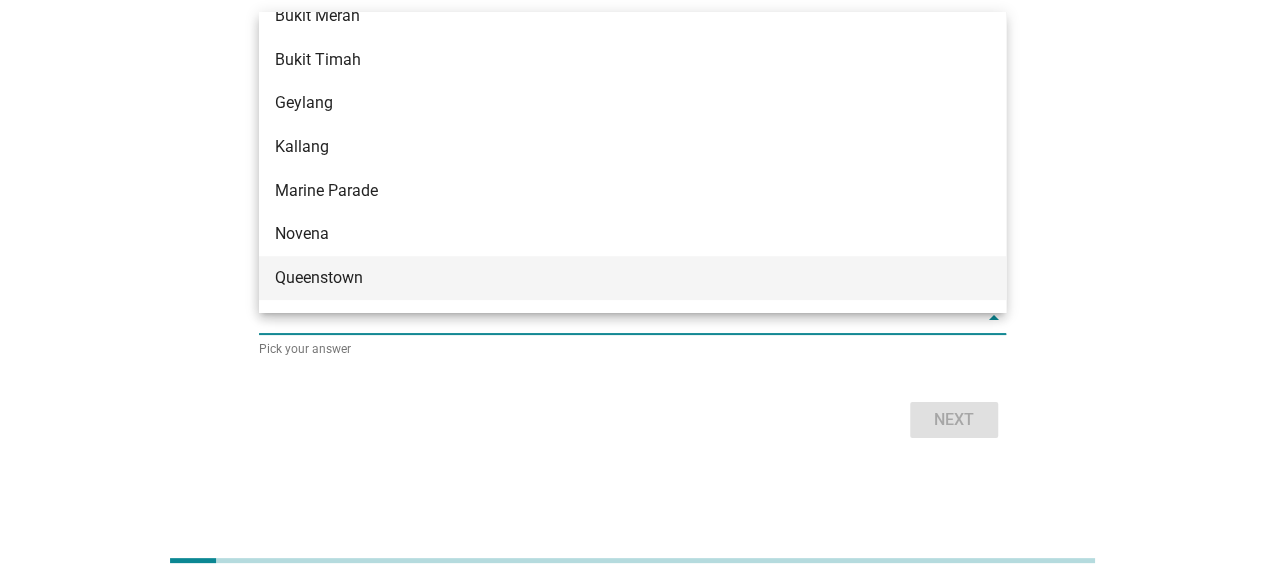 click on "Queenstown" at bounding box center (602, 278) 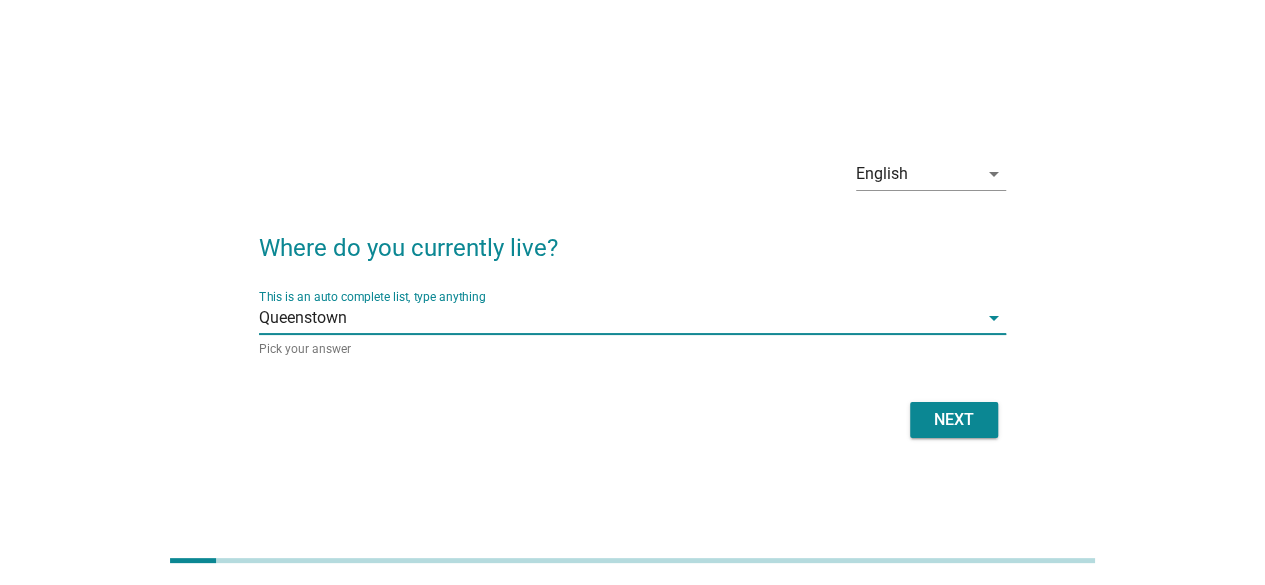click on "Next" at bounding box center (954, 420) 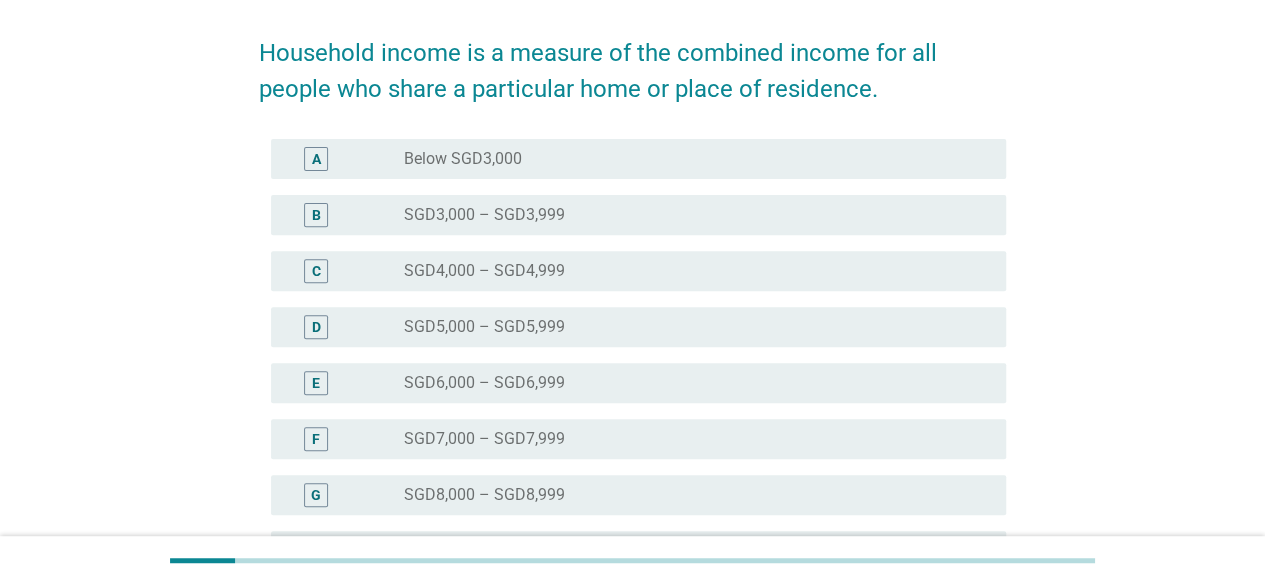 scroll, scrollTop: 400, scrollLeft: 0, axis: vertical 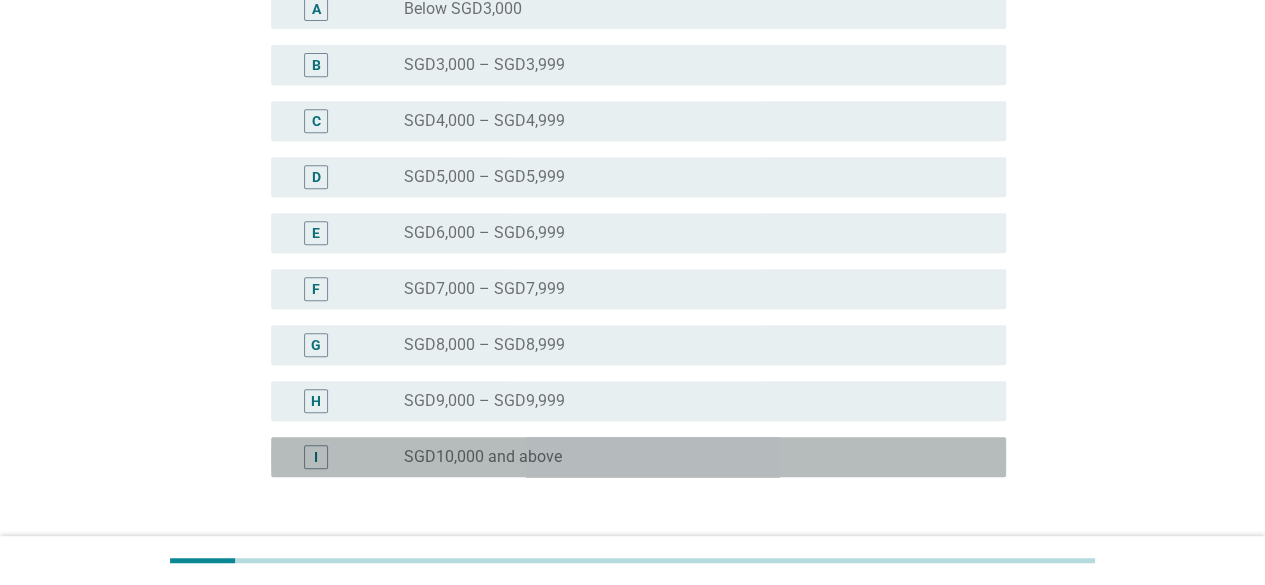 click on "SGD10,000 and above" at bounding box center (483, 457) 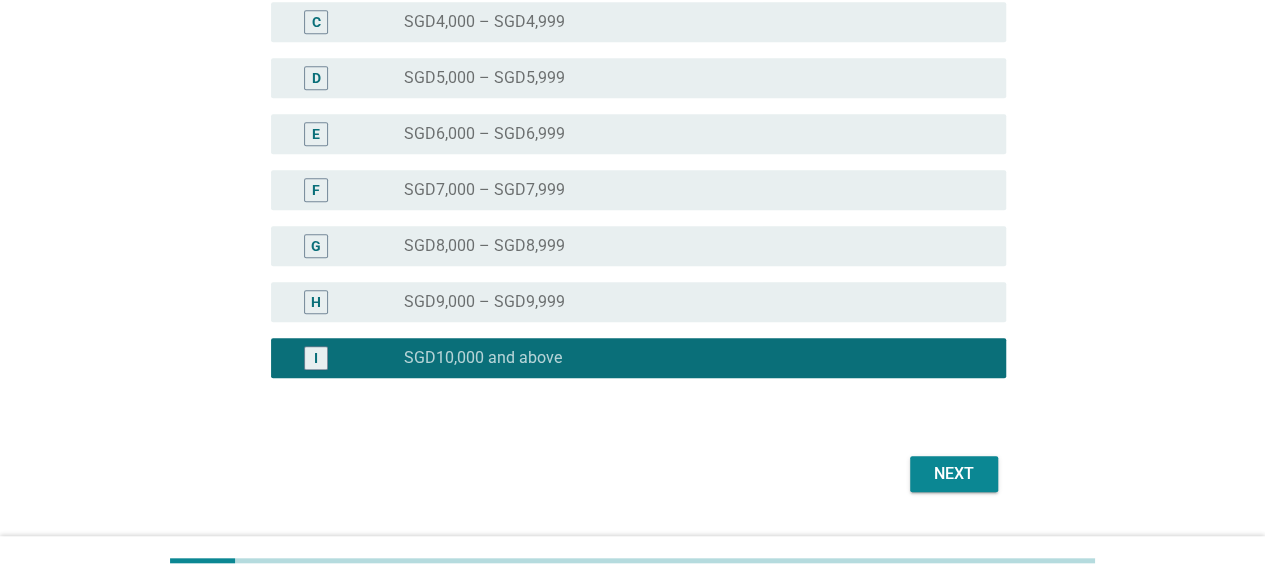 scroll, scrollTop: 548, scrollLeft: 0, axis: vertical 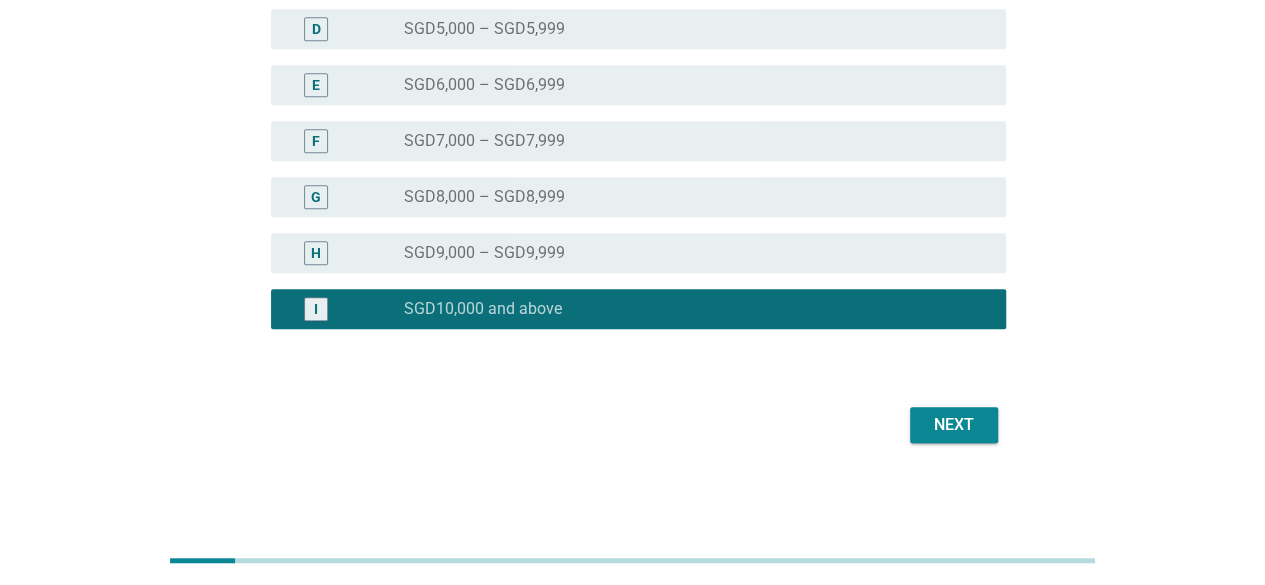 click on "Next" at bounding box center (954, 425) 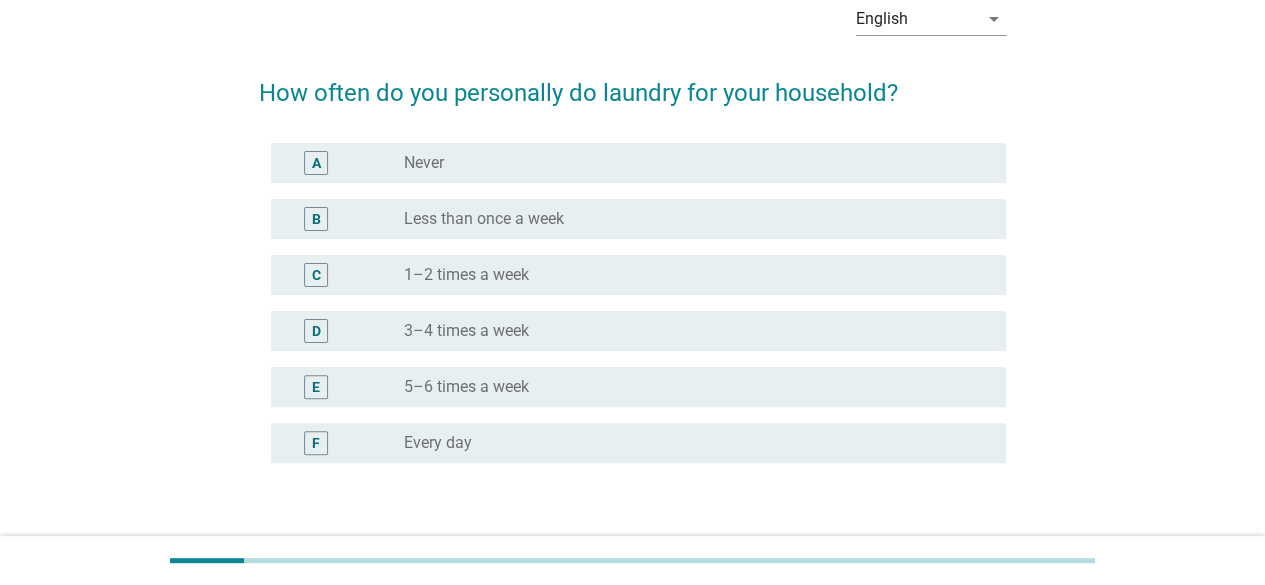 scroll, scrollTop: 200, scrollLeft: 0, axis: vertical 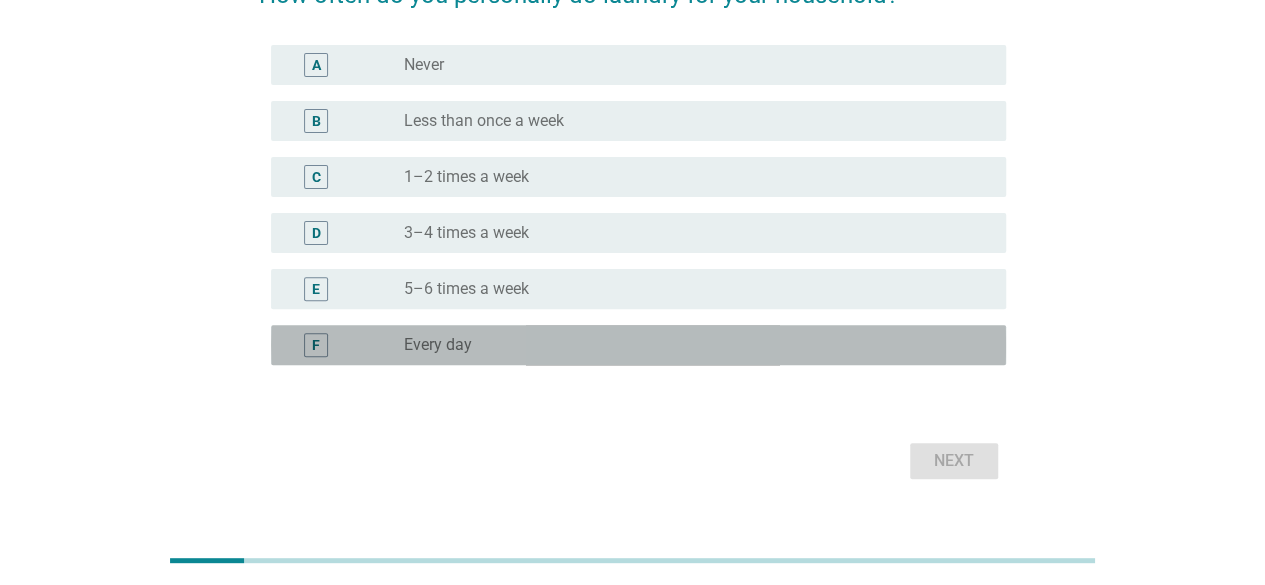 click on "Every day" at bounding box center (438, 345) 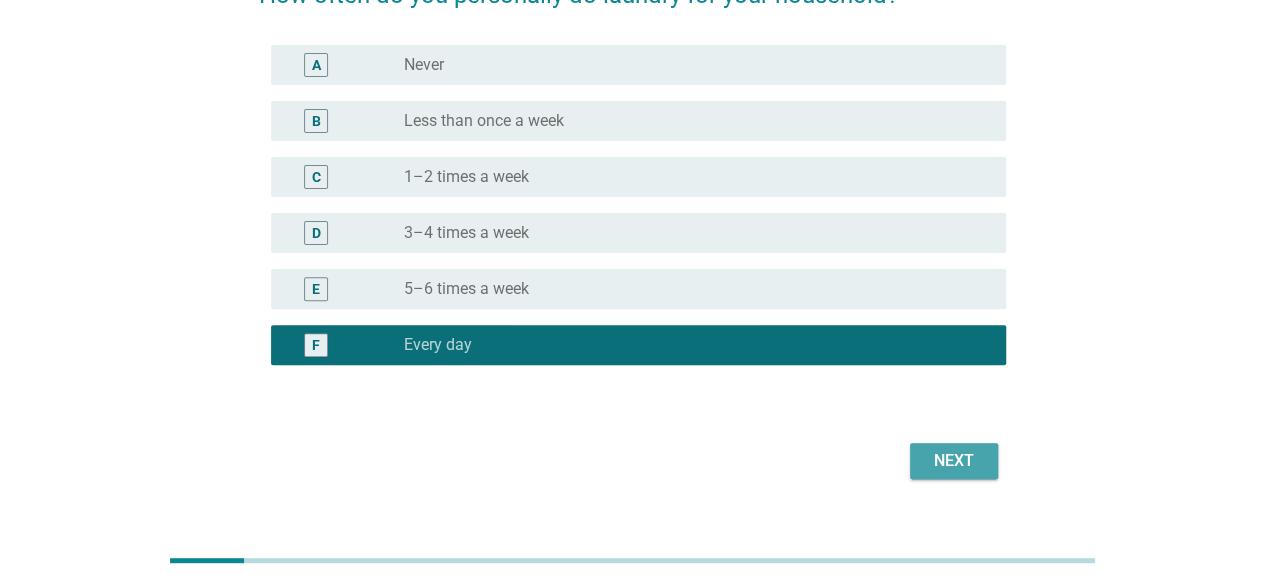 click on "Next" at bounding box center (954, 461) 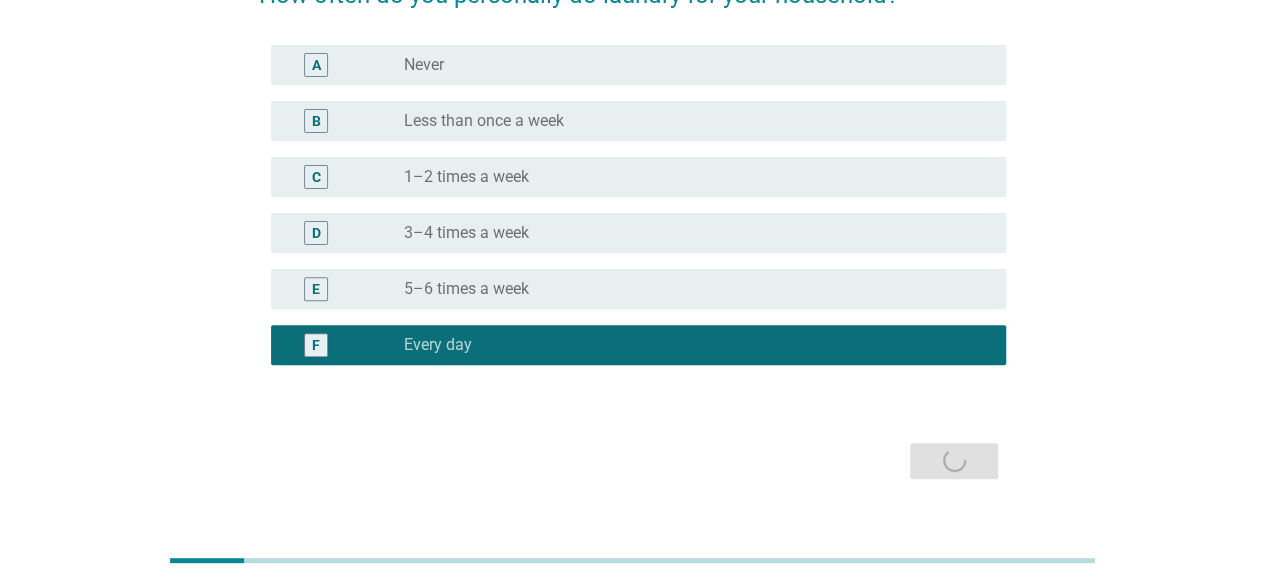 scroll, scrollTop: 0, scrollLeft: 0, axis: both 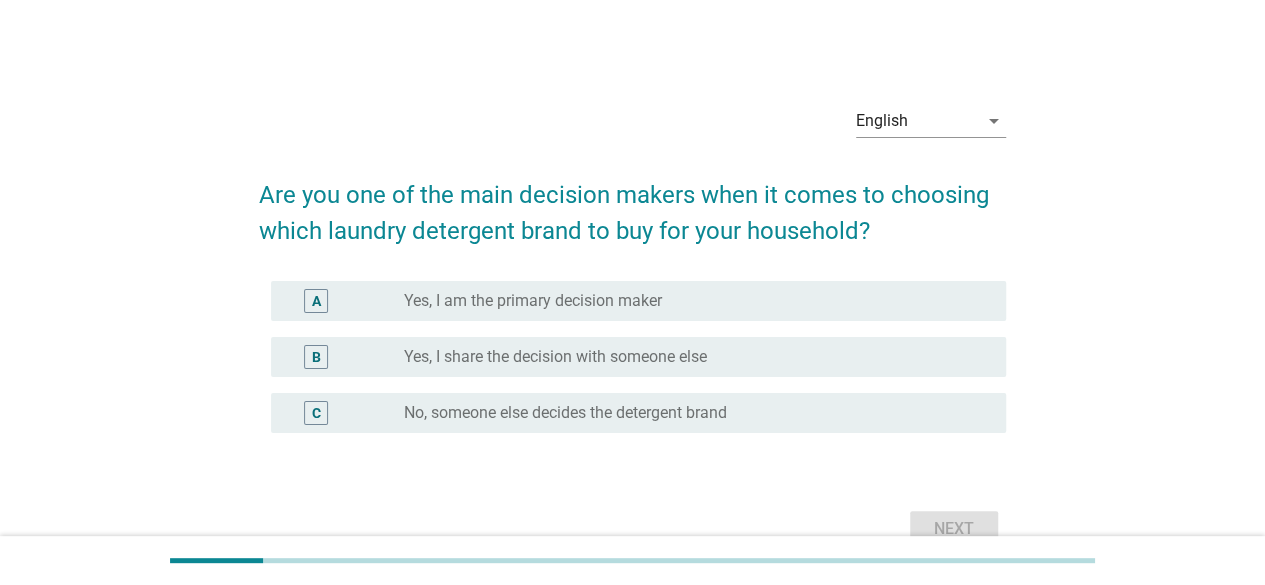 click on "Yes, I share the decision with someone else" at bounding box center [555, 357] 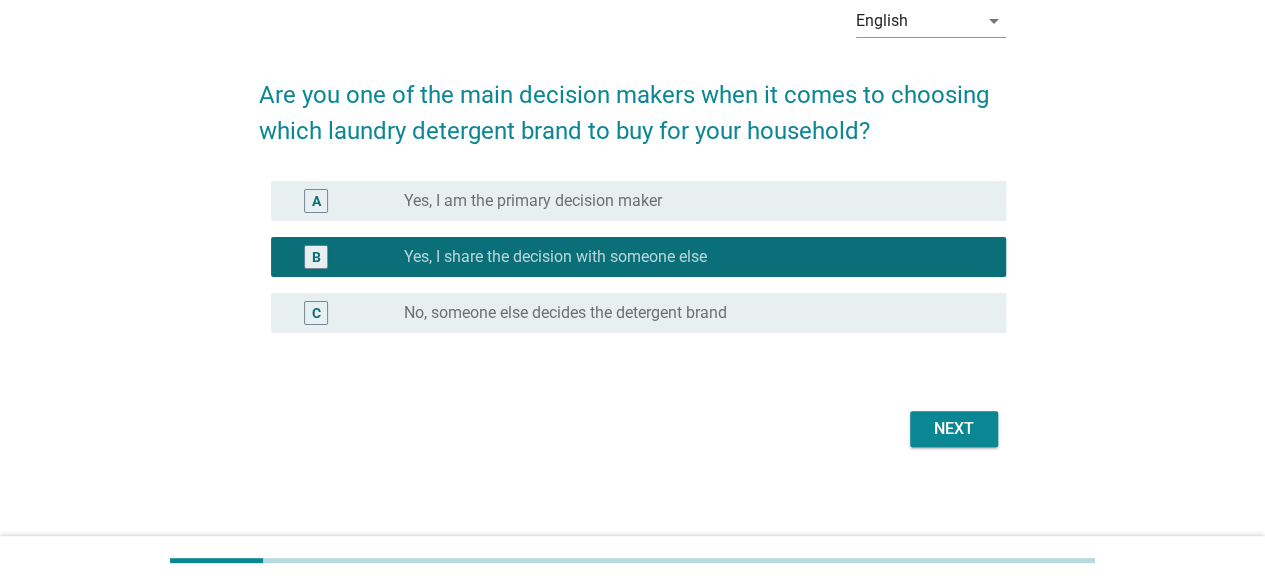scroll, scrollTop: 104, scrollLeft: 0, axis: vertical 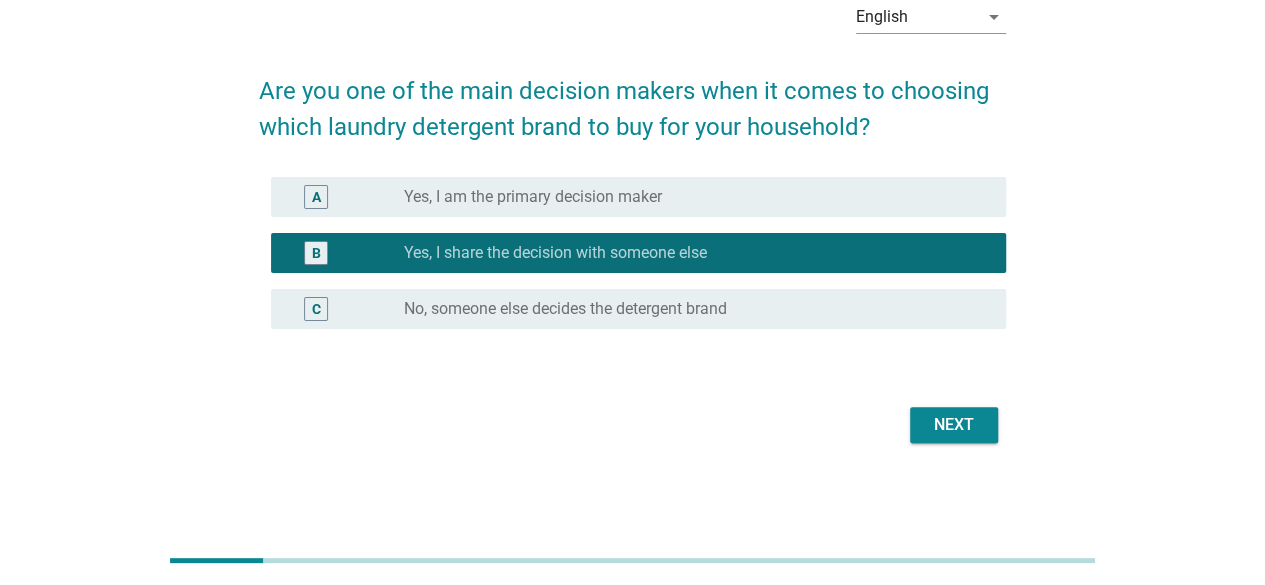 click on "Next" at bounding box center [954, 425] 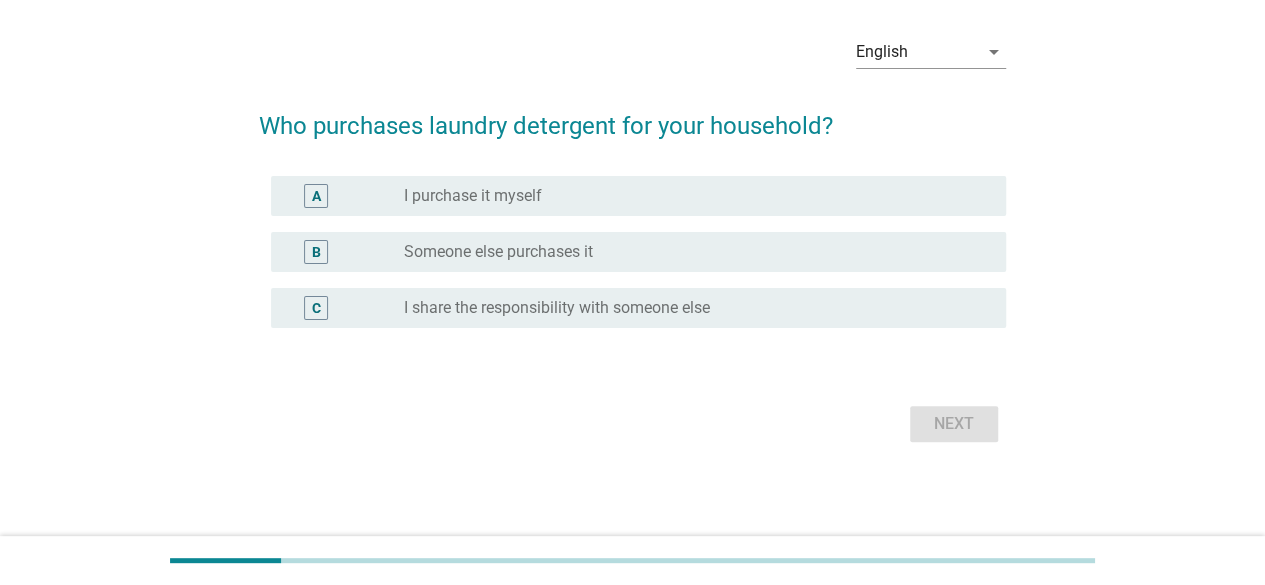 scroll, scrollTop: 0, scrollLeft: 0, axis: both 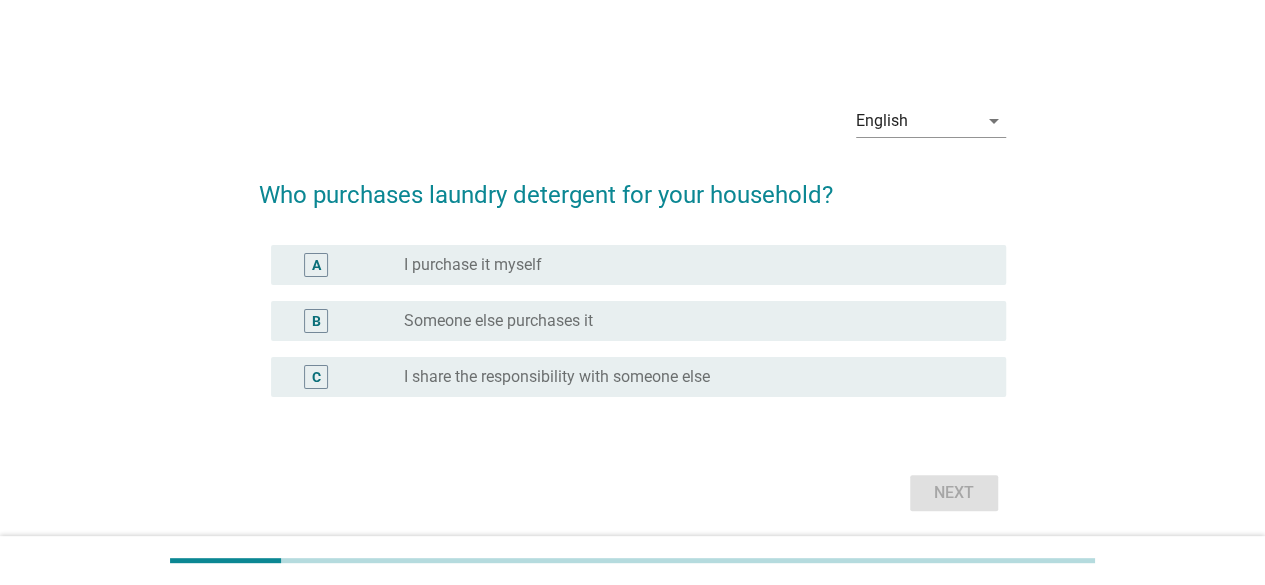 click on "I share the responsibility with someone else" at bounding box center (557, 377) 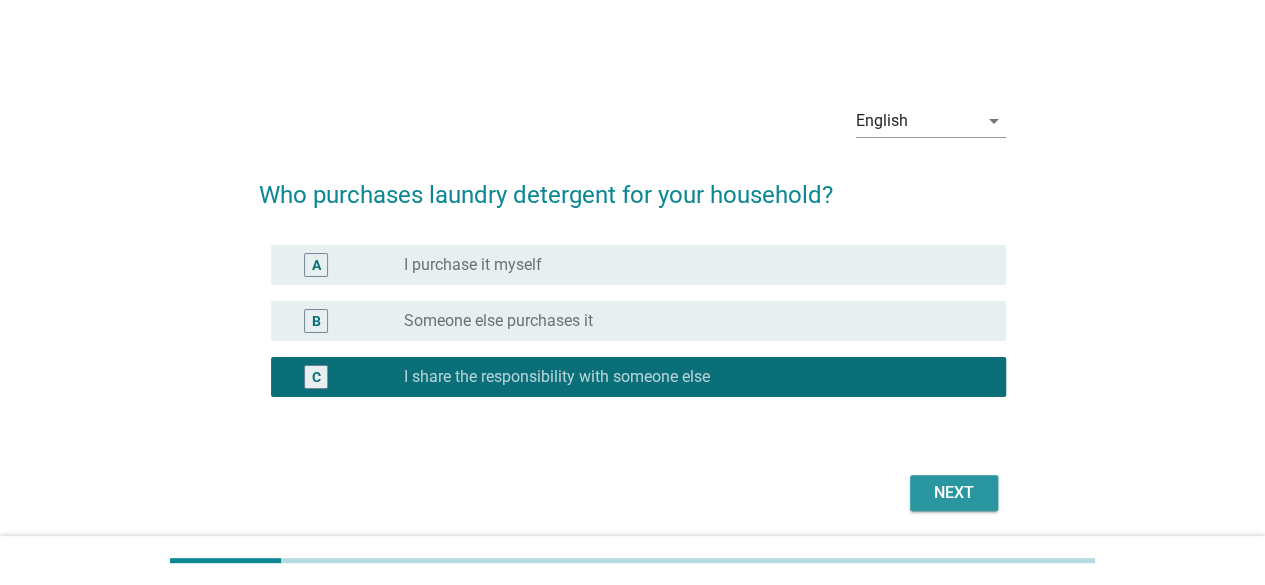 click on "Next" at bounding box center [954, 493] 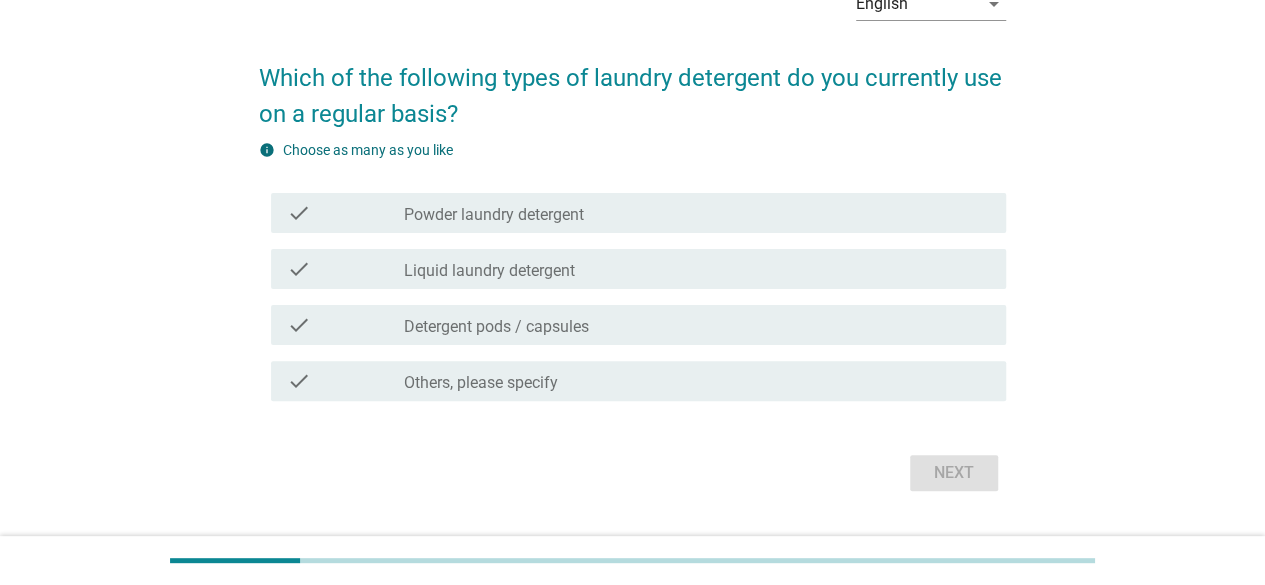 scroll, scrollTop: 166, scrollLeft: 0, axis: vertical 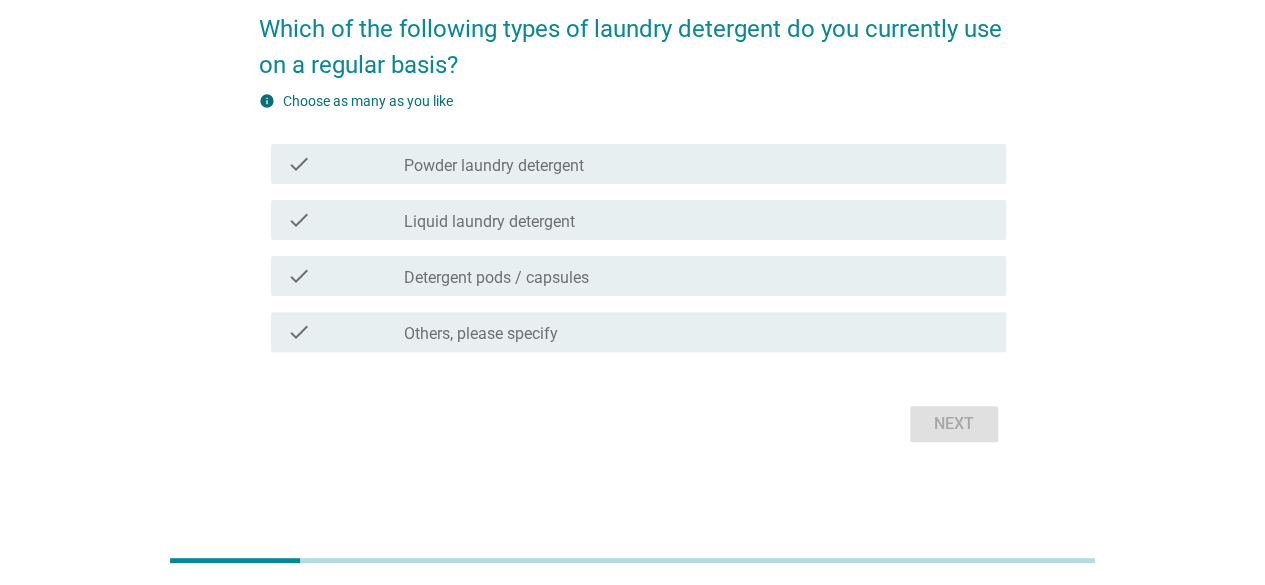 click on "check_box_outline_blank Powder laundry detergent" at bounding box center (697, 164) 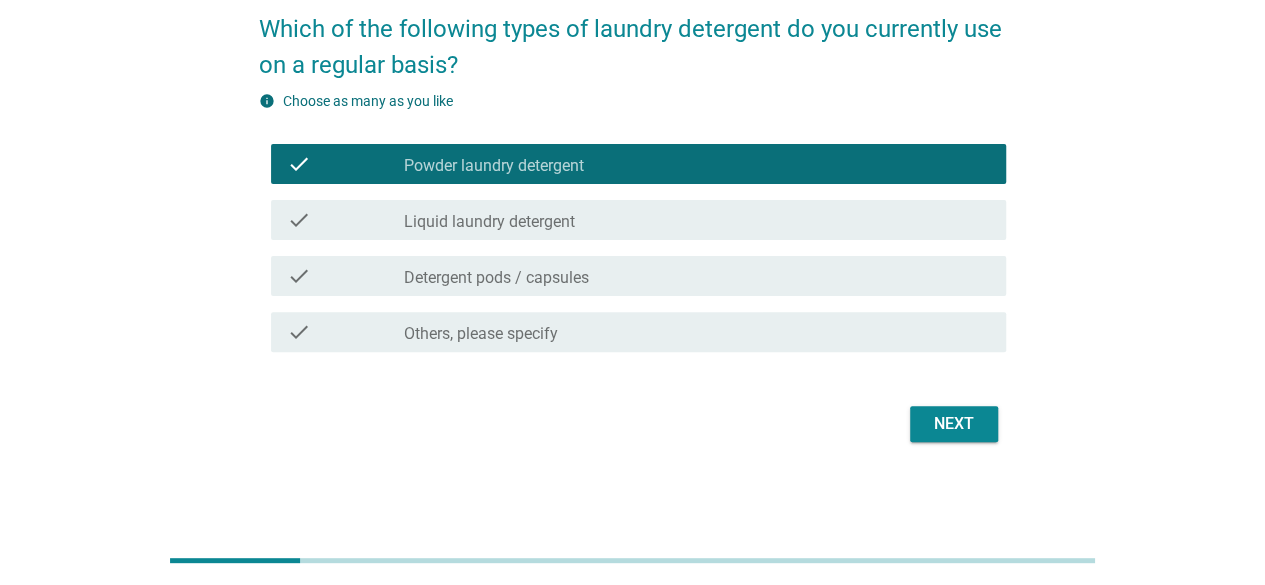 click on "check     check_box_outline_blank Liquid laundry detergent" at bounding box center (638, 220) 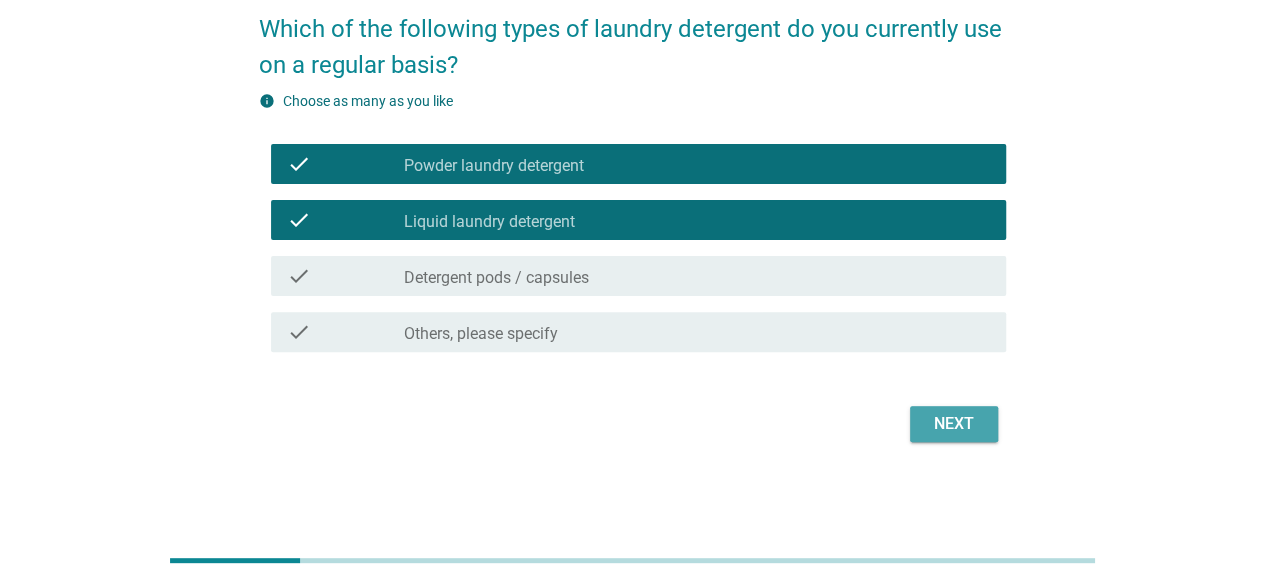 click on "Next" at bounding box center (954, 424) 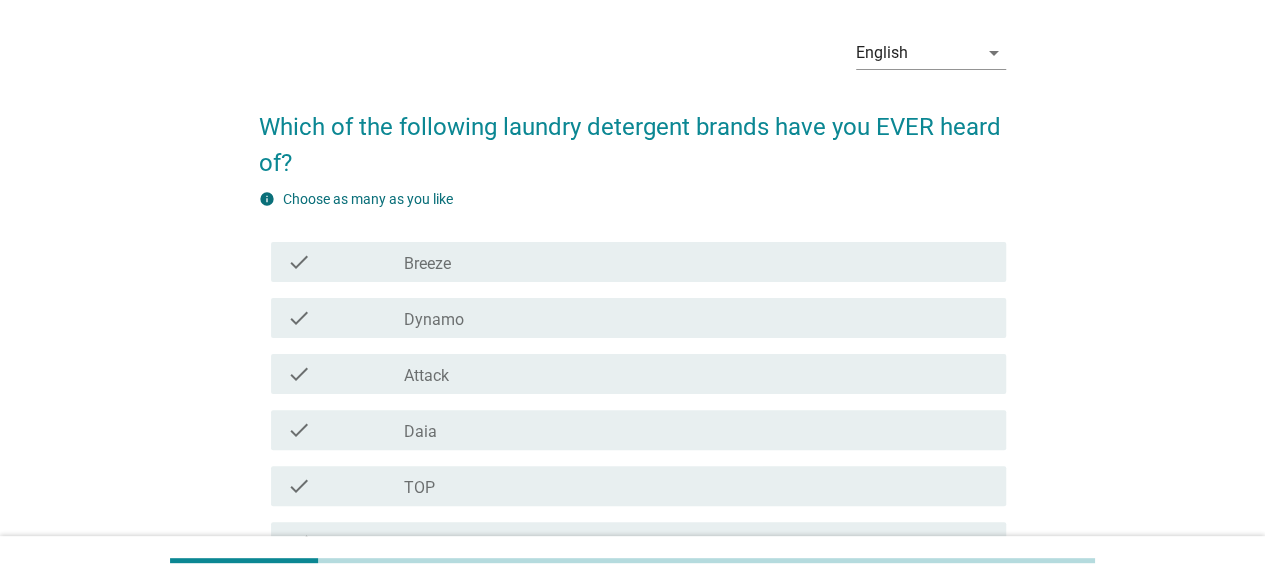 scroll, scrollTop: 100, scrollLeft: 0, axis: vertical 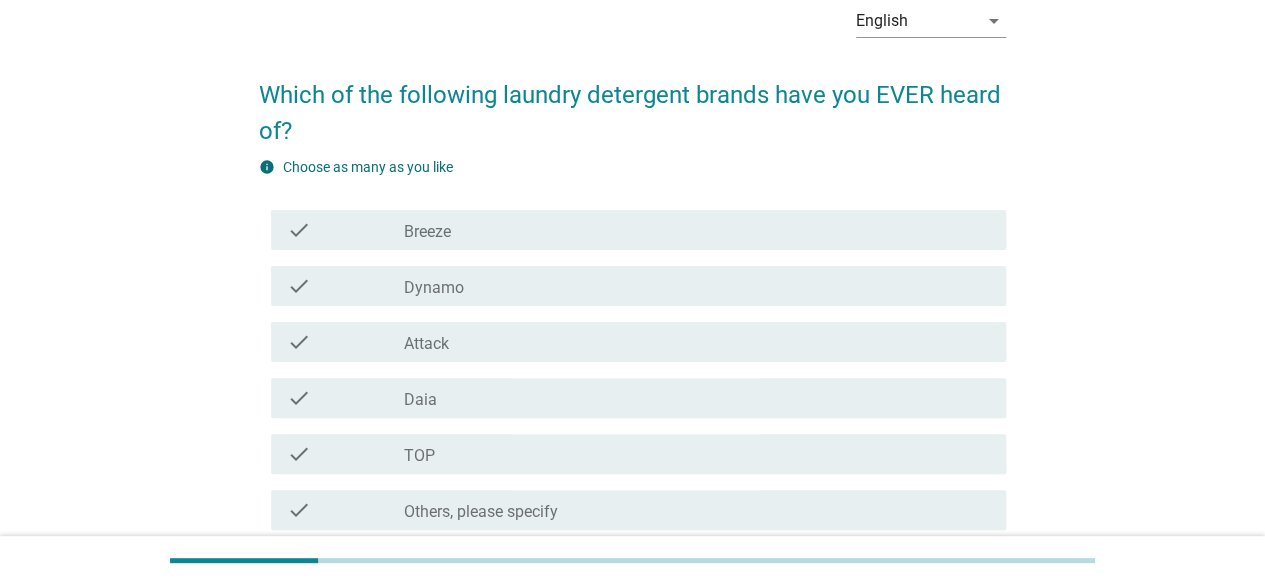 click on "check_box_outline_blank Breeze" at bounding box center (697, 230) 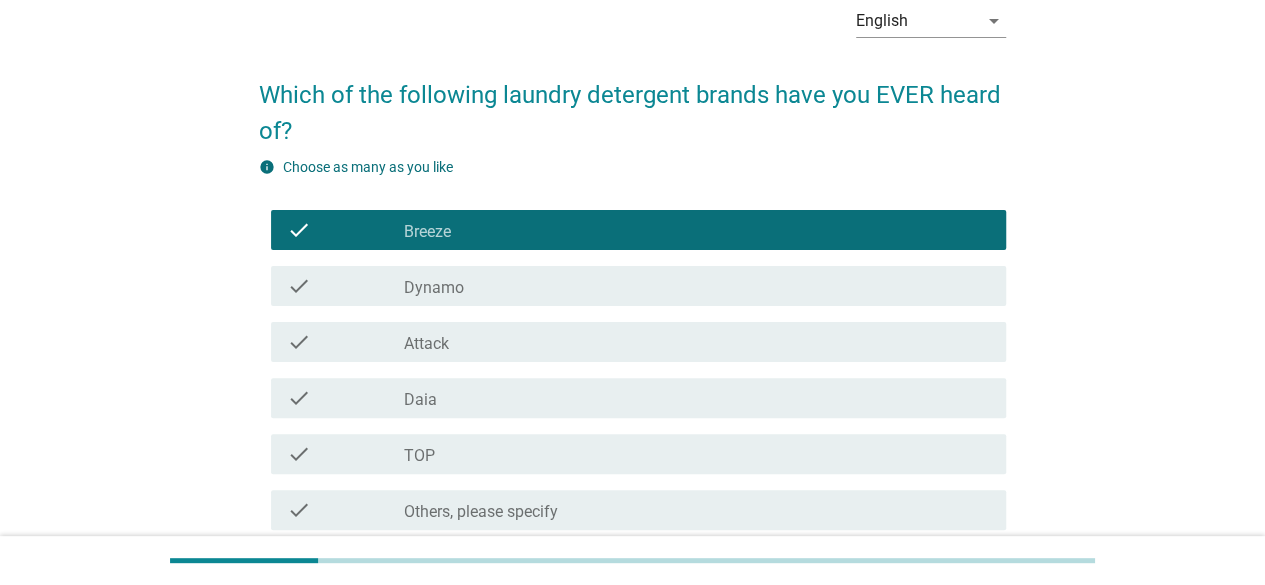 click on "check_box_outline_blank Dynamo" at bounding box center (697, 286) 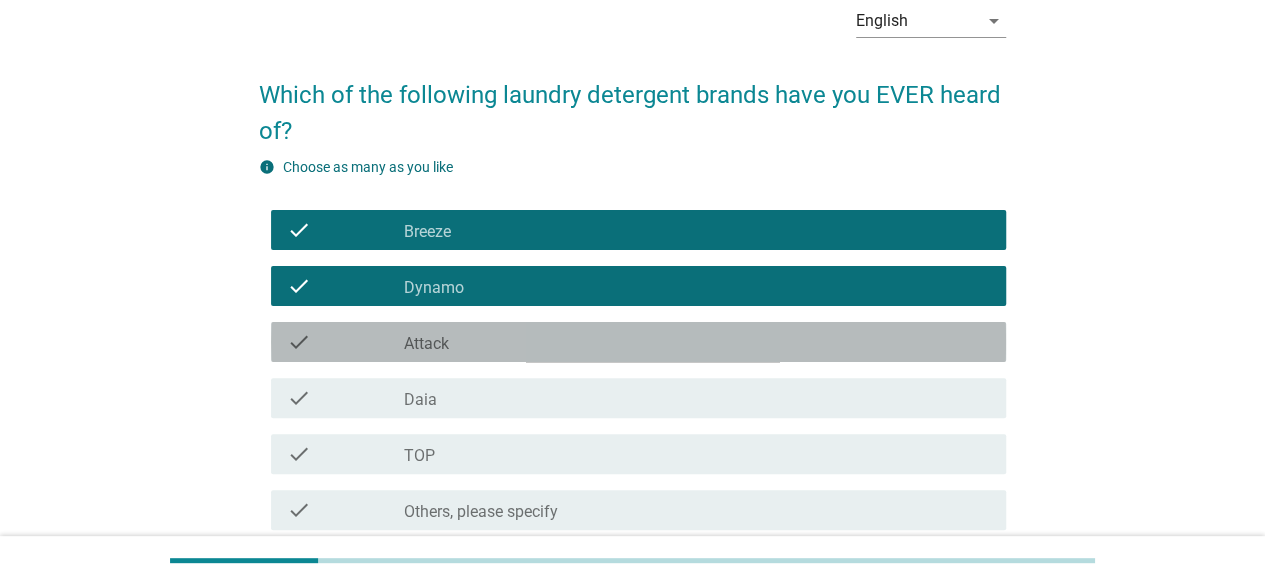 click on "check_box_outline_blank Attack" at bounding box center (697, 342) 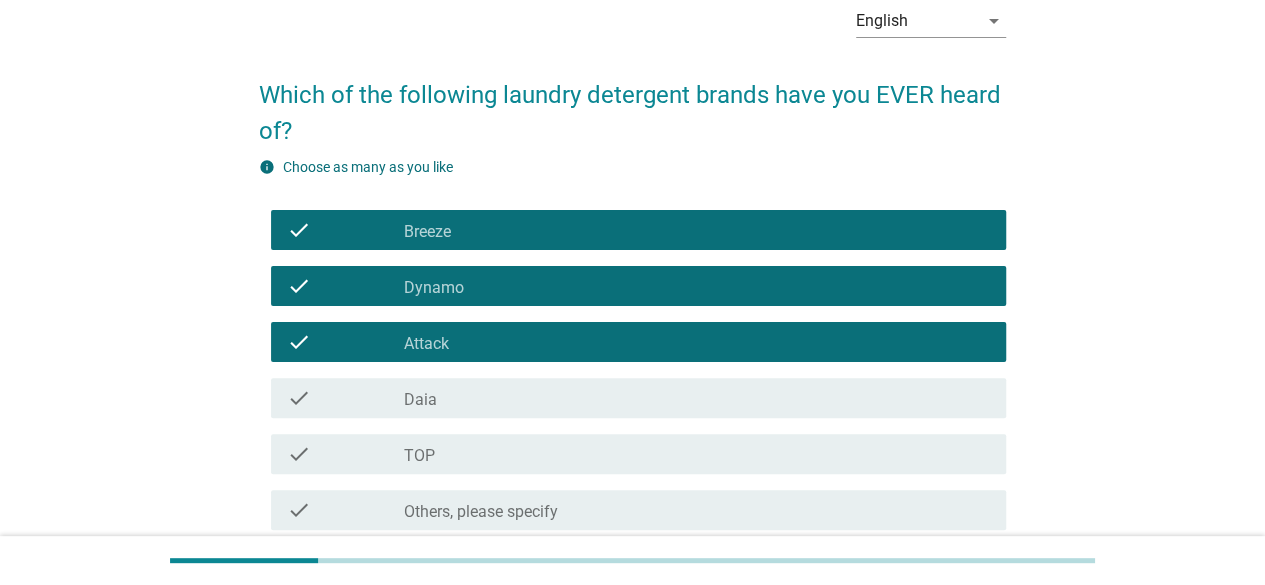 scroll, scrollTop: 200, scrollLeft: 0, axis: vertical 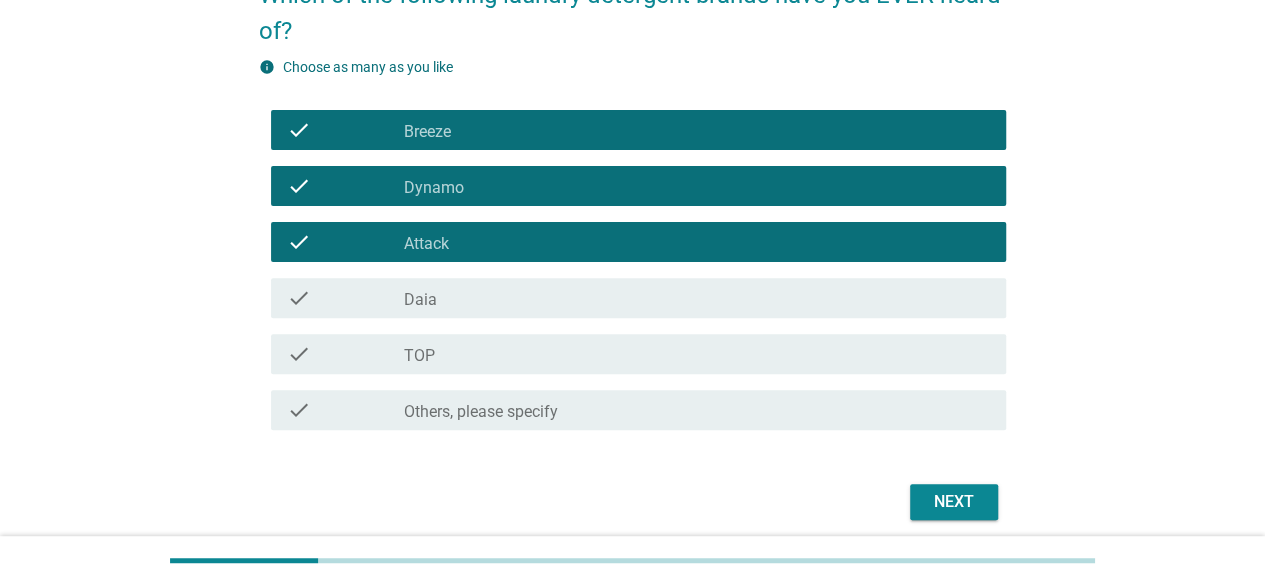click on "check_box_outline_blank TOP" at bounding box center [697, 354] 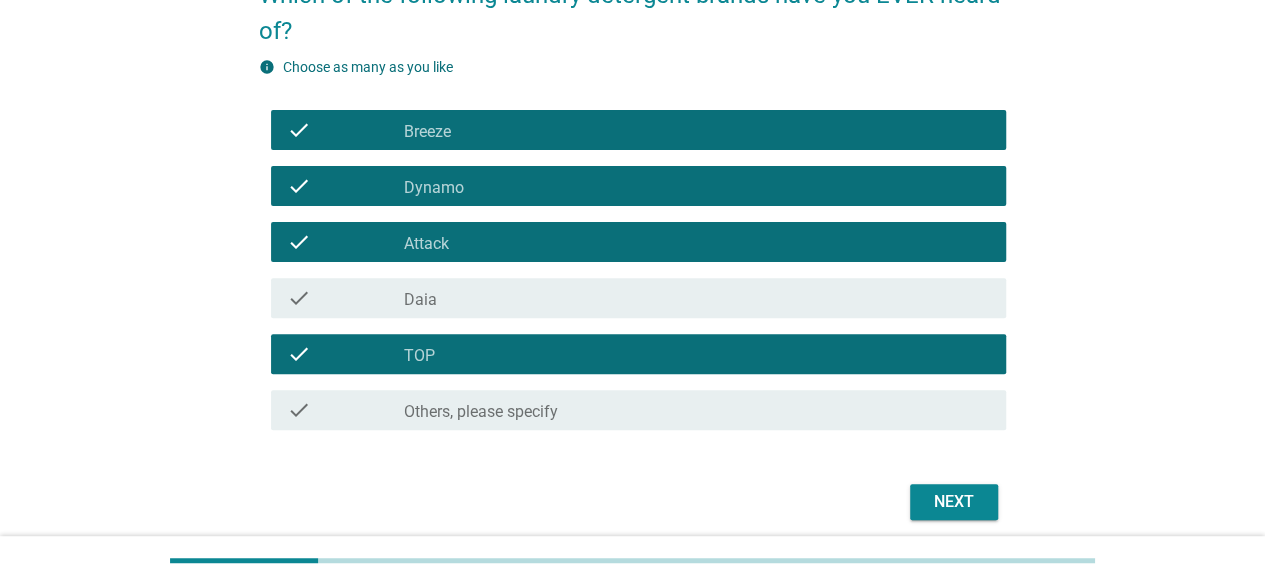click on "Next" at bounding box center (954, 502) 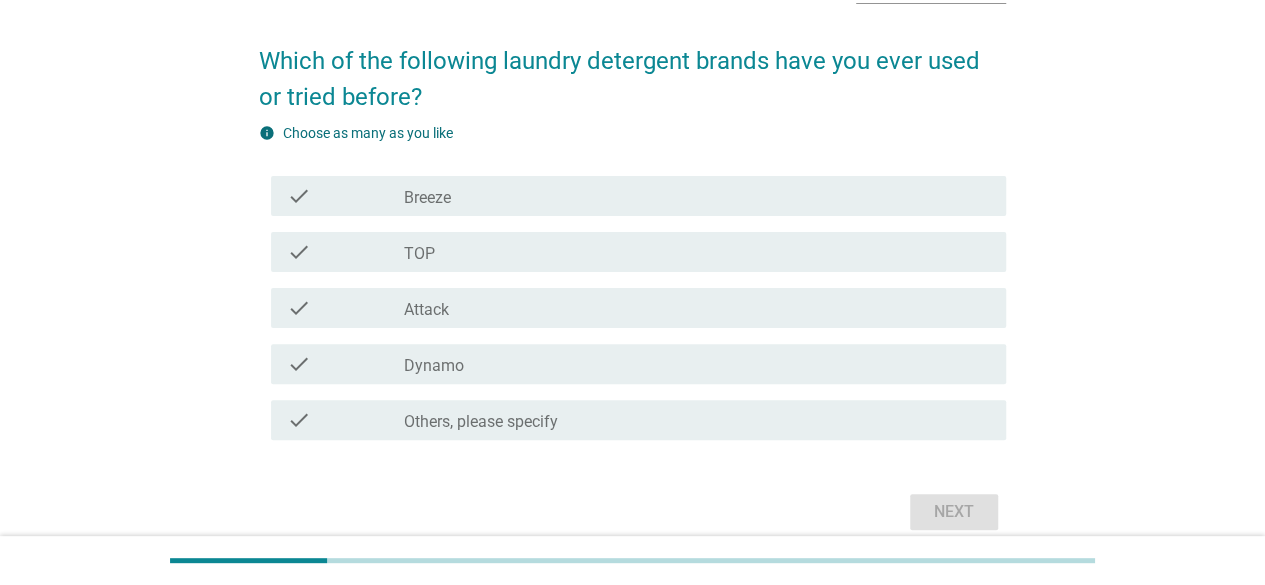 scroll, scrollTop: 200, scrollLeft: 0, axis: vertical 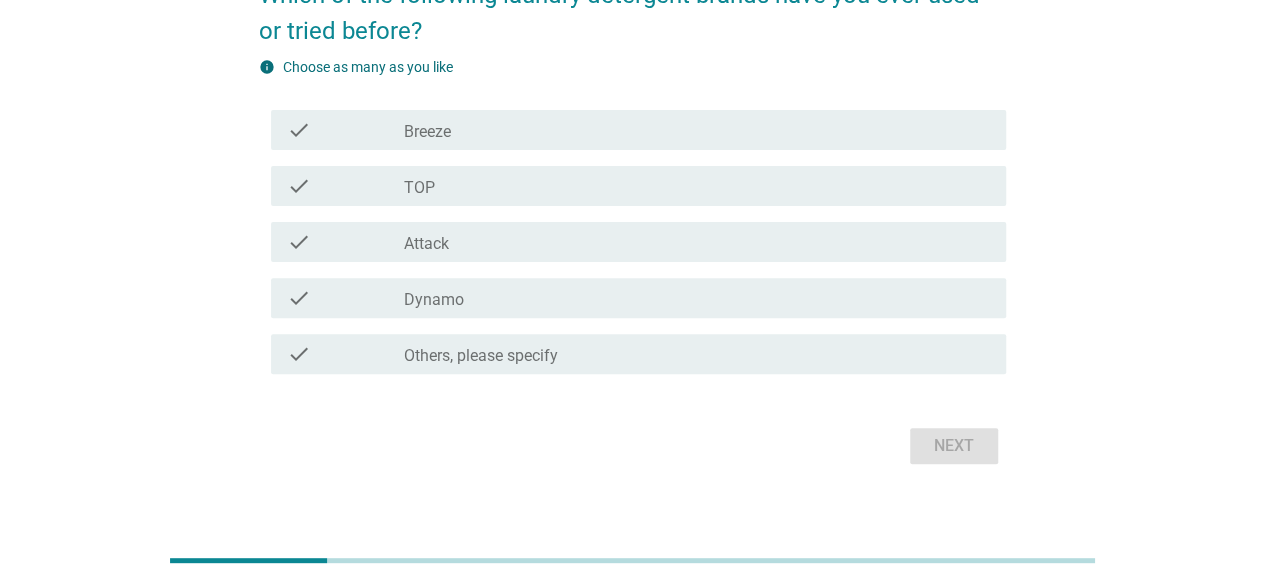 click on "check_box_outline_blank Breeze" at bounding box center [697, 130] 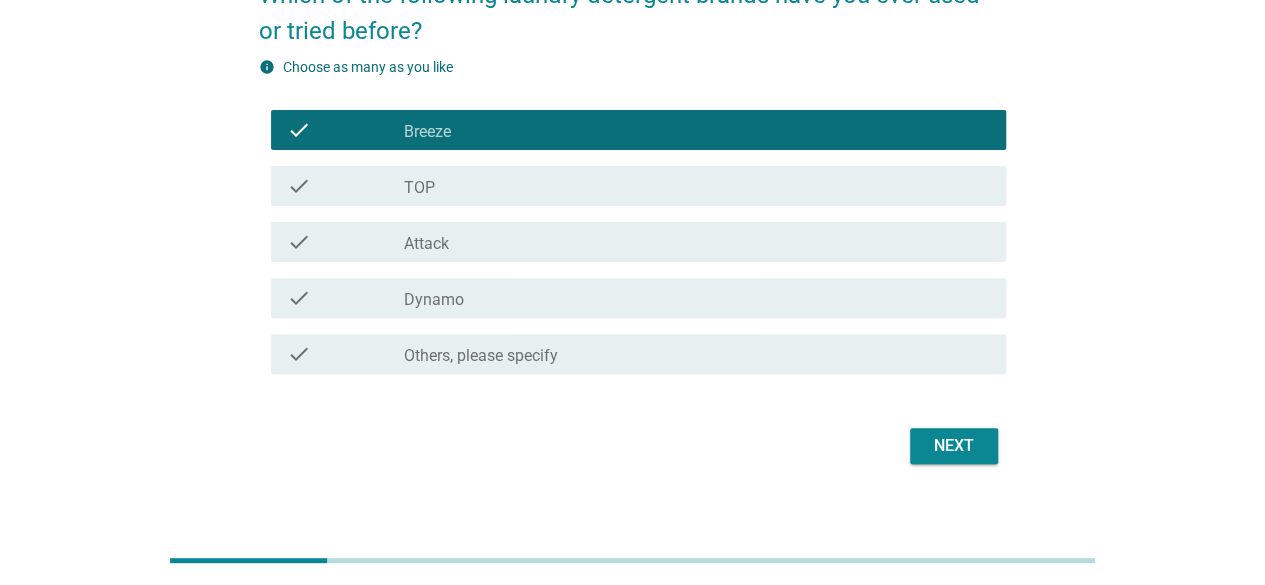 click on "check_box_outline_blank Attack" at bounding box center (697, 242) 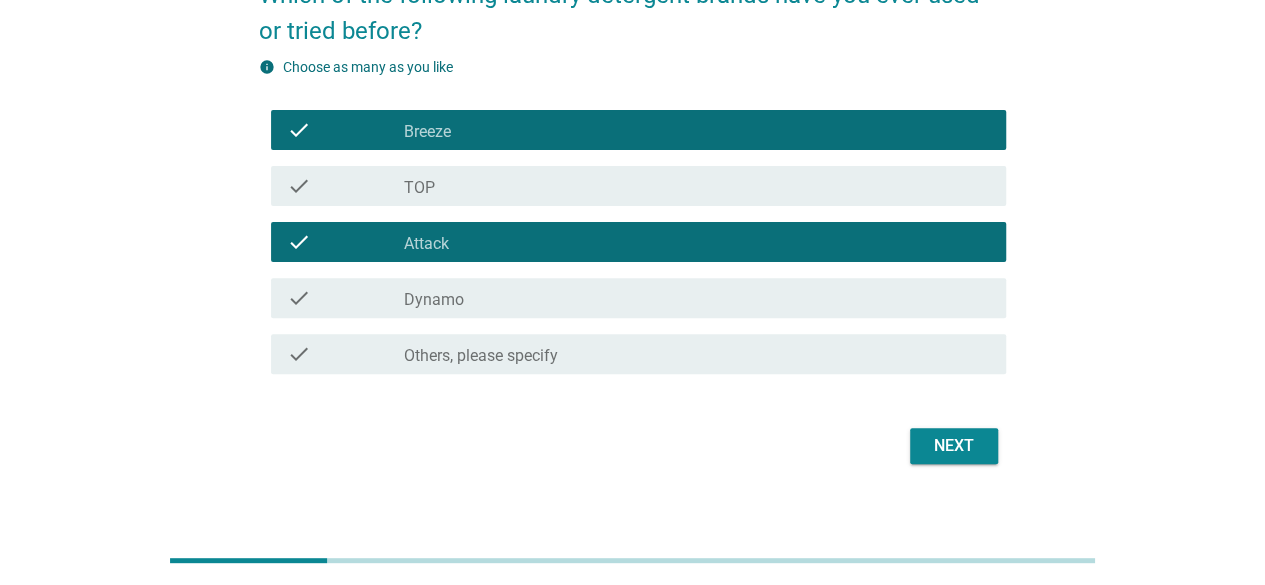 click on "Next" at bounding box center [954, 446] 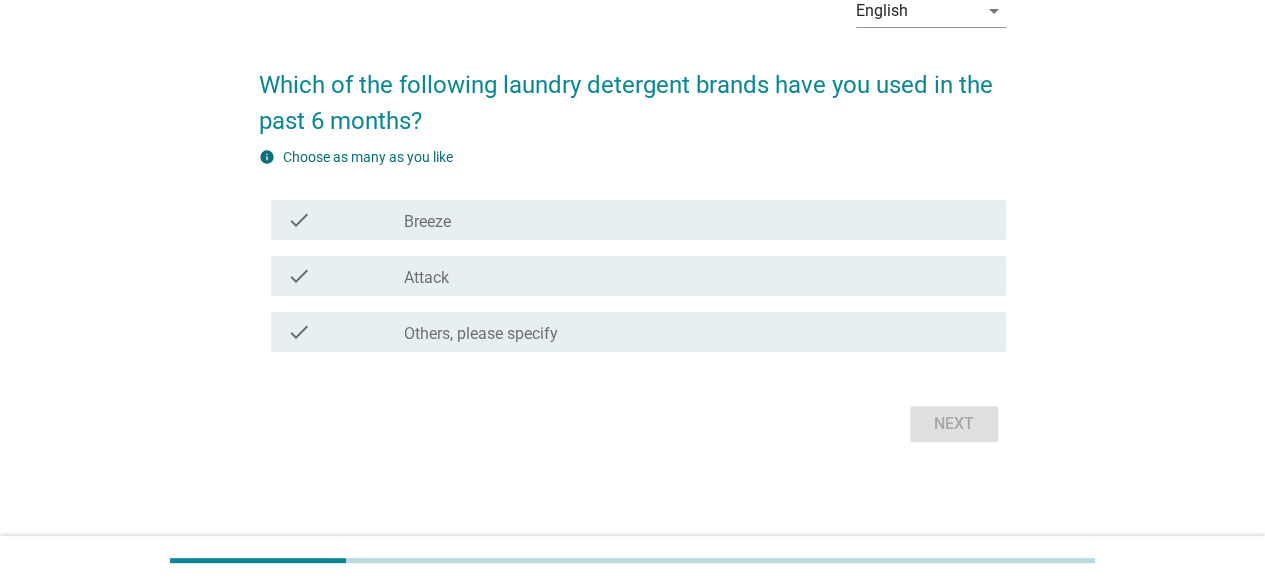 scroll, scrollTop: 0, scrollLeft: 0, axis: both 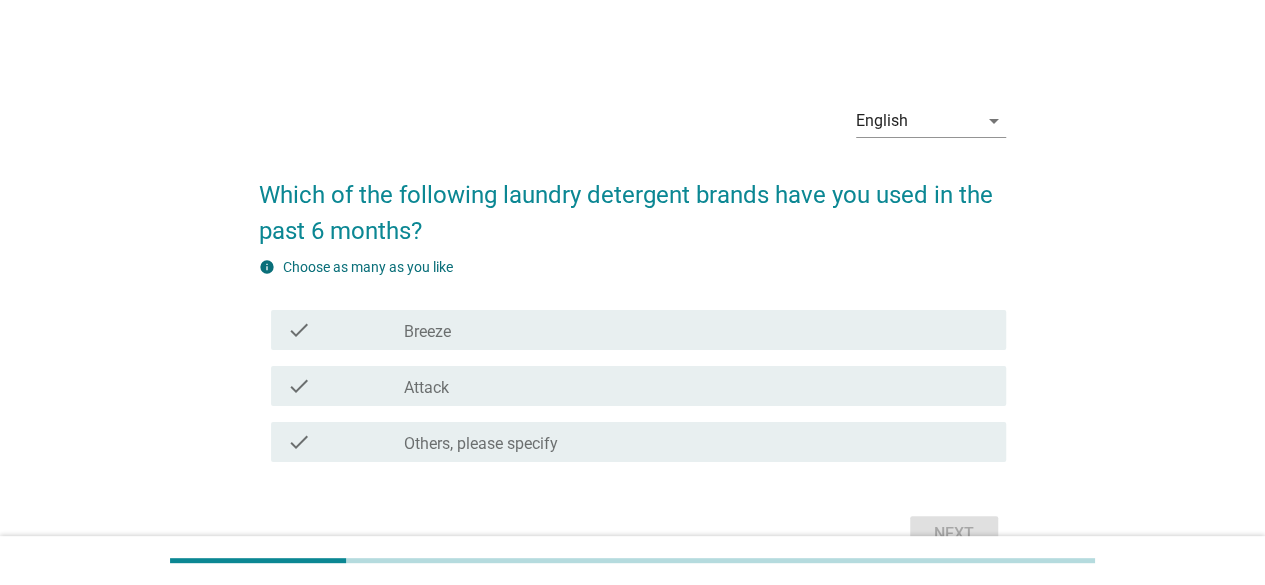 click on "Attack" at bounding box center (426, 388) 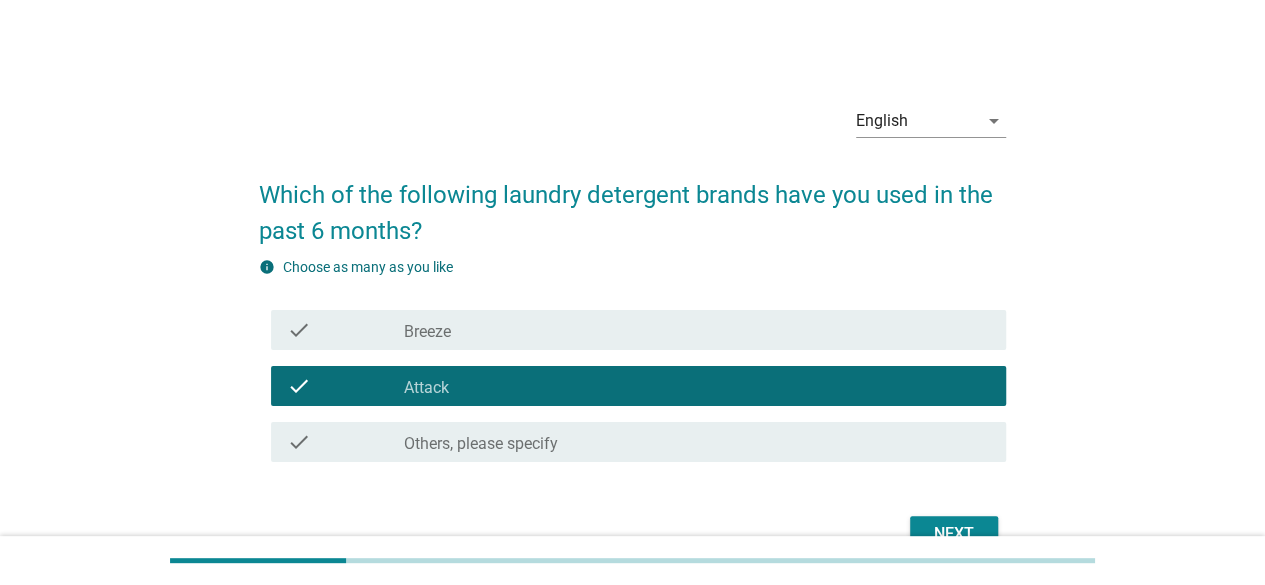 scroll, scrollTop: 110, scrollLeft: 0, axis: vertical 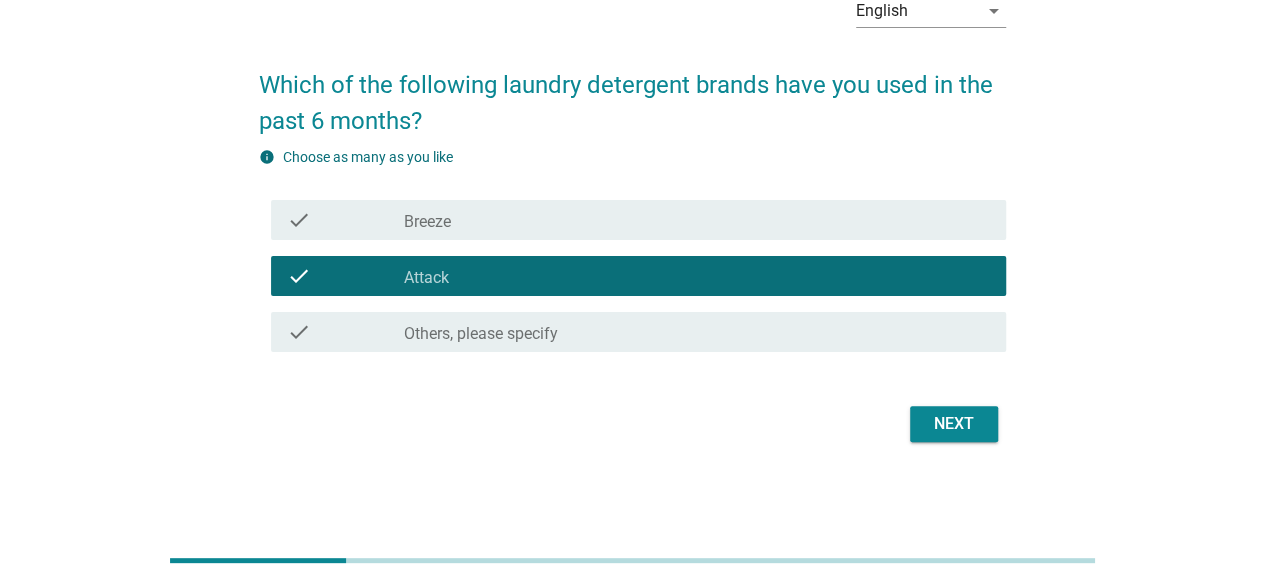 click on "Next" at bounding box center [954, 424] 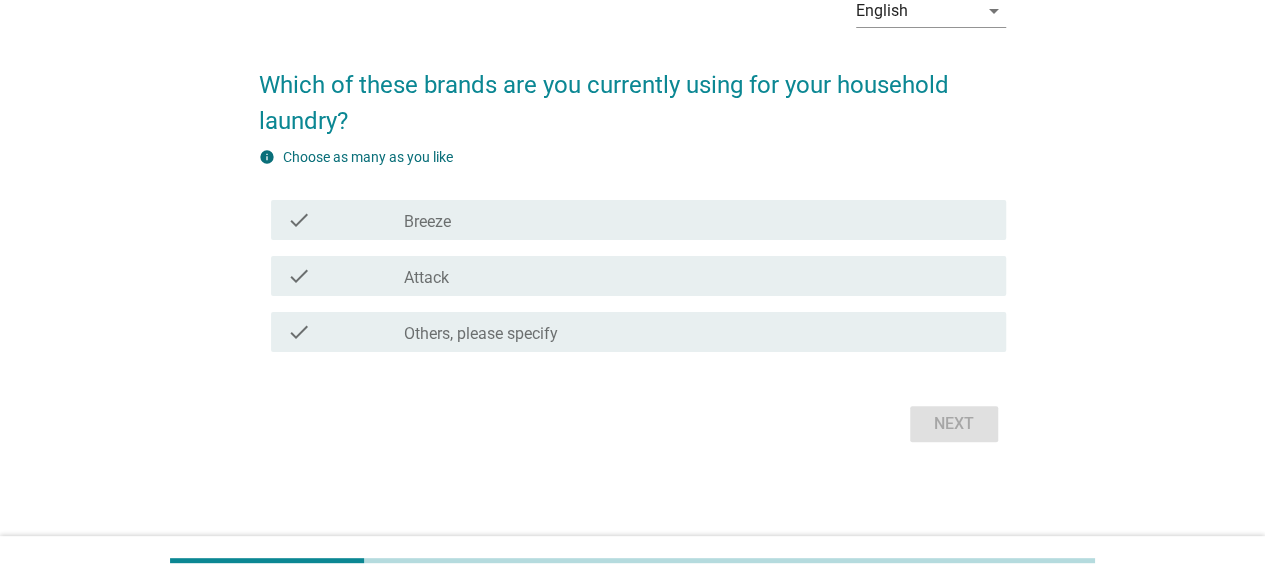 scroll, scrollTop: 0, scrollLeft: 0, axis: both 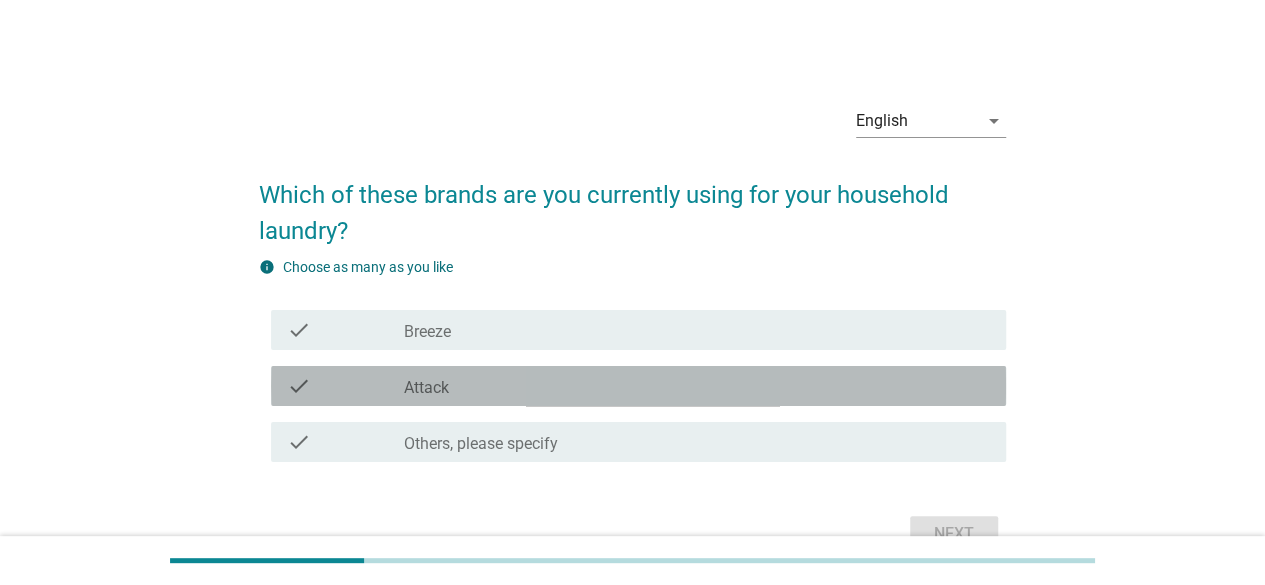 click on "check_box_outline_blank Attack" at bounding box center [697, 386] 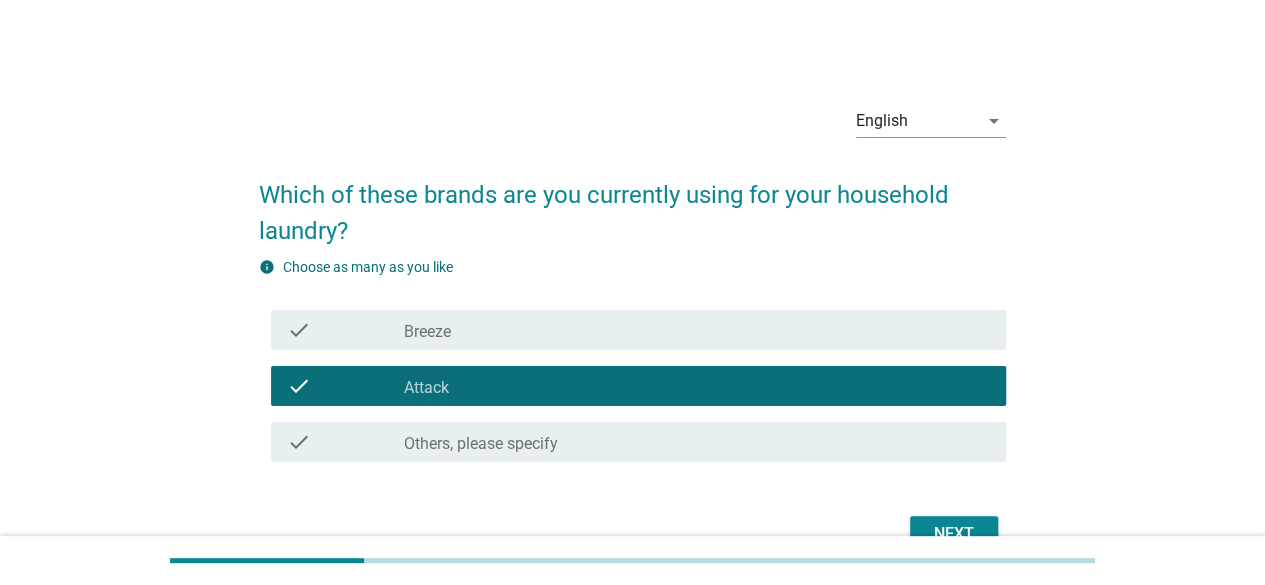 scroll, scrollTop: 110, scrollLeft: 0, axis: vertical 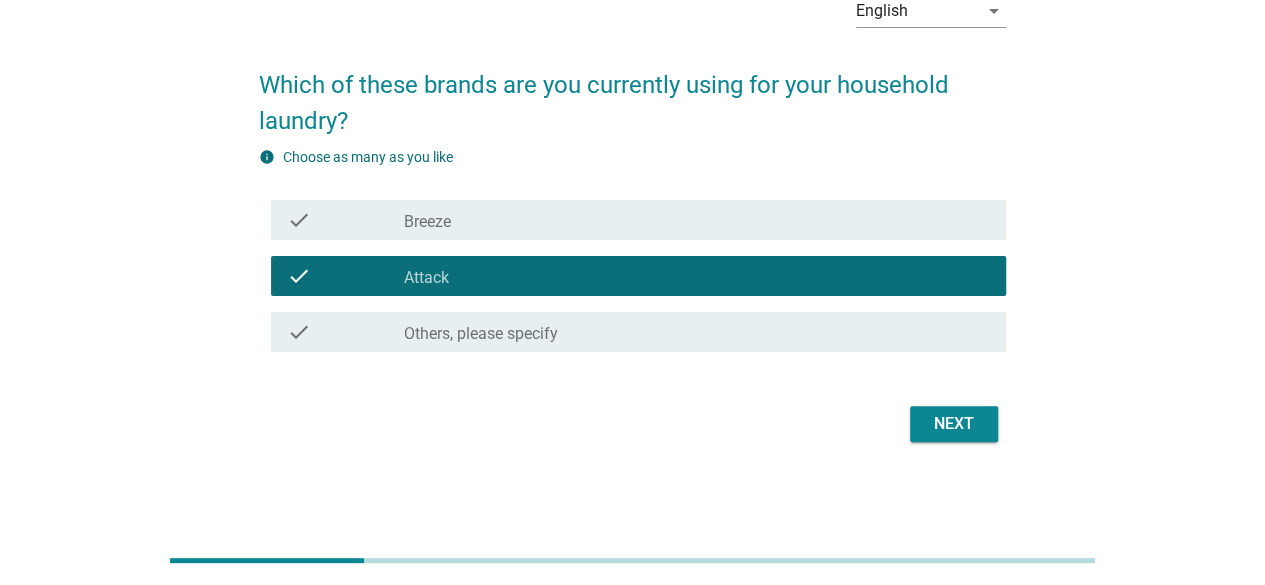 click on "Next" at bounding box center (954, 424) 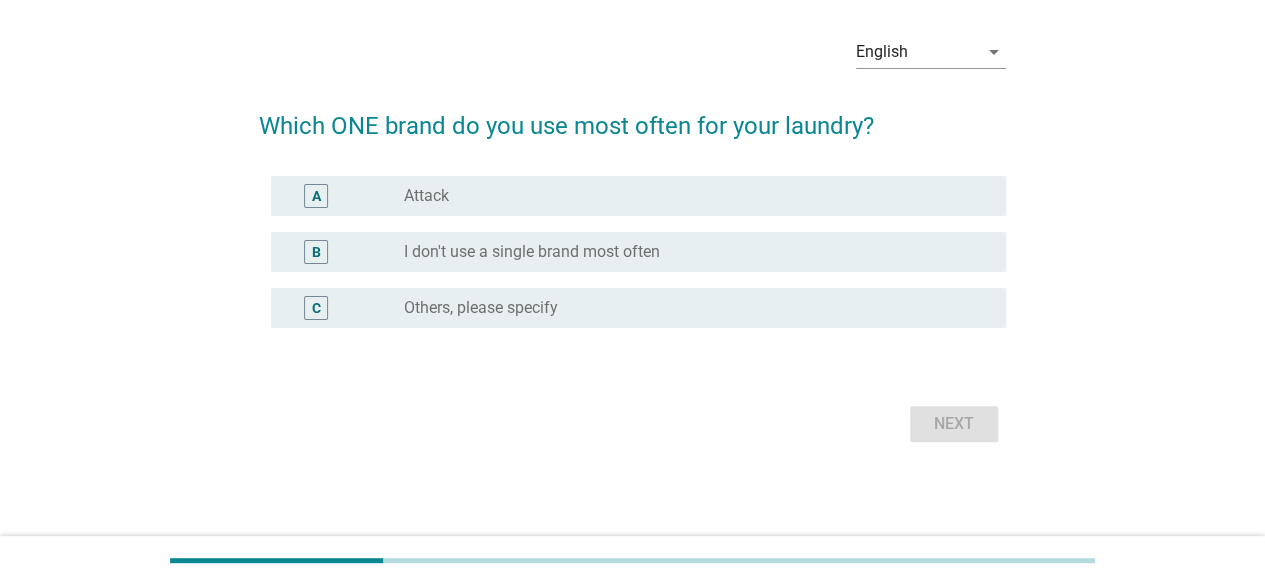 scroll, scrollTop: 0, scrollLeft: 0, axis: both 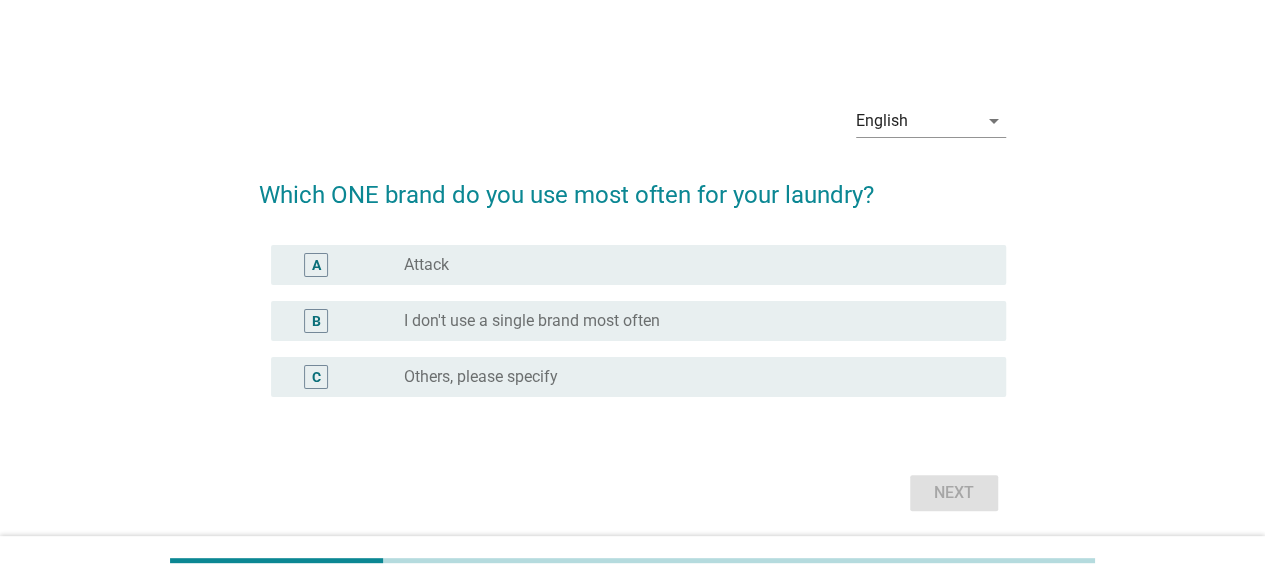 click on "I don't use a single brand most often" at bounding box center [532, 321] 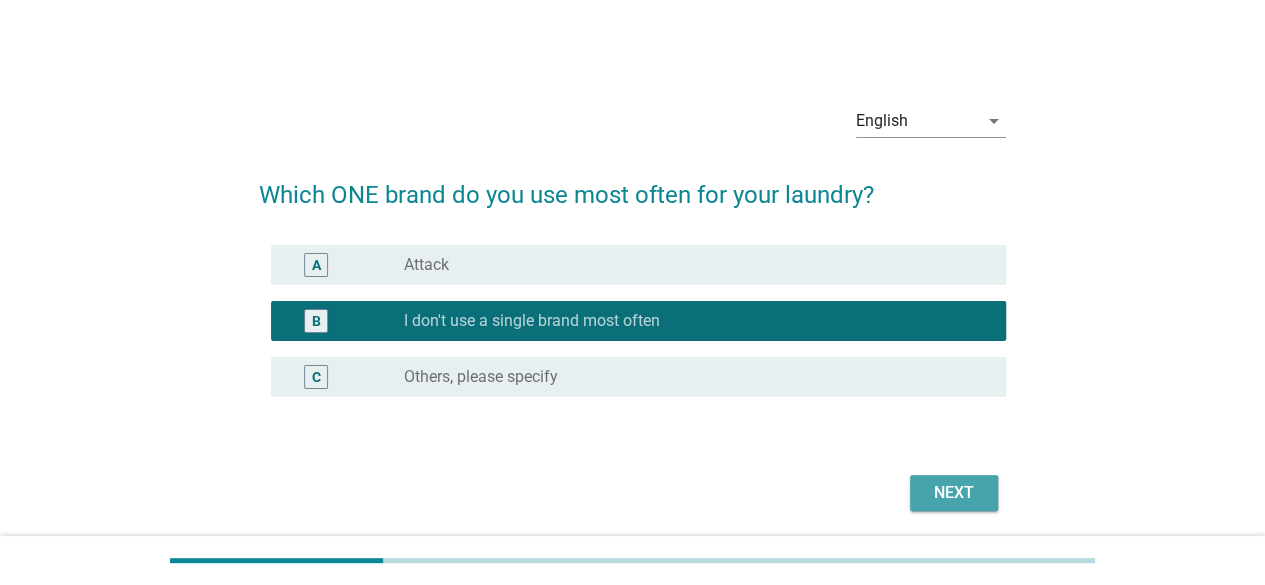 click on "Next" at bounding box center [954, 493] 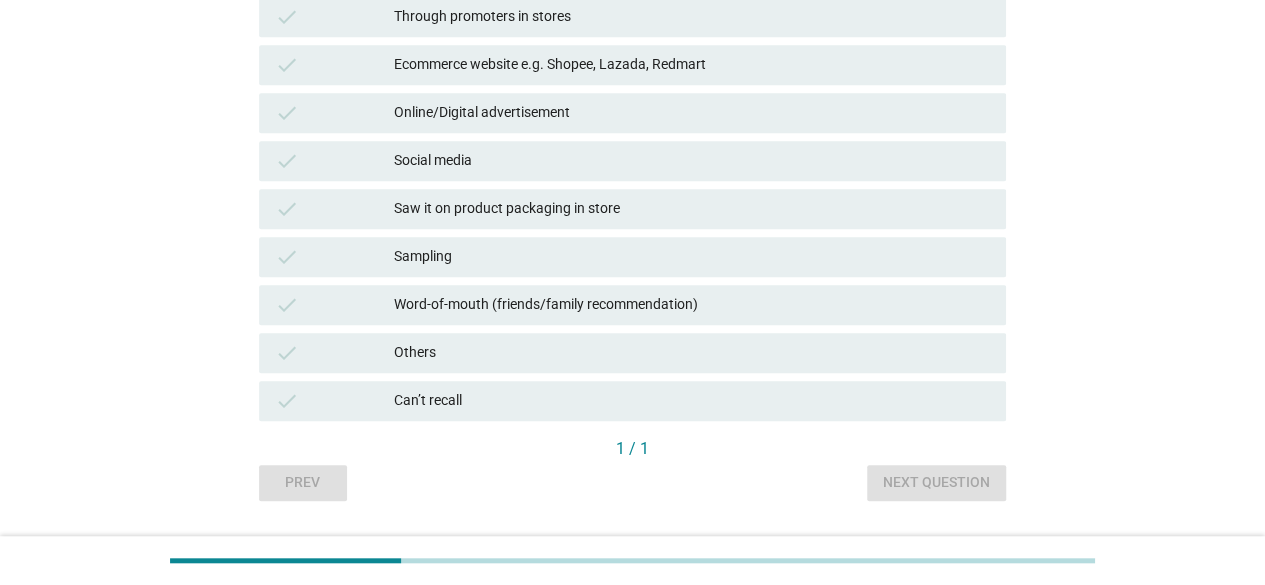 scroll, scrollTop: 584, scrollLeft: 0, axis: vertical 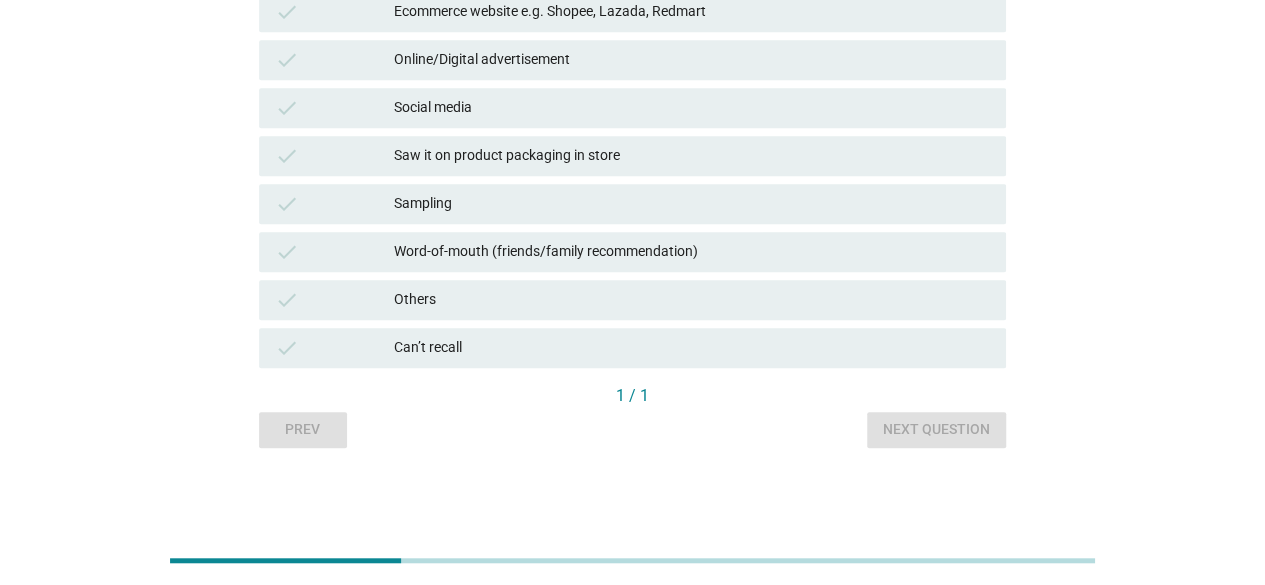 click on "Can’t recall" at bounding box center (692, 348) 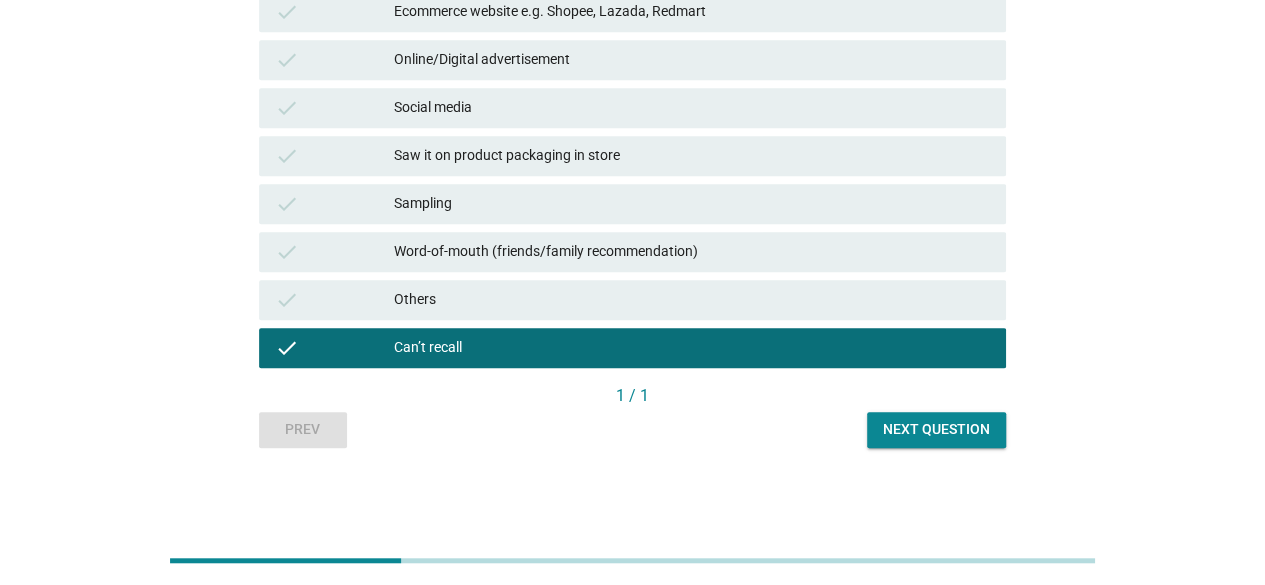 click on "Next question" at bounding box center [936, 430] 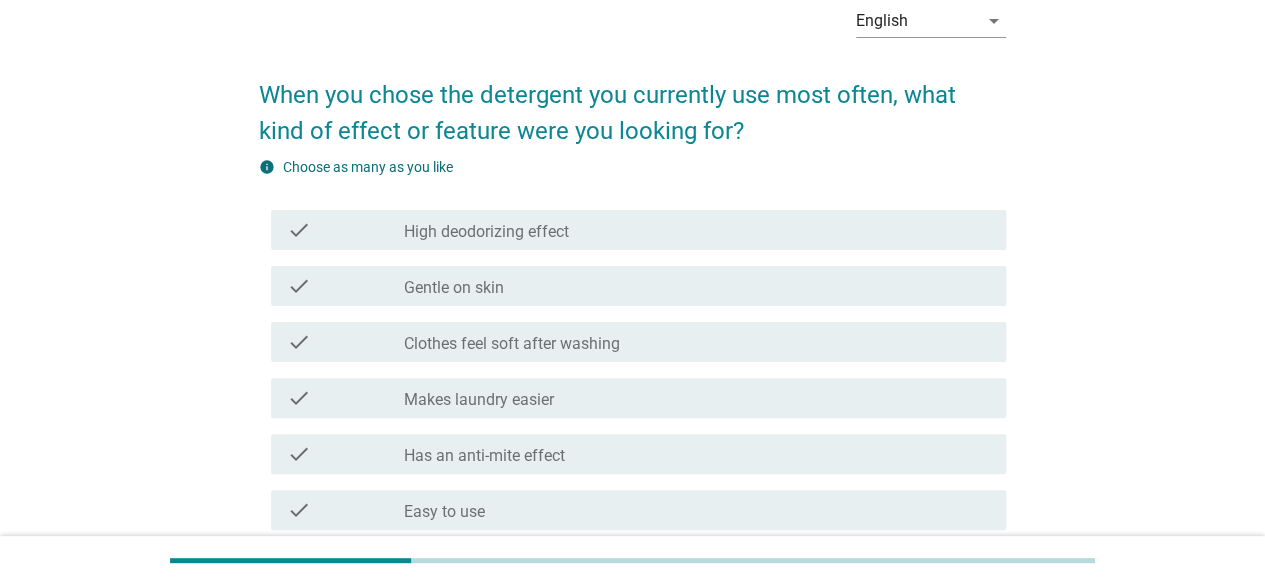 scroll, scrollTop: 200, scrollLeft: 0, axis: vertical 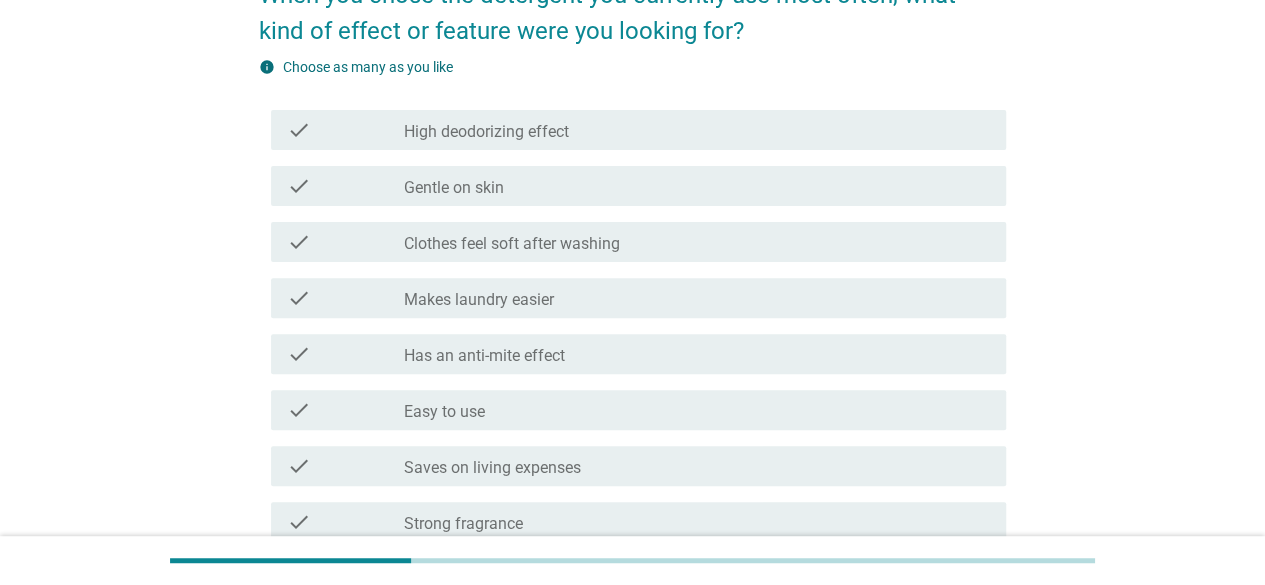 click on "check_box_outline_blank Clothes feel soft after washing" at bounding box center [697, 242] 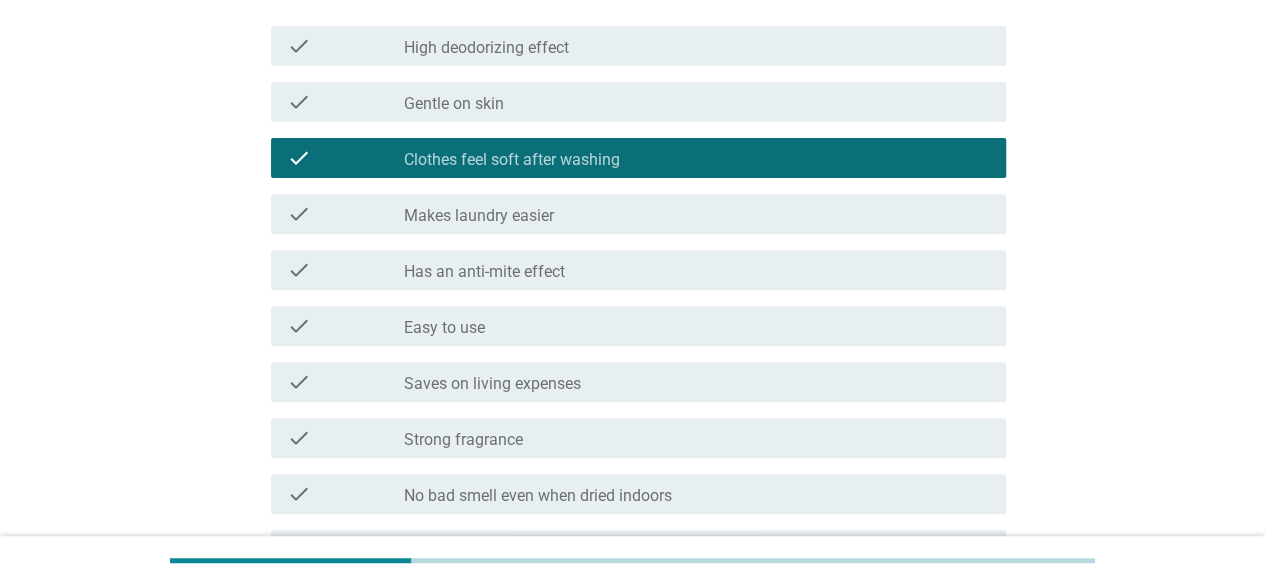 scroll, scrollTop: 400, scrollLeft: 0, axis: vertical 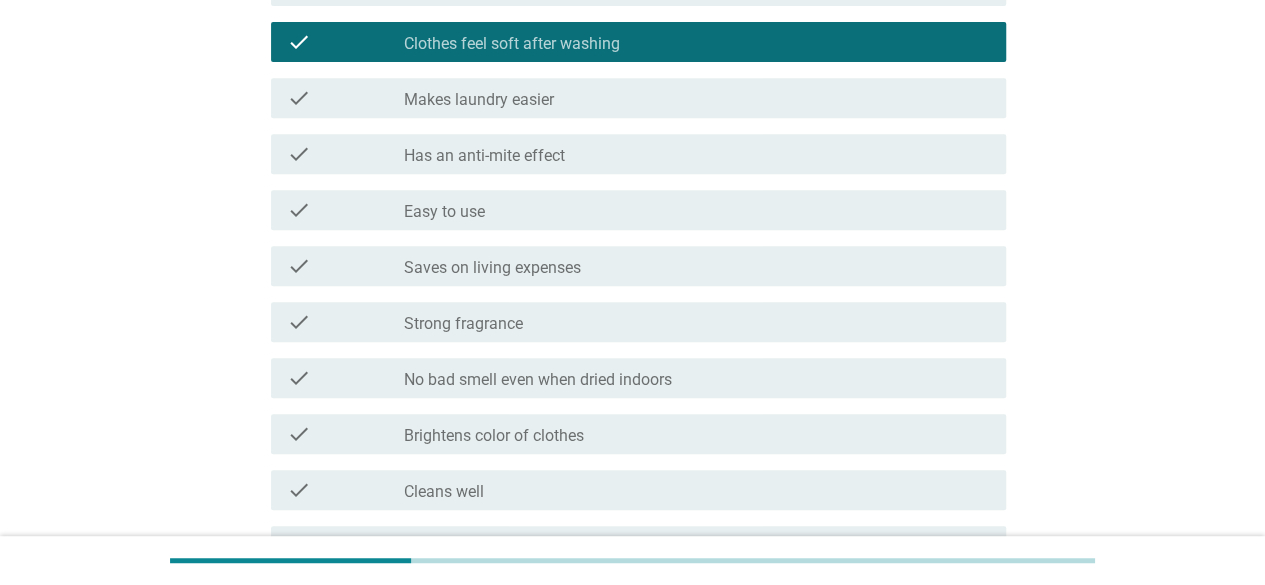 click on "check_box_outline_blank Easy to use" at bounding box center (697, 210) 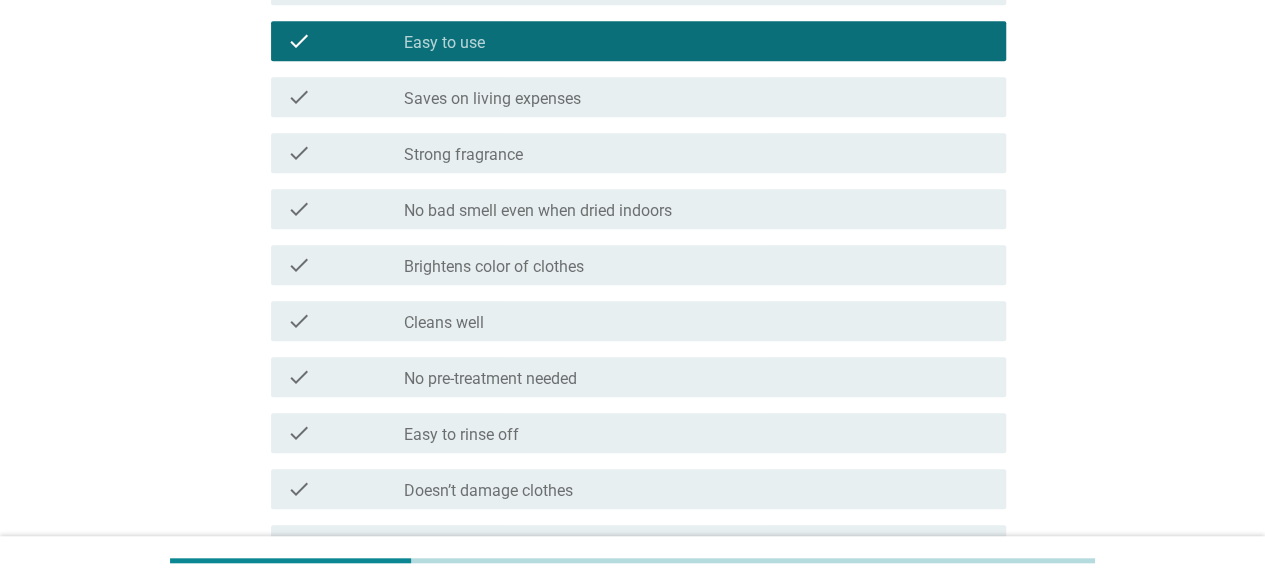 scroll, scrollTop: 600, scrollLeft: 0, axis: vertical 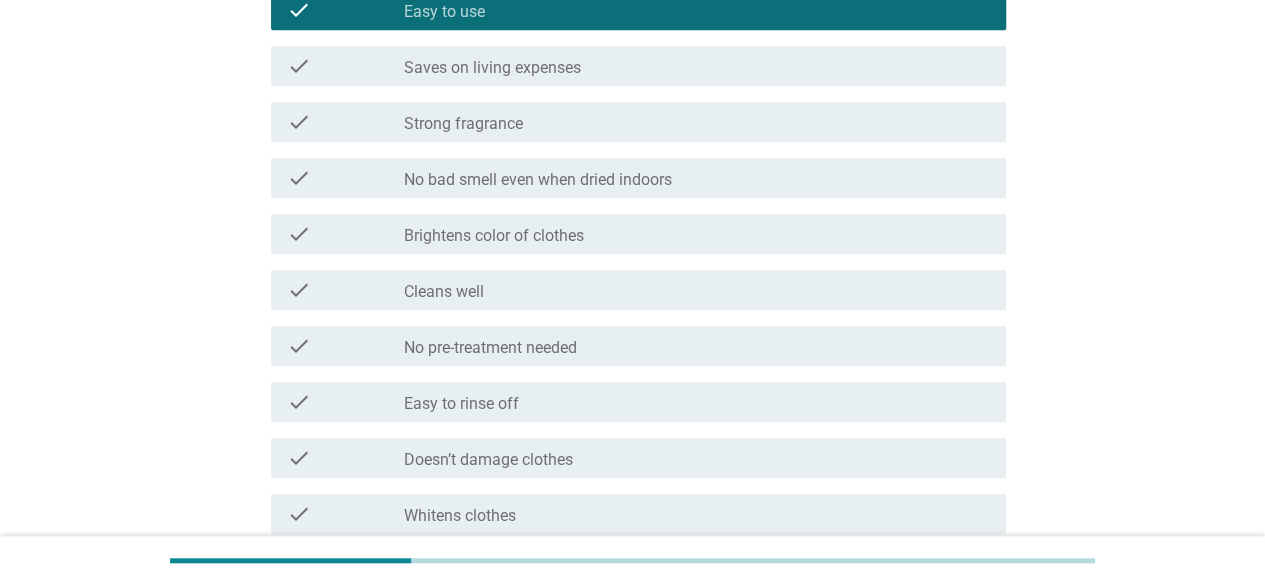 click on "check_box_outline_blank Cleans well" at bounding box center [697, 290] 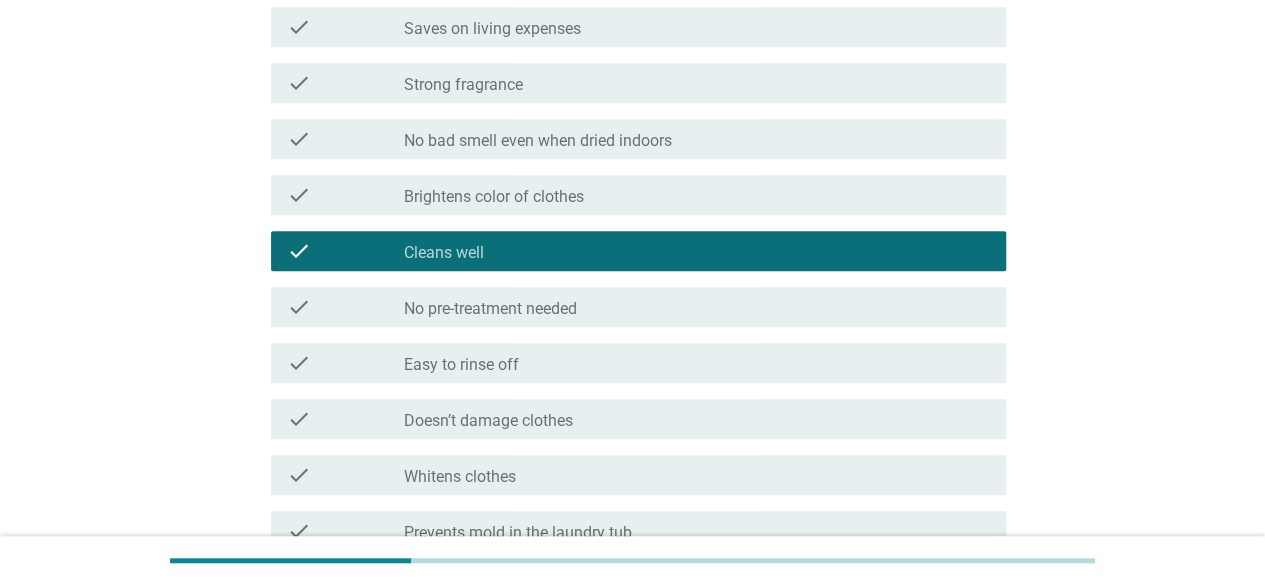 scroll, scrollTop: 700, scrollLeft: 0, axis: vertical 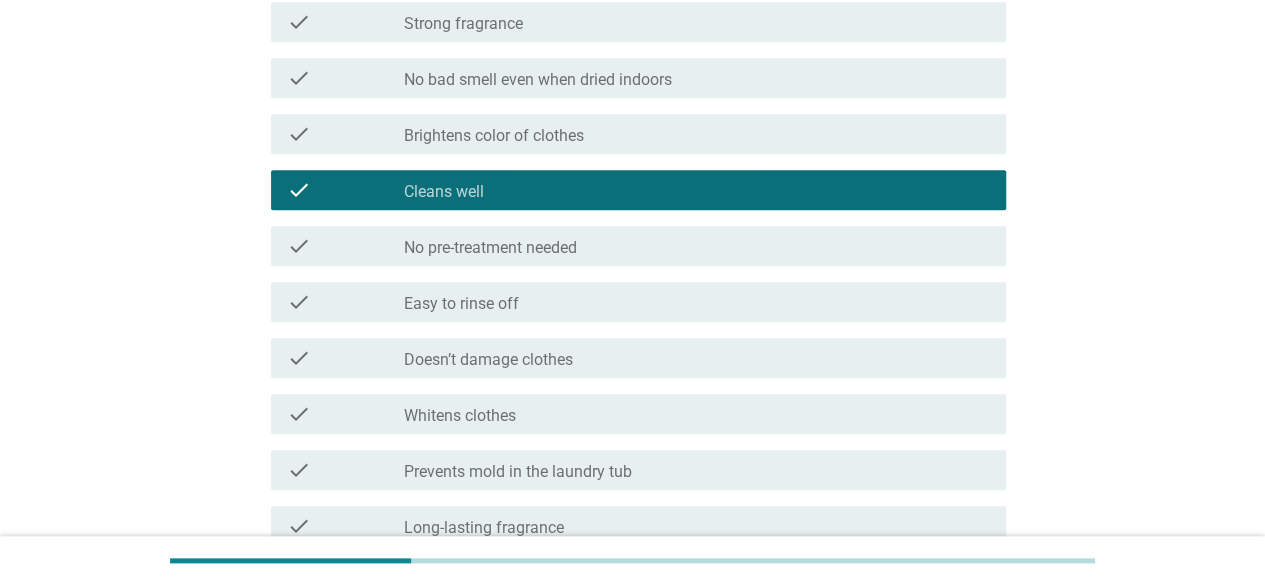 click on "check_box_outline_blank Easy to rinse off" at bounding box center [697, 302] 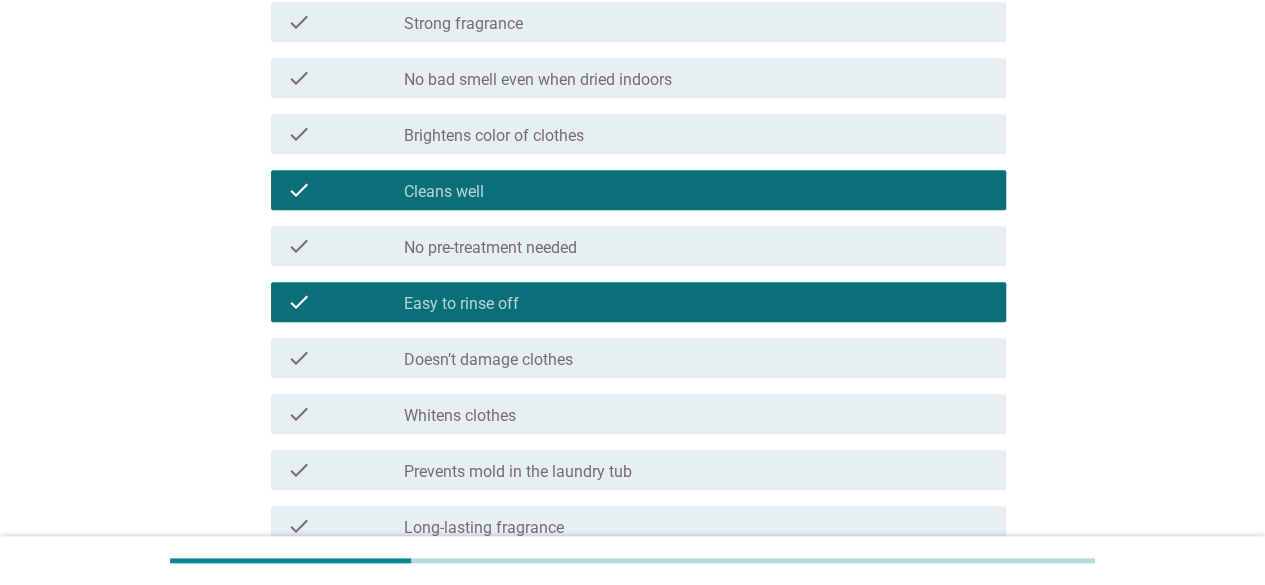 drag, startPoint x: 570, startPoint y: 356, endPoint x: 580, endPoint y: 357, distance: 10.049875 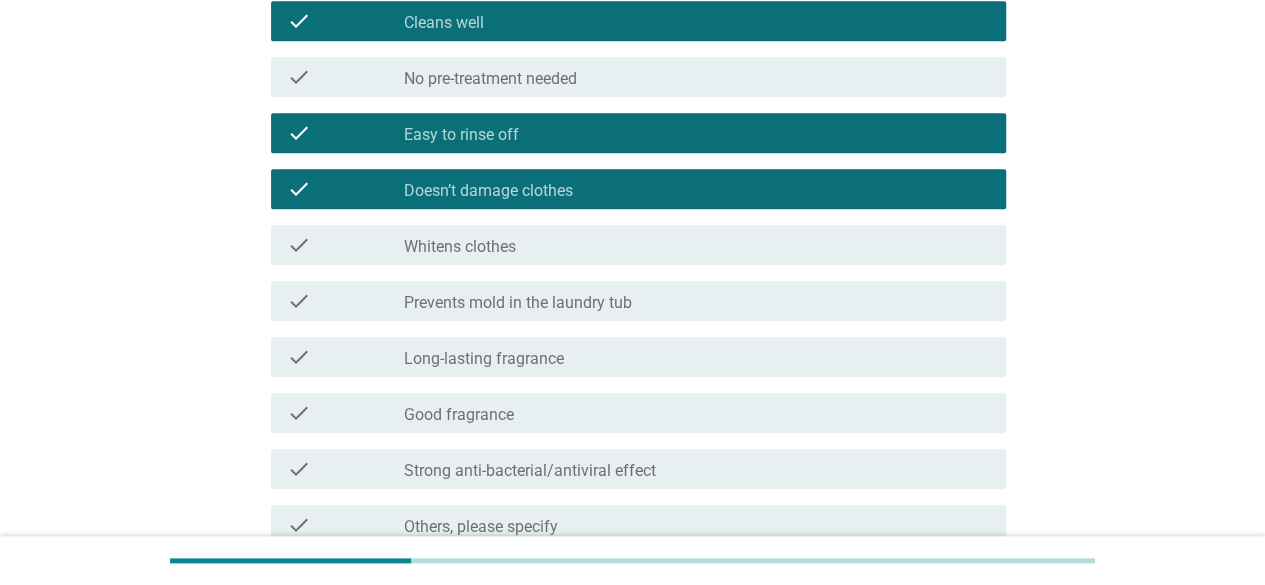 scroll, scrollTop: 900, scrollLeft: 0, axis: vertical 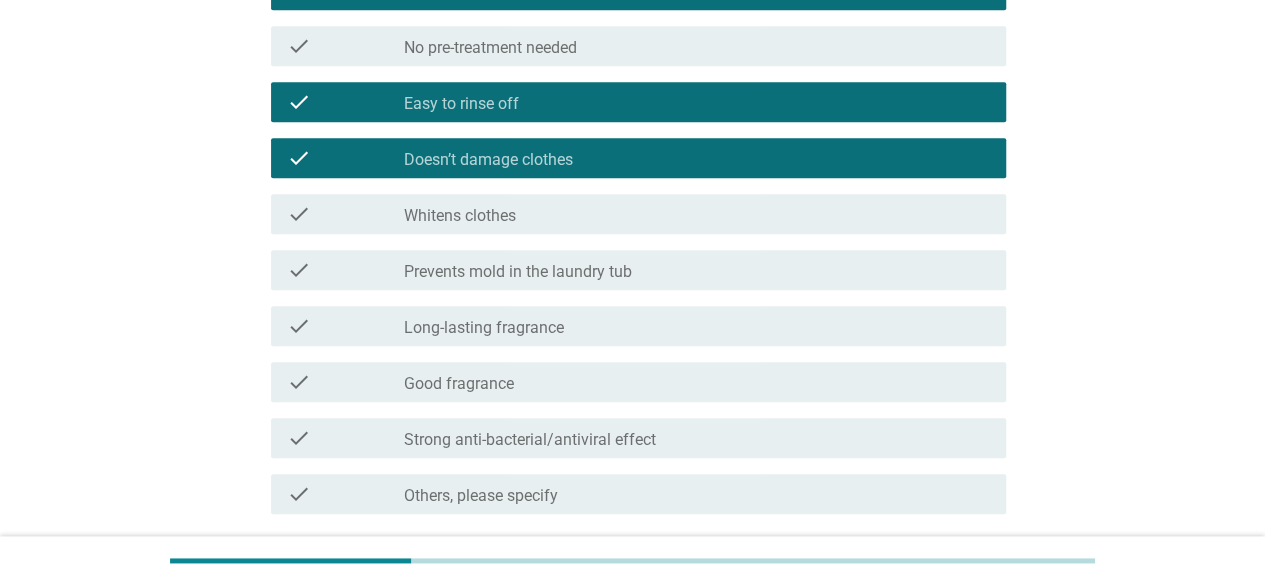 click on "check_box_outline_blank Long-lasting fragrance" at bounding box center (697, 326) 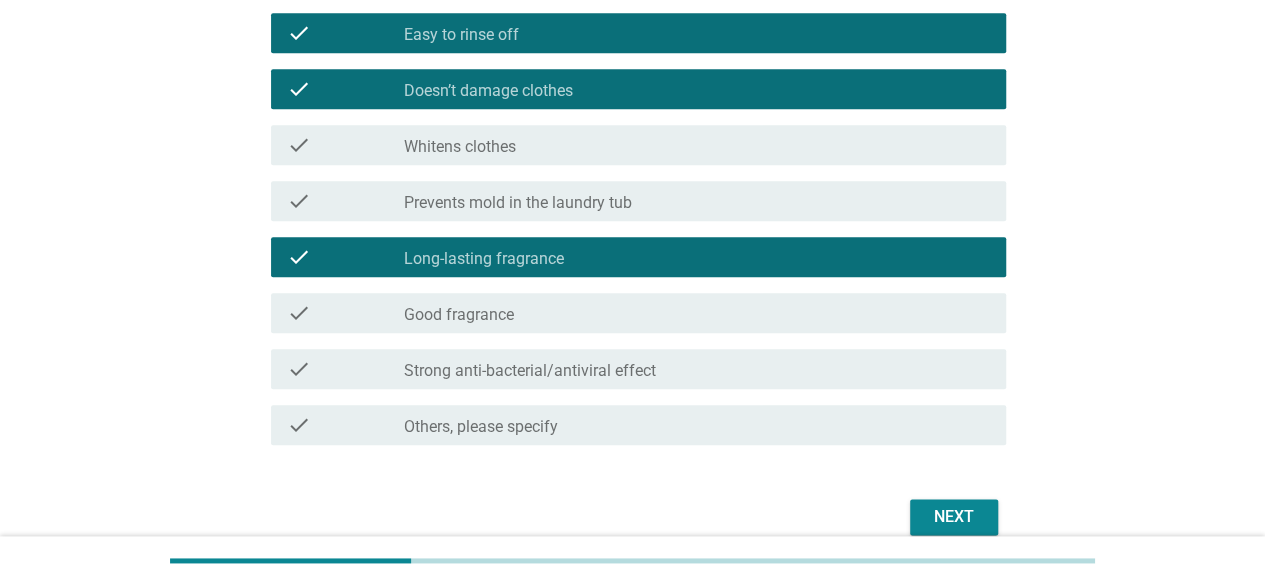 scroll, scrollTop: 1000, scrollLeft: 0, axis: vertical 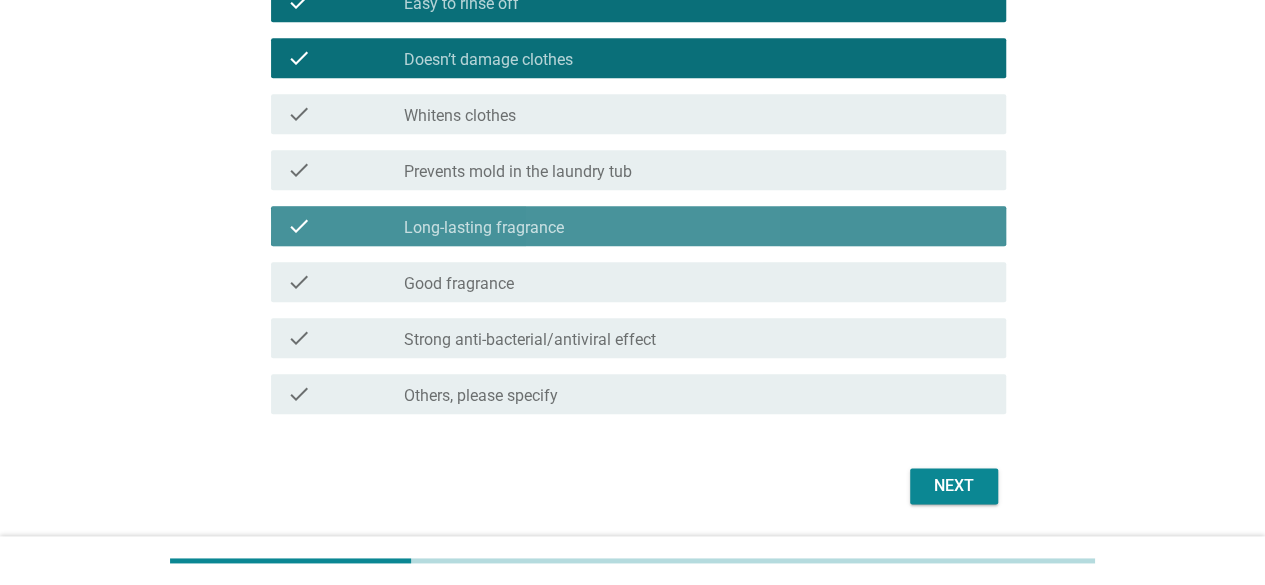 click on "check_box_outline_blank Long-lasting fragrance" at bounding box center [697, 226] 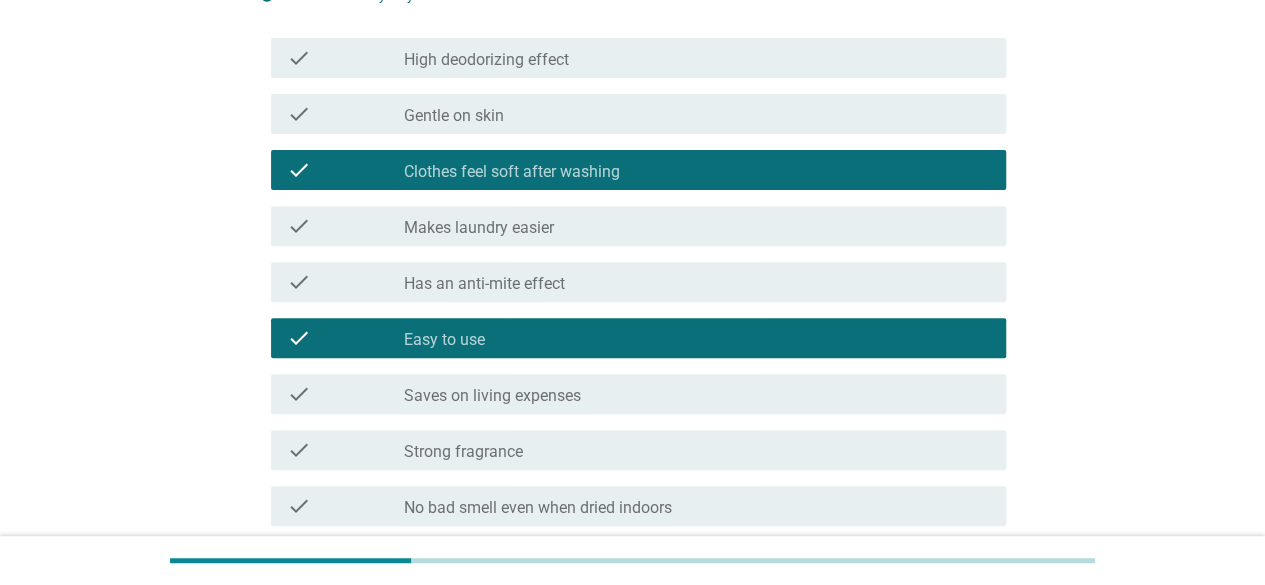 scroll, scrollTop: 200, scrollLeft: 0, axis: vertical 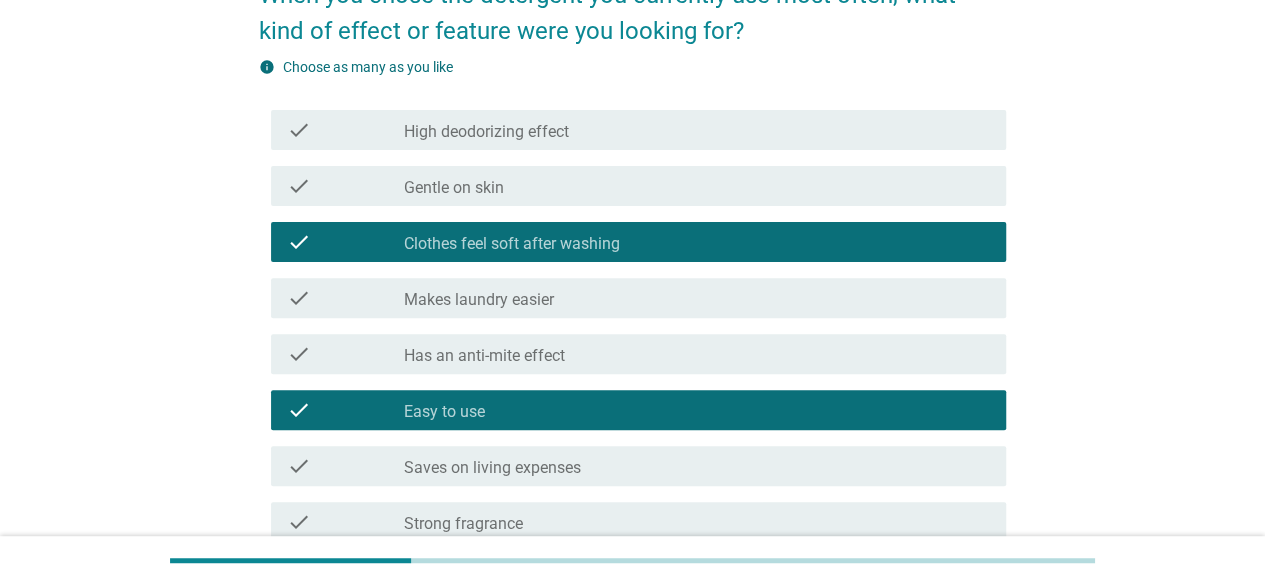 click on "check_box_outline_blank Gentle on skin" at bounding box center (697, 186) 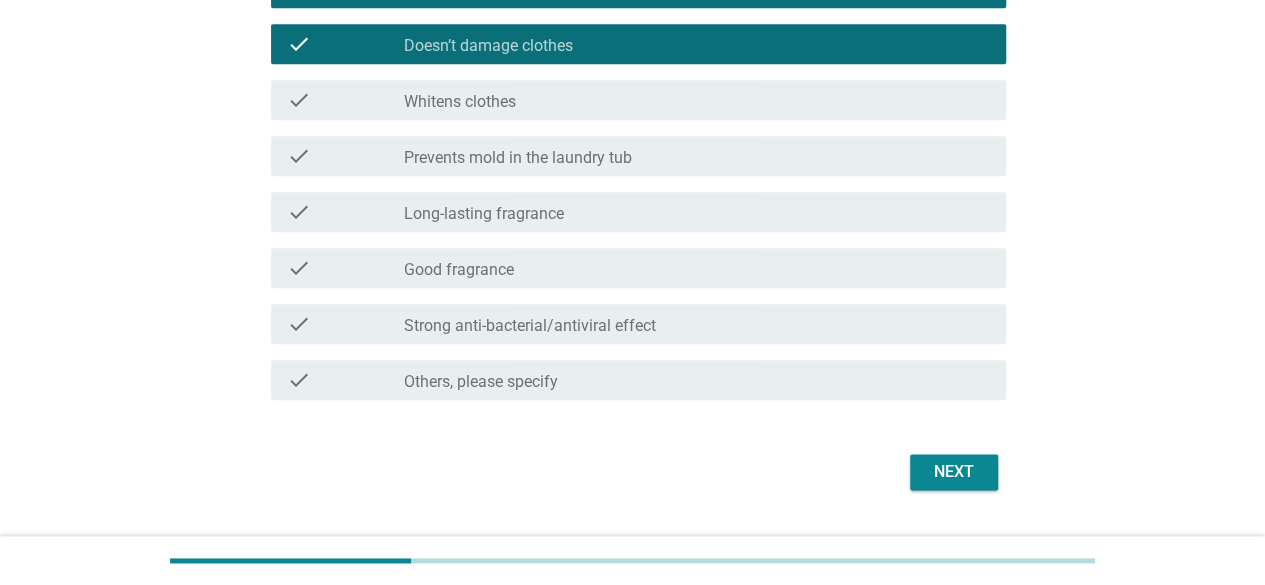 scroll, scrollTop: 1062, scrollLeft: 0, axis: vertical 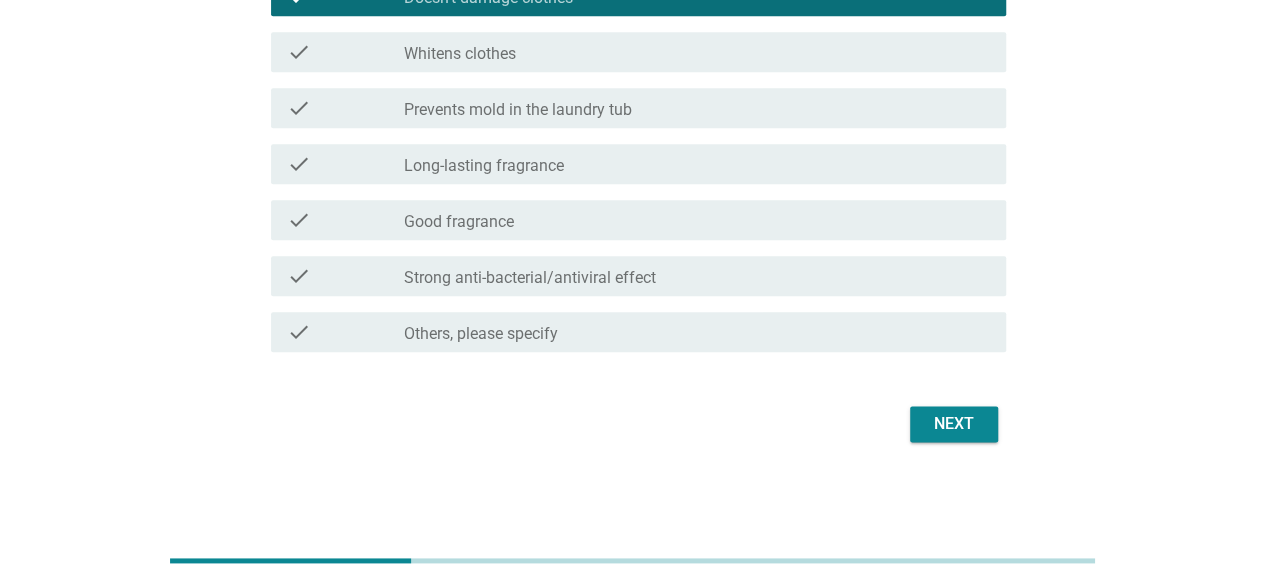 click on "Strong anti-bacterial/antiviral effect" at bounding box center [530, 278] 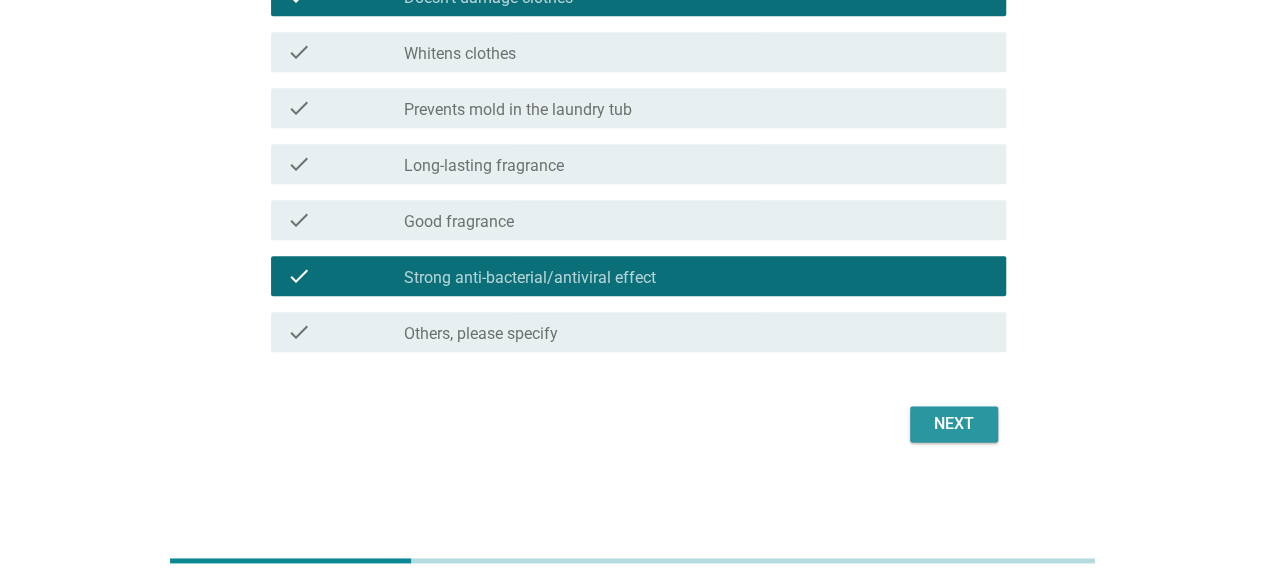 click on "Next" at bounding box center (954, 424) 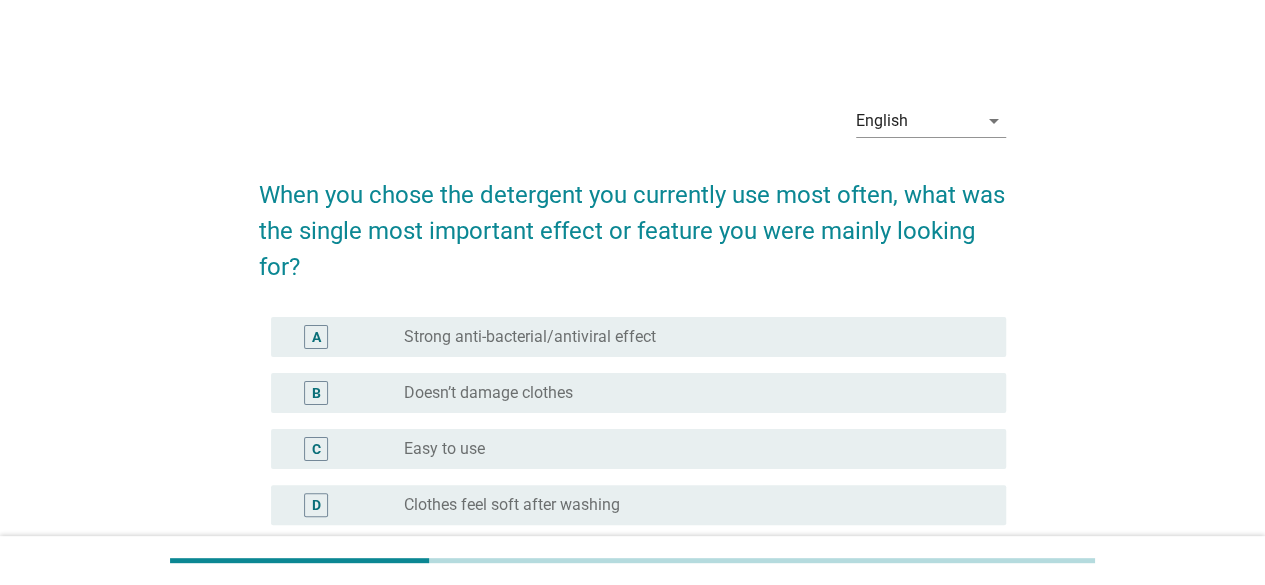 scroll, scrollTop: 200, scrollLeft: 0, axis: vertical 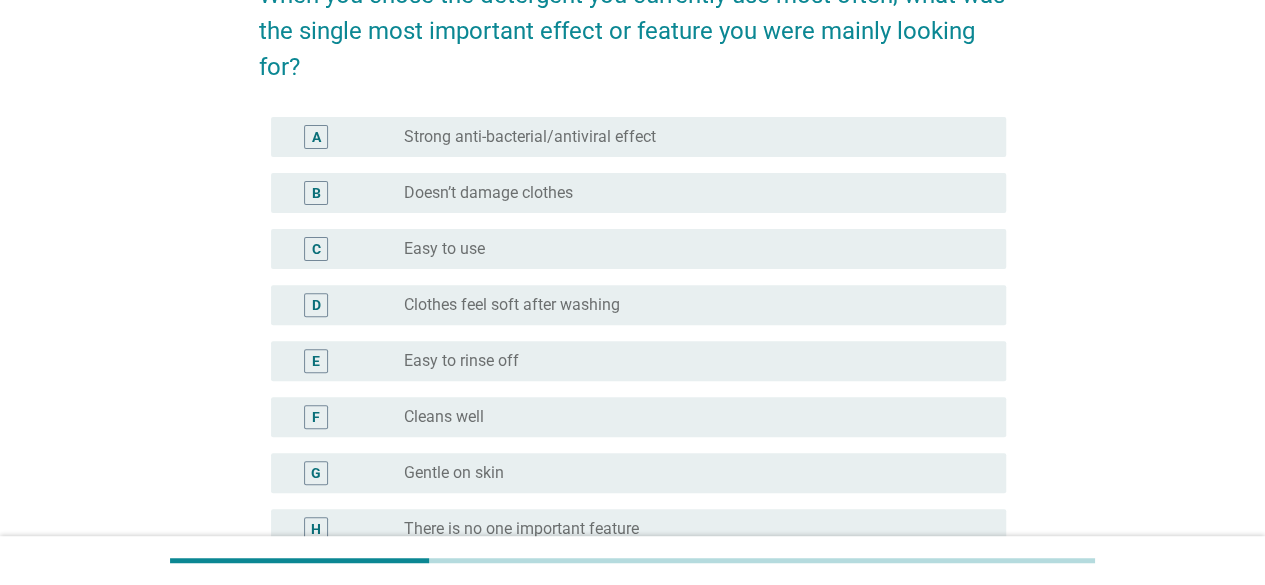 drag, startPoint x: 507, startPoint y: 415, endPoint x: 572, endPoint y: 413, distance: 65.03076 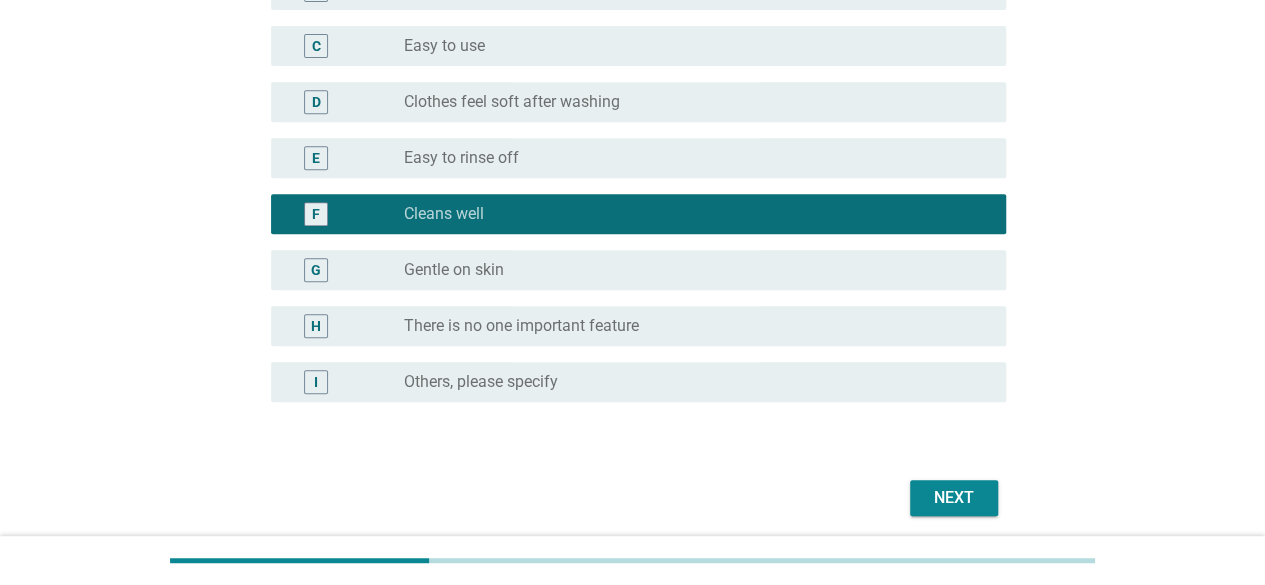 scroll, scrollTop: 476, scrollLeft: 0, axis: vertical 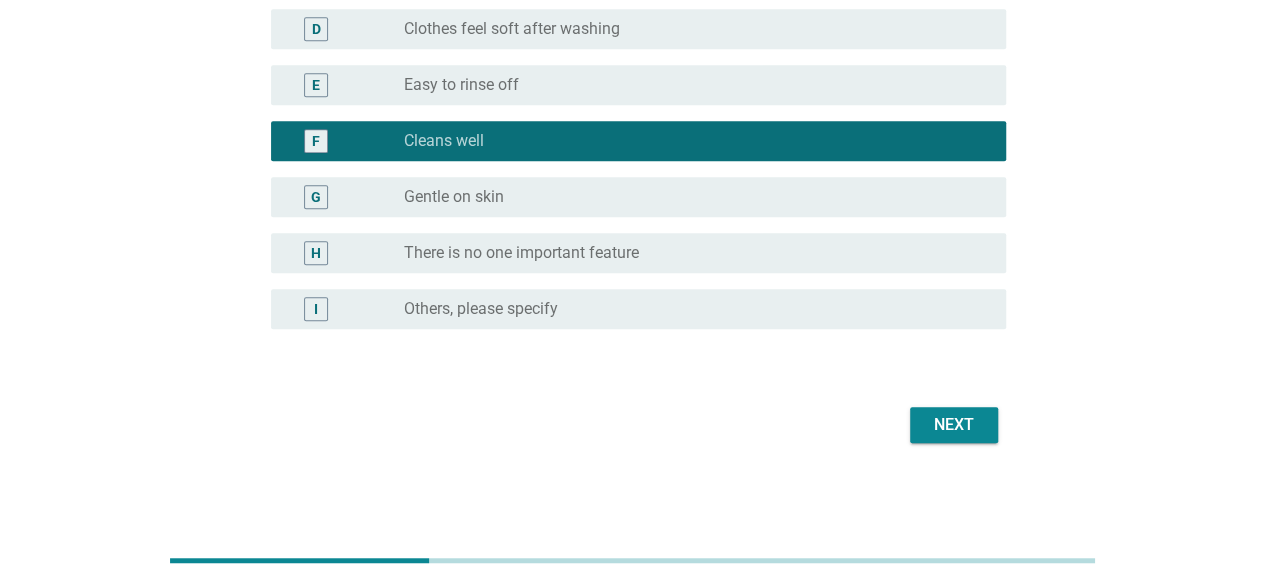 click on "Next" at bounding box center [954, 425] 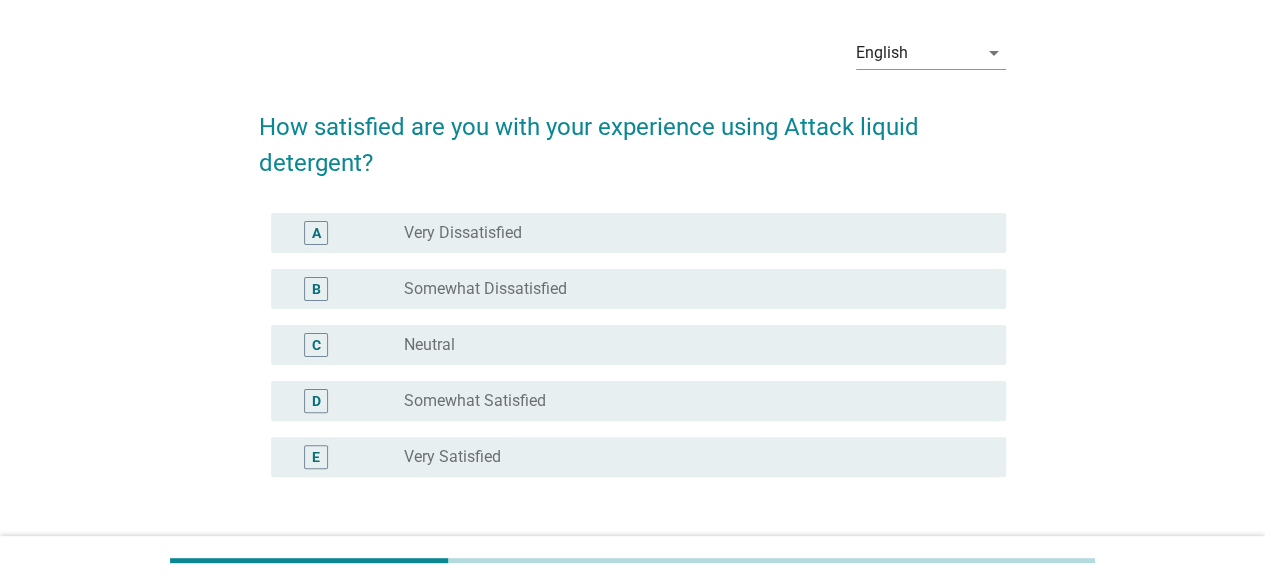 scroll, scrollTop: 100, scrollLeft: 0, axis: vertical 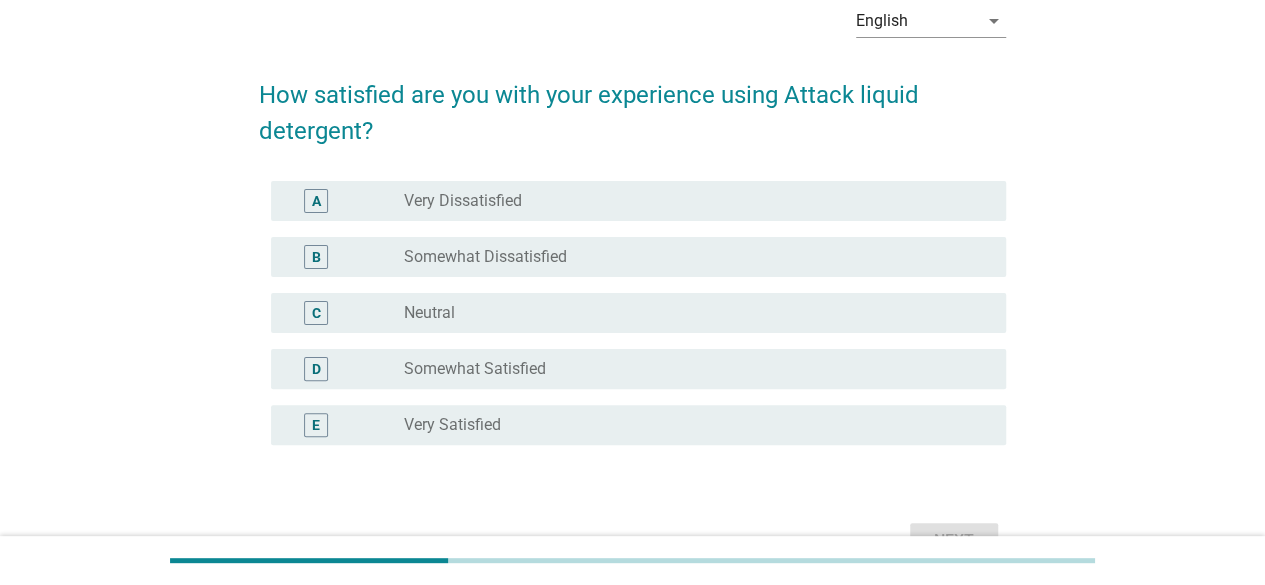 click on "radio_button_unchecked Somewhat Satisfied" at bounding box center (689, 369) 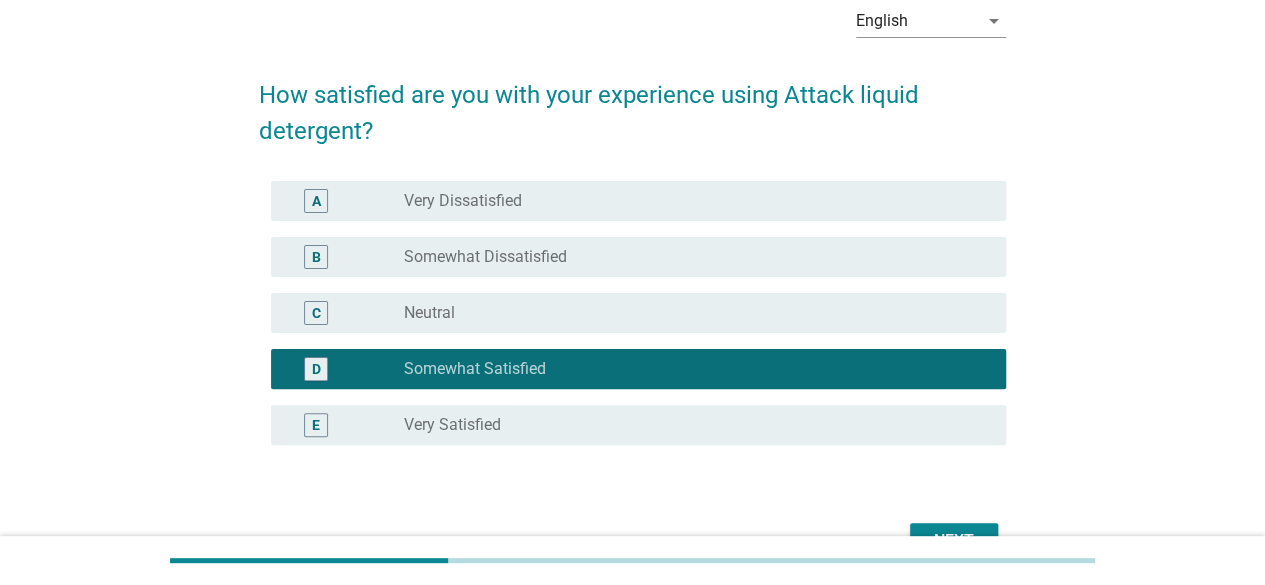 click on "Next" at bounding box center [954, 541] 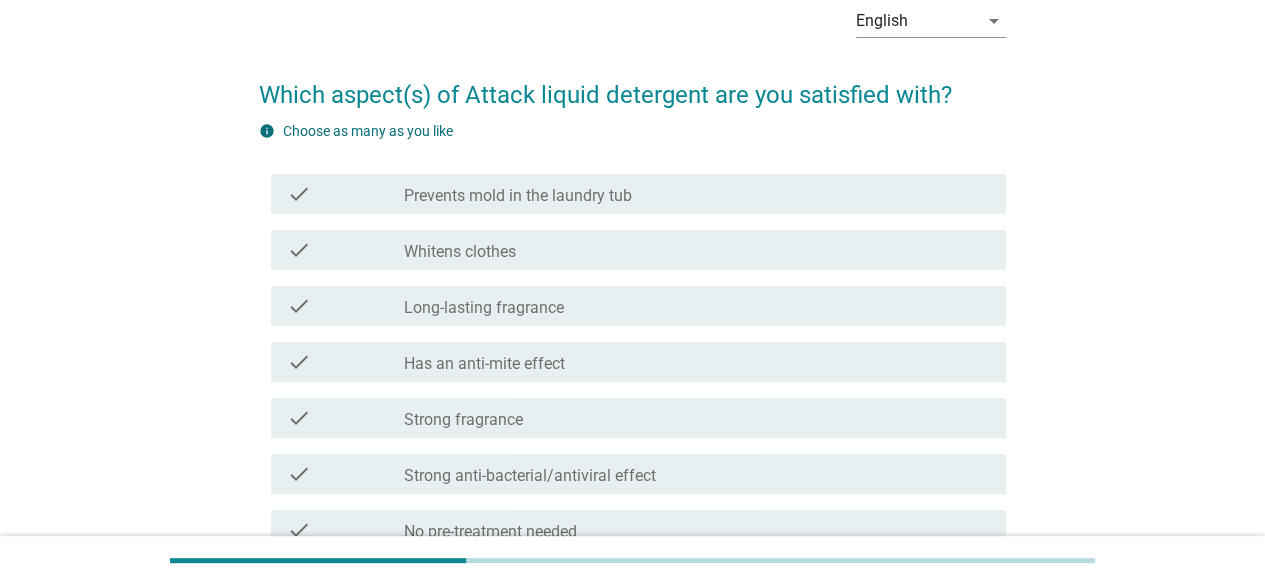 scroll, scrollTop: 400, scrollLeft: 0, axis: vertical 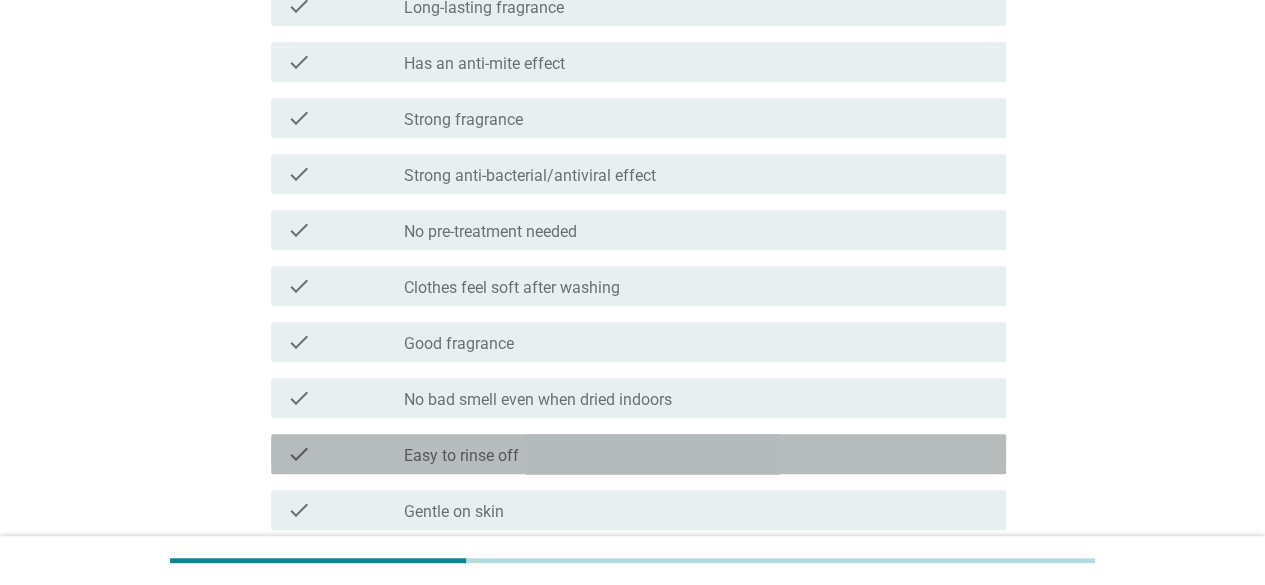 click on "check_box_outline_blank Easy to rinse off" at bounding box center [697, 454] 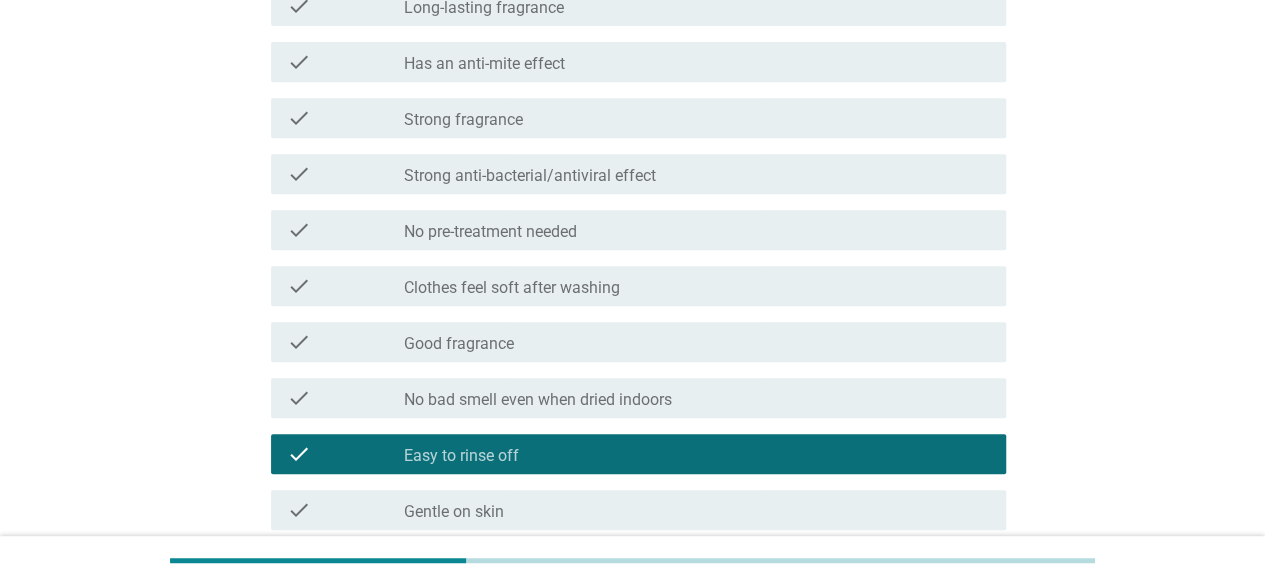 scroll, scrollTop: 700, scrollLeft: 0, axis: vertical 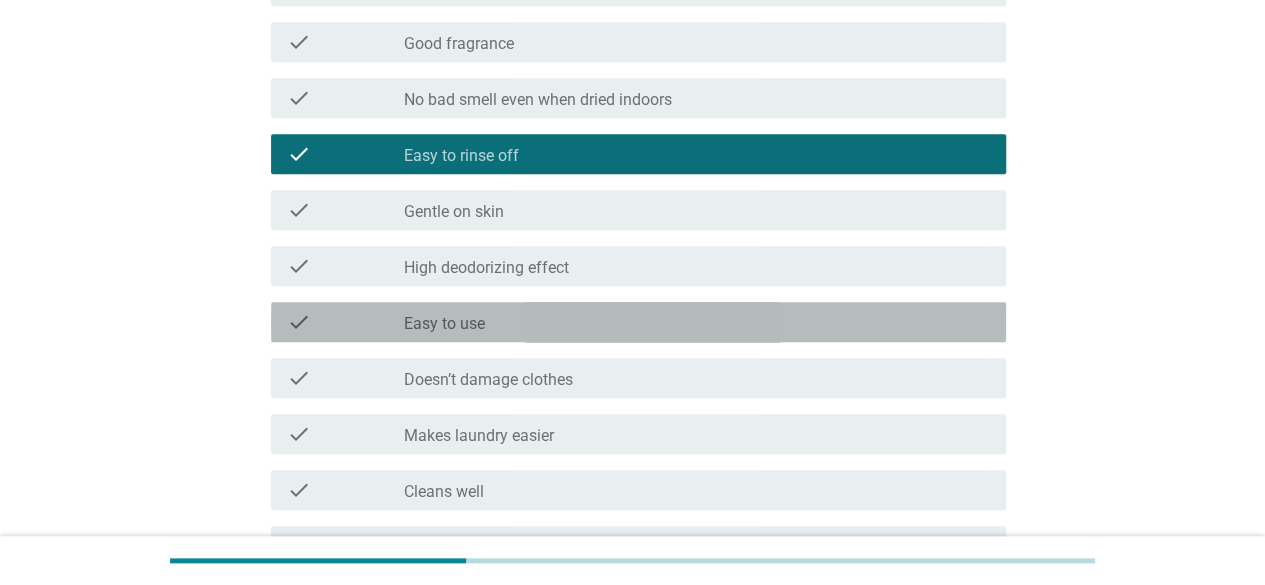 click on "check_box_outline_blank Easy to use" at bounding box center (697, 322) 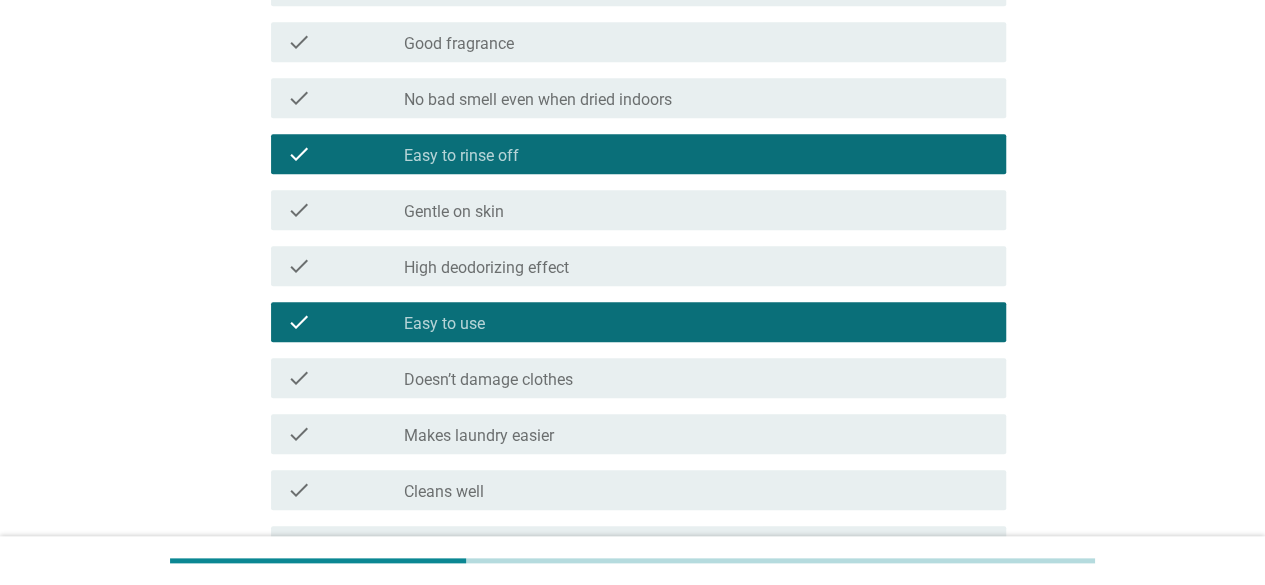 click on "check_box_outline_blank Easy to rinse off" at bounding box center (697, 154) 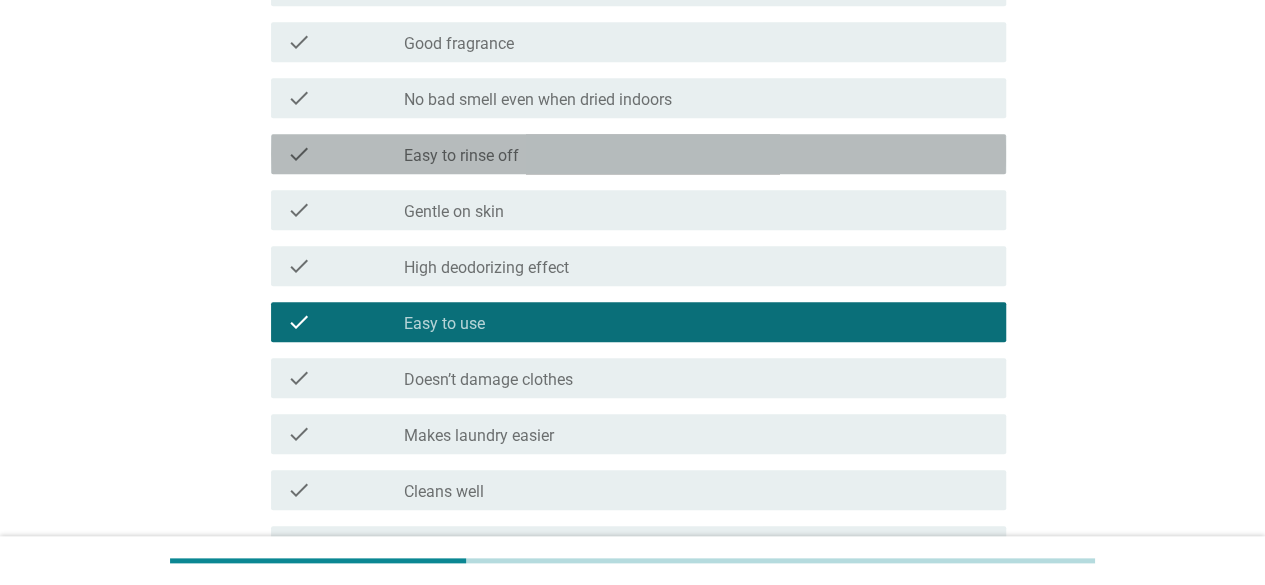 click on "check_box_outline_blank Easy to rinse off" at bounding box center (697, 154) 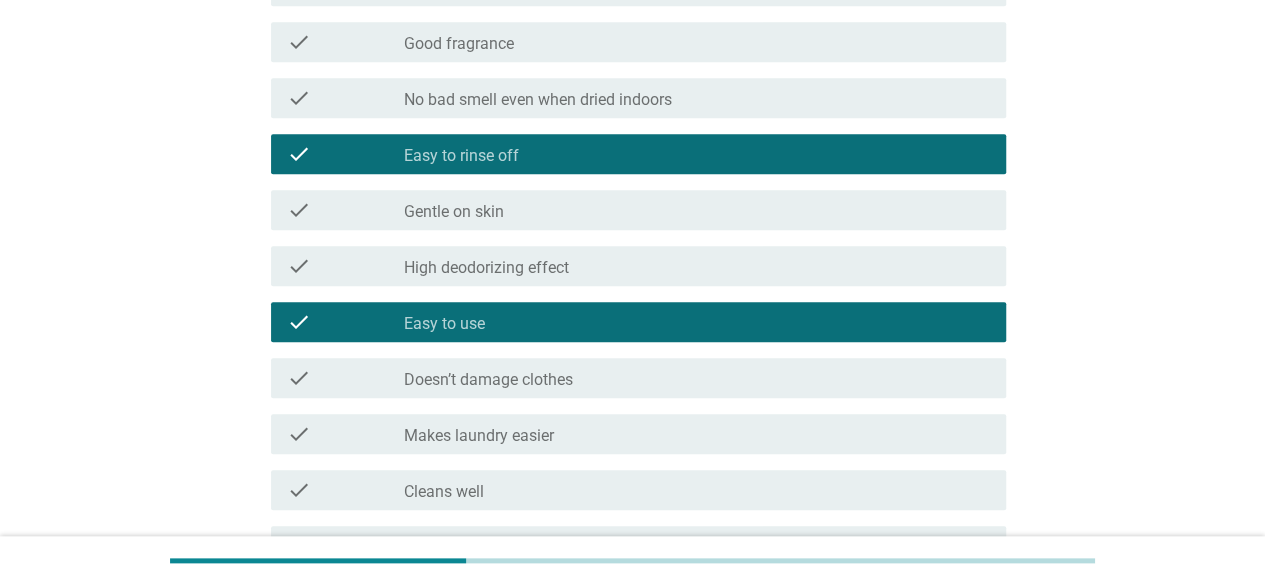 scroll, scrollTop: 900, scrollLeft: 0, axis: vertical 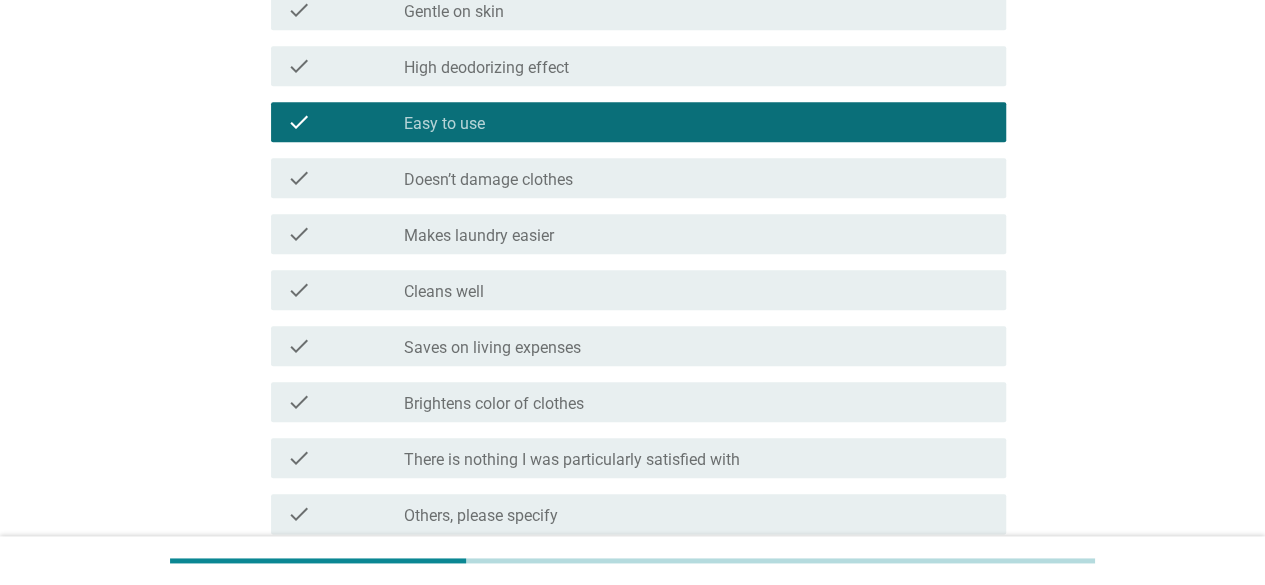 click on "check     check_box_outline_blank Makes laundry easier" at bounding box center (638, 234) 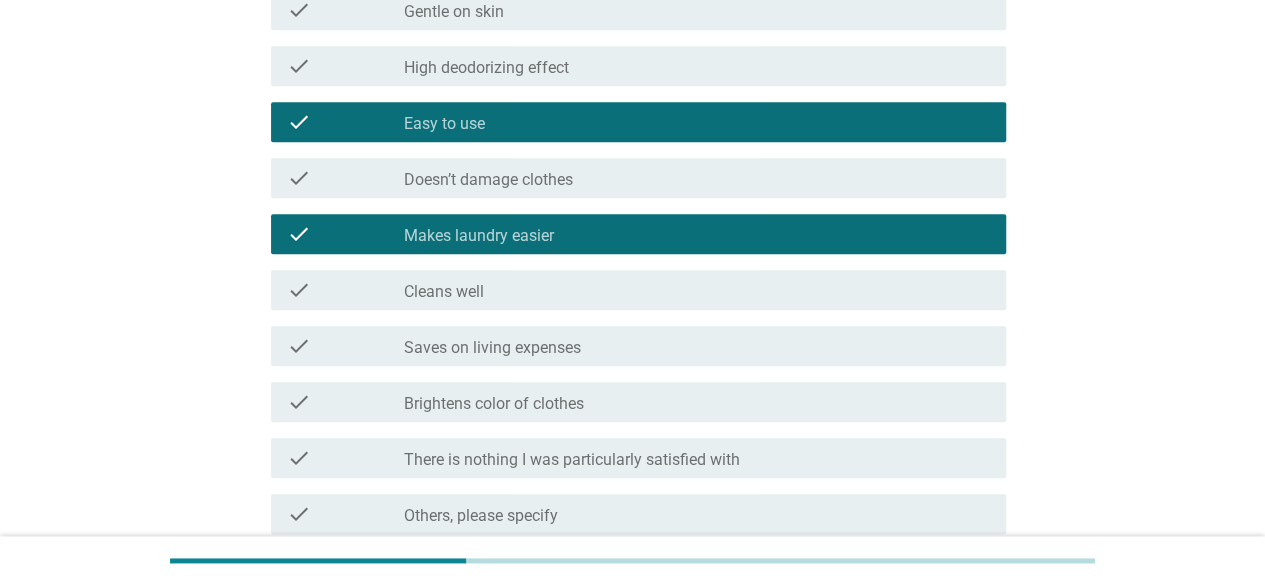 scroll, scrollTop: 700, scrollLeft: 0, axis: vertical 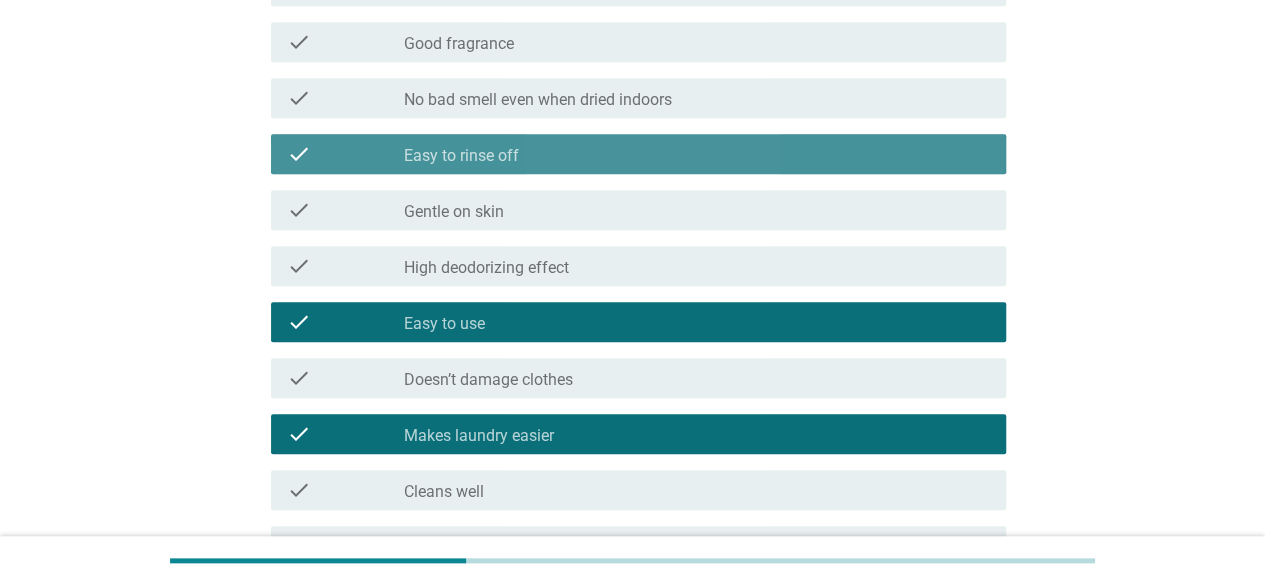 click on "check_box_outline_blank Easy to rinse off" at bounding box center [697, 154] 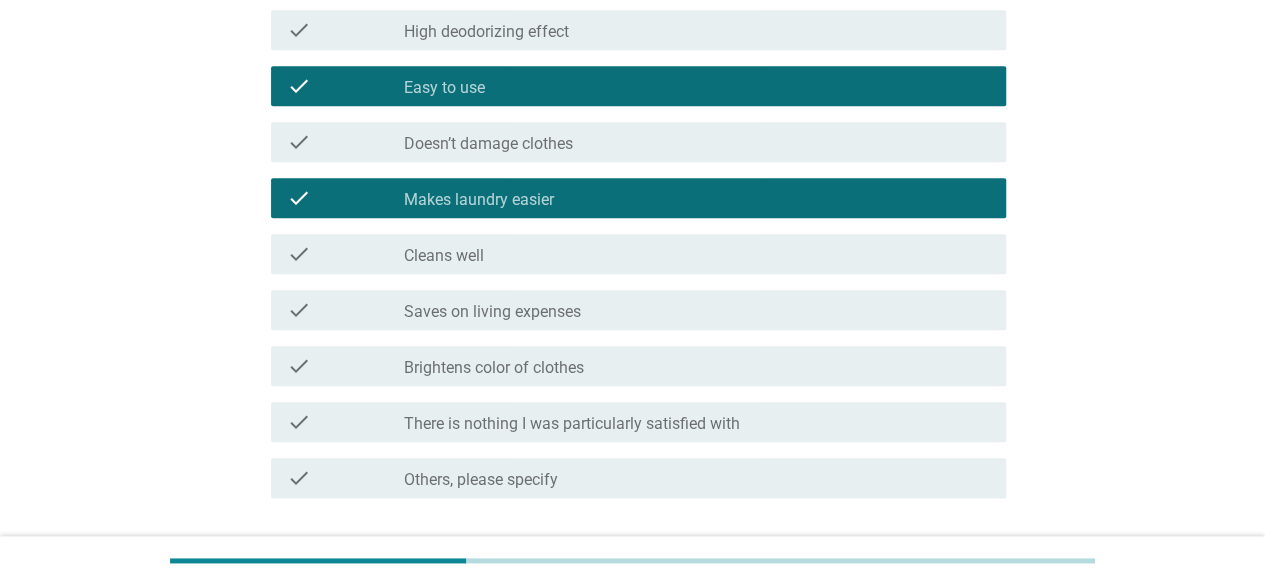 scroll, scrollTop: 1000, scrollLeft: 0, axis: vertical 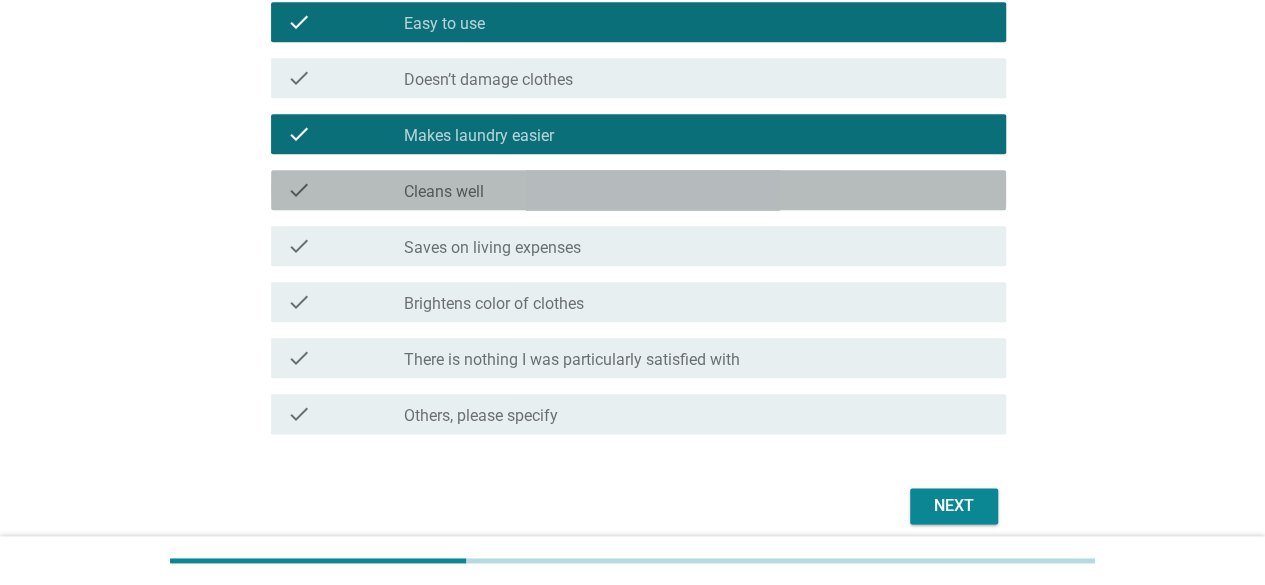 click on "check_box_outline_blank Cleans well" at bounding box center [697, 190] 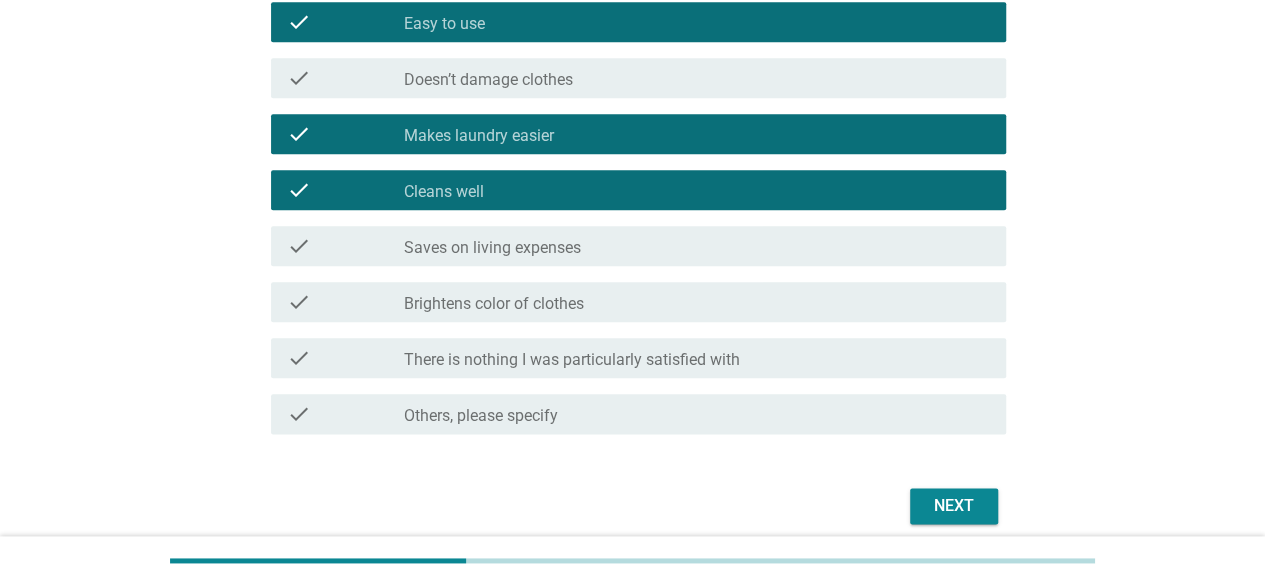 click on "Next" at bounding box center [954, 506] 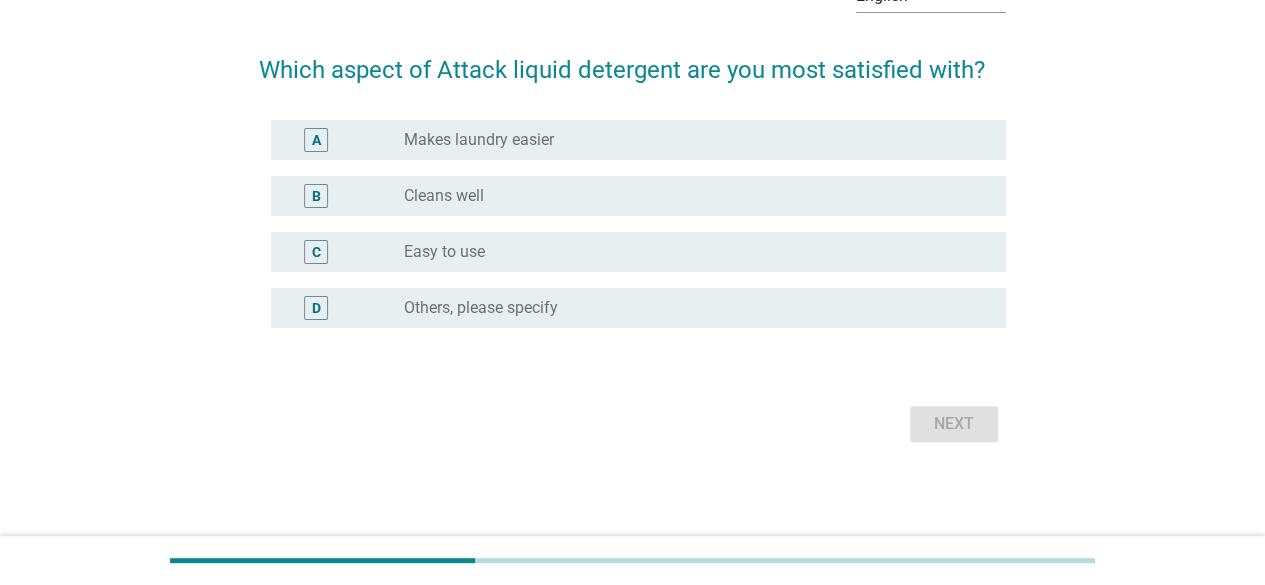 scroll, scrollTop: 0, scrollLeft: 0, axis: both 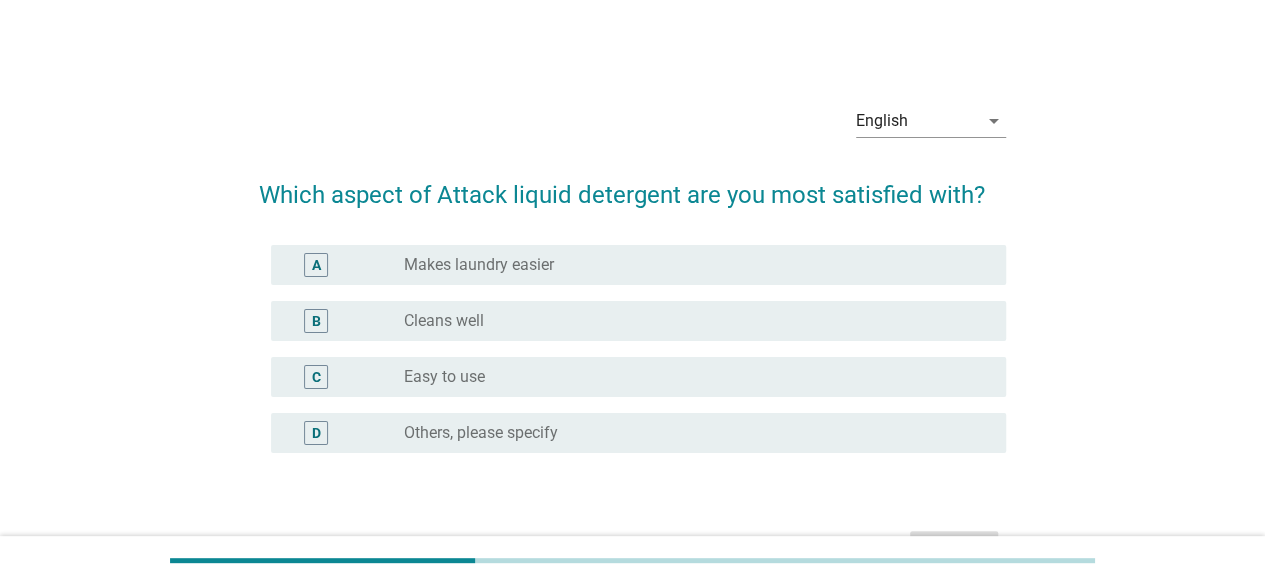 click on "radio_button_unchecked Cleans well" at bounding box center [689, 321] 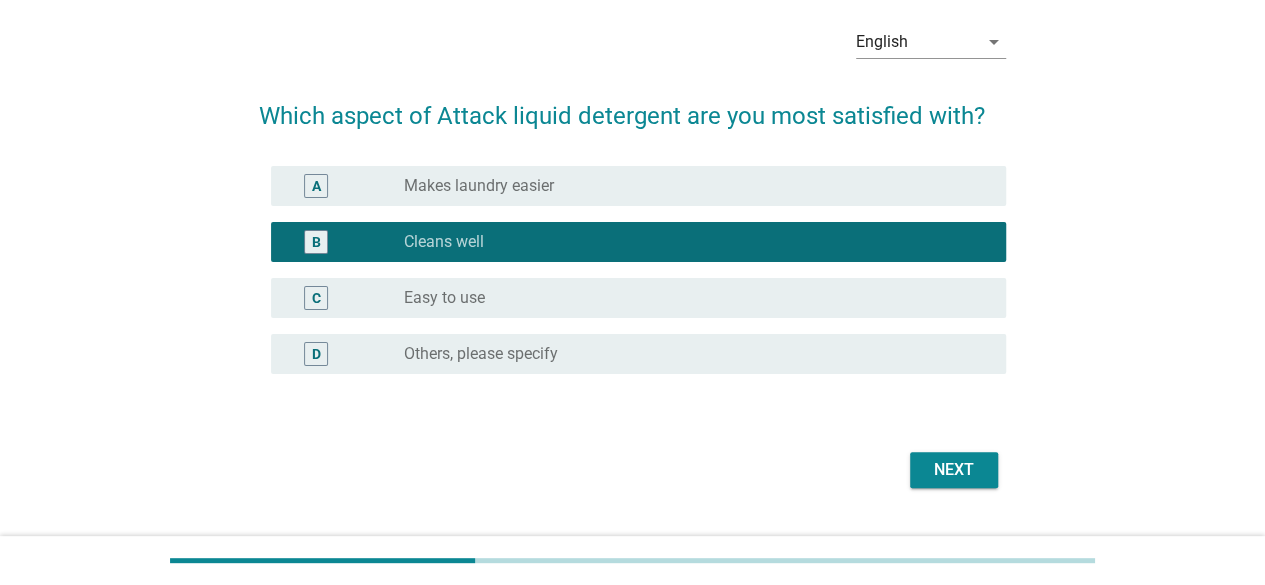 scroll, scrollTop: 124, scrollLeft: 0, axis: vertical 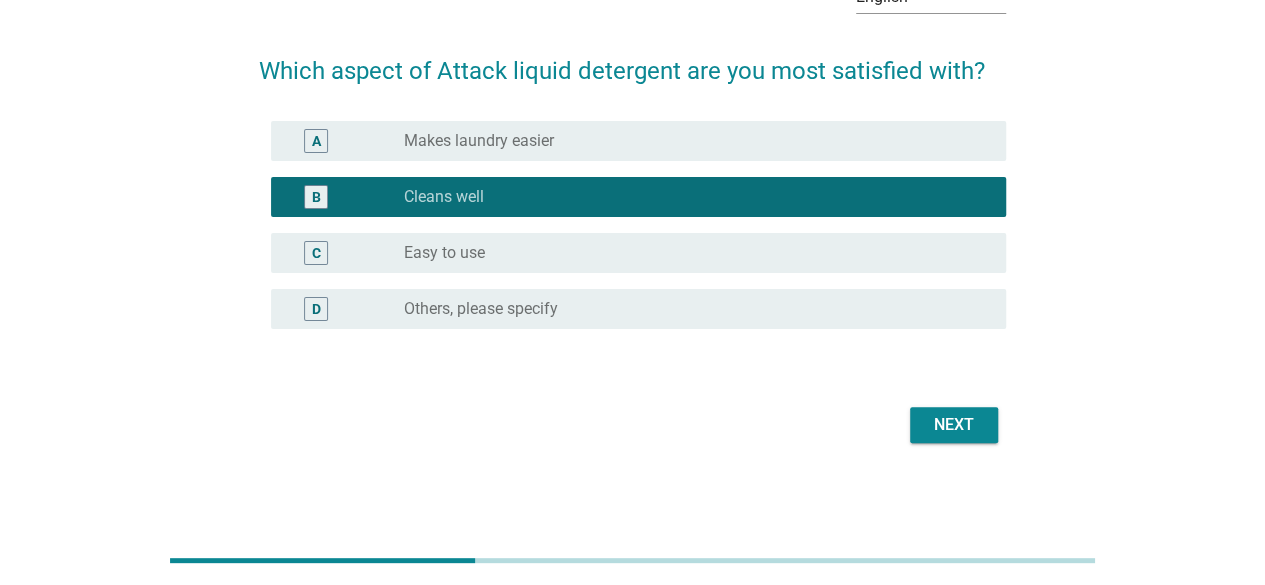 click on "Next" at bounding box center [954, 425] 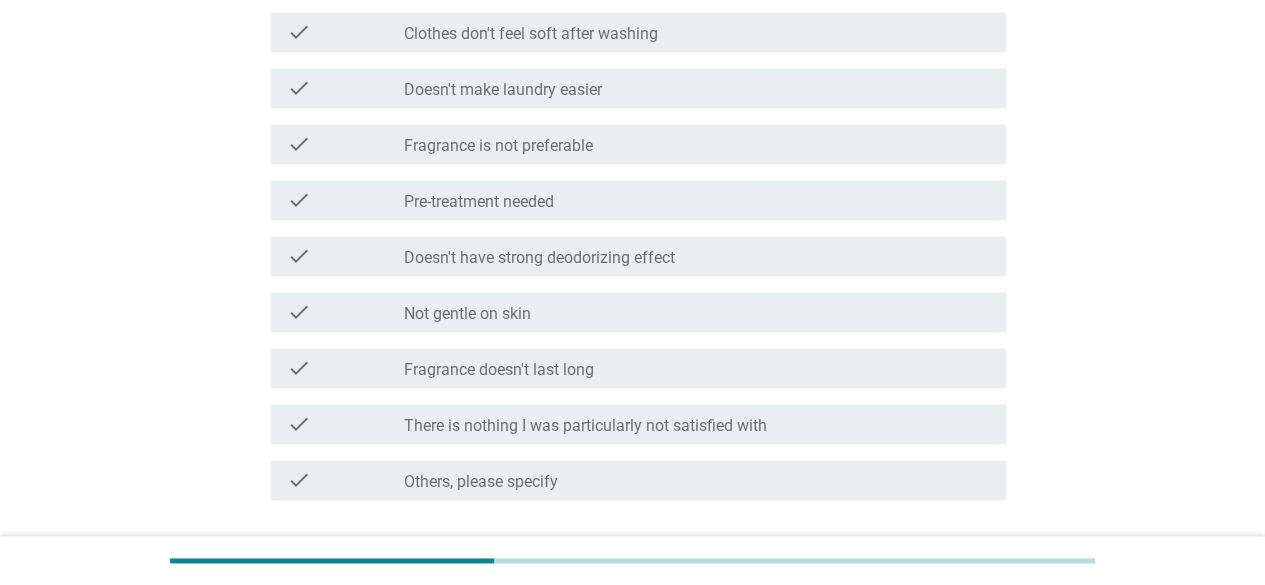 scroll, scrollTop: 1000, scrollLeft: 0, axis: vertical 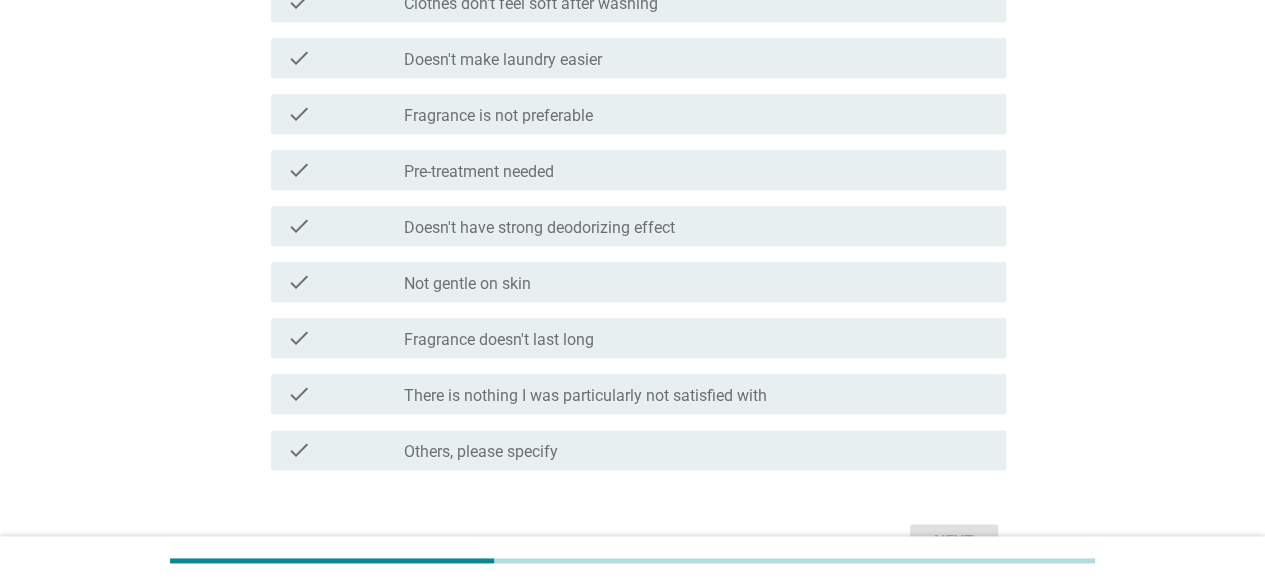 click on "There is nothing I was particularly not satisfied with" at bounding box center [585, 396] 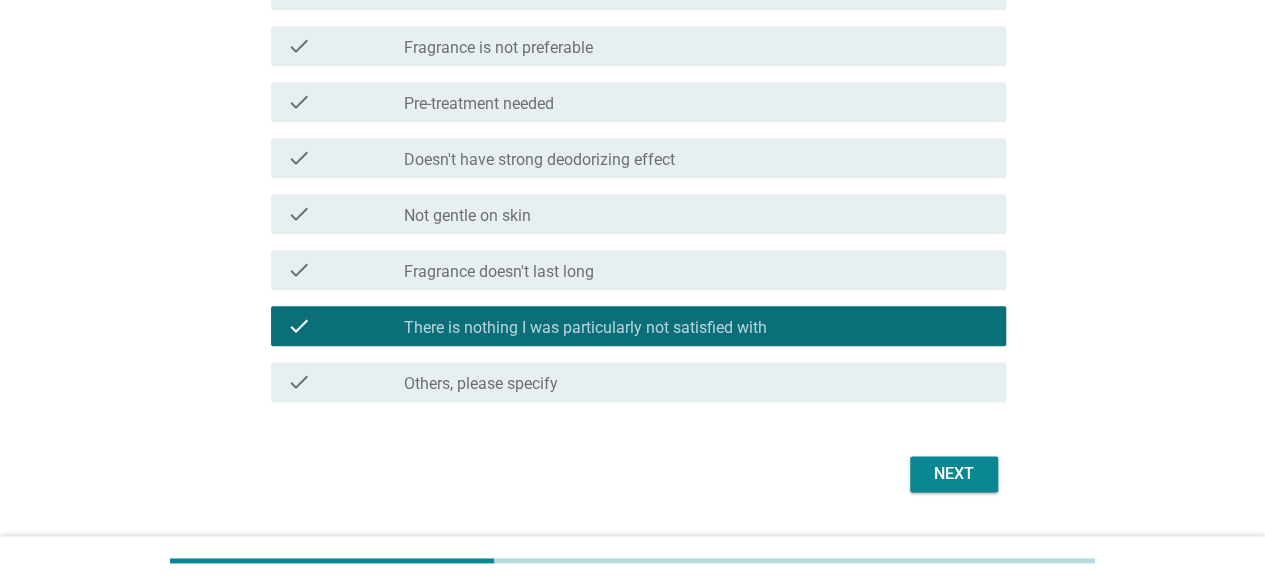 scroll, scrollTop: 1100, scrollLeft: 0, axis: vertical 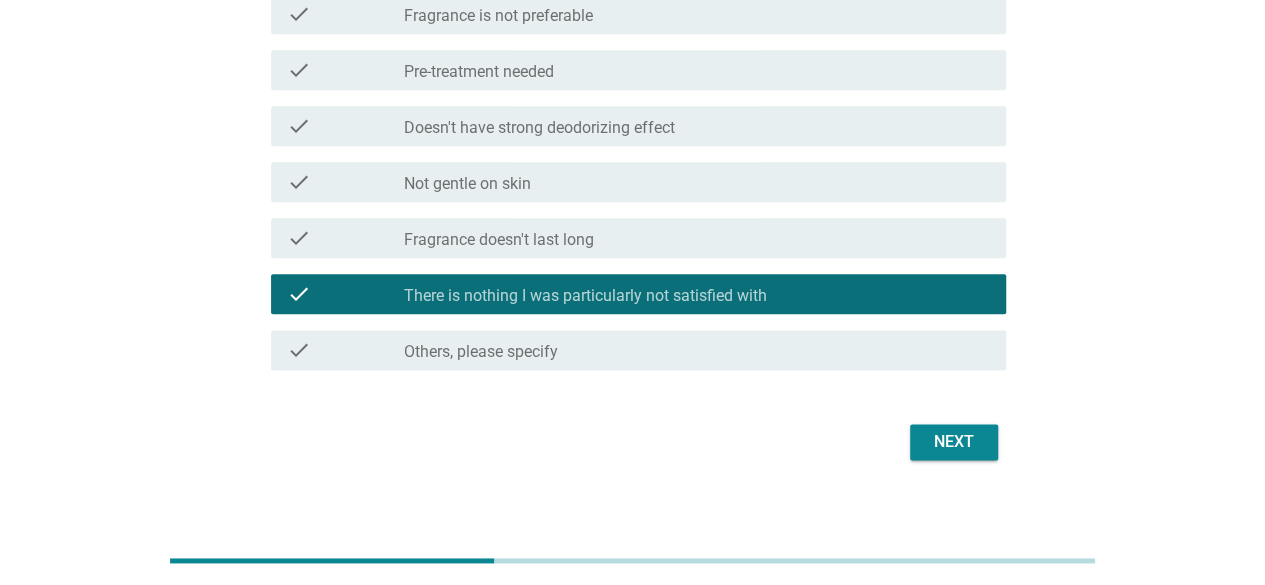 click on "Next" at bounding box center (954, 442) 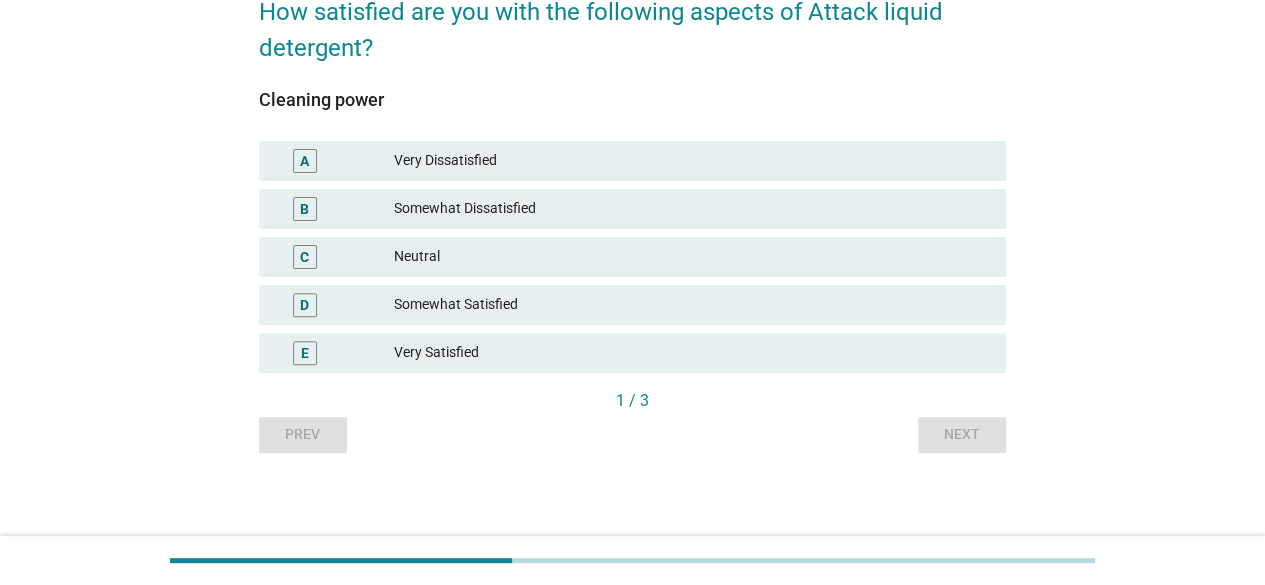 scroll, scrollTop: 188, scrollLeft: 0, axis: vertical 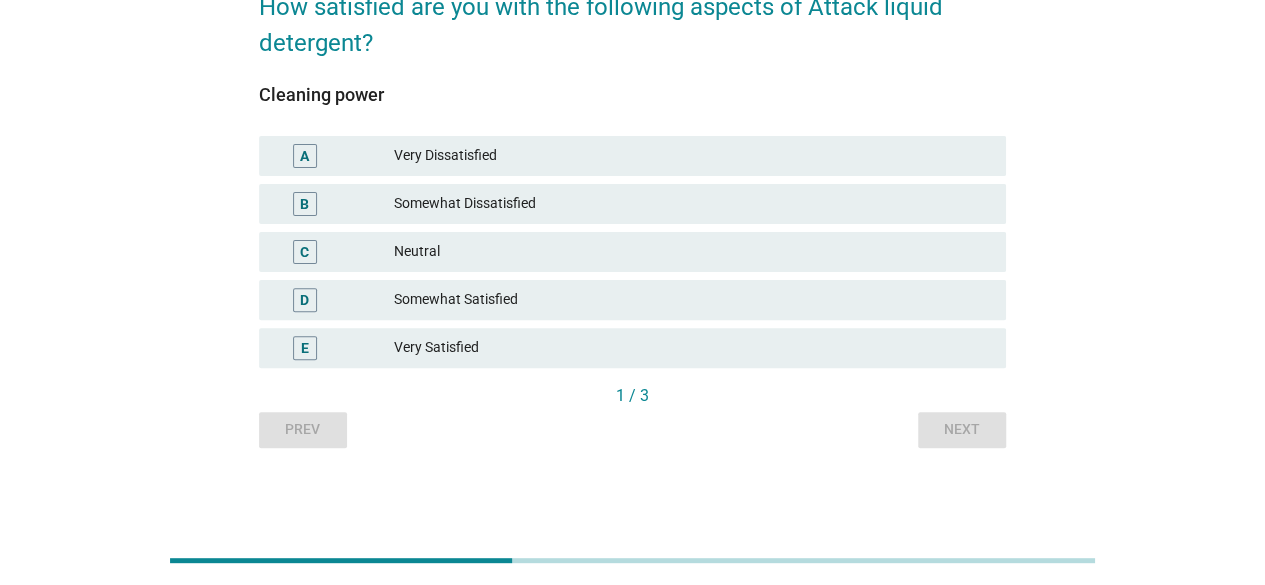 click on "Somewhat Satisfied" at bounding box center [692, 300] 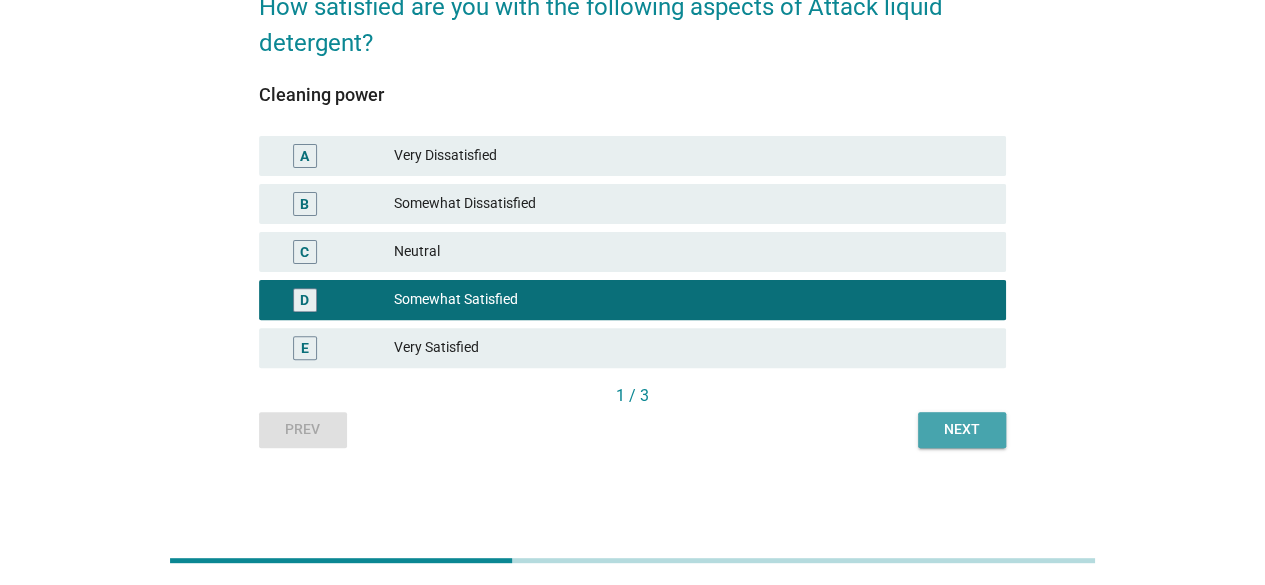 click on "Next" at bounding box center (962, 429) 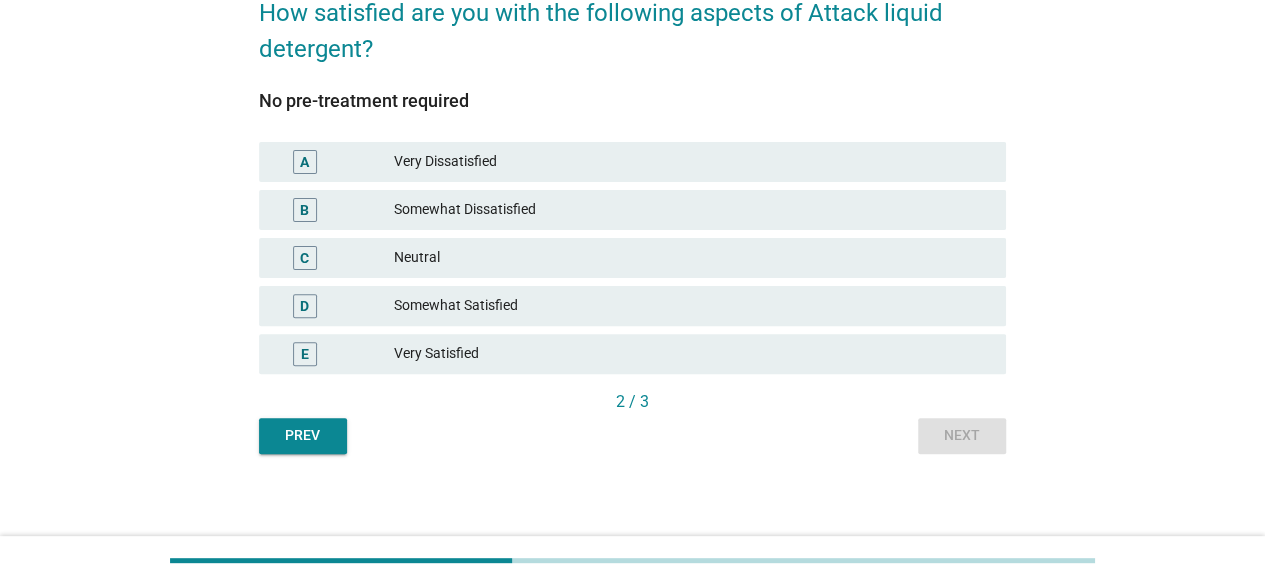 scroll, scrollTop: 188, scrollLeft: 0, axis: vertical 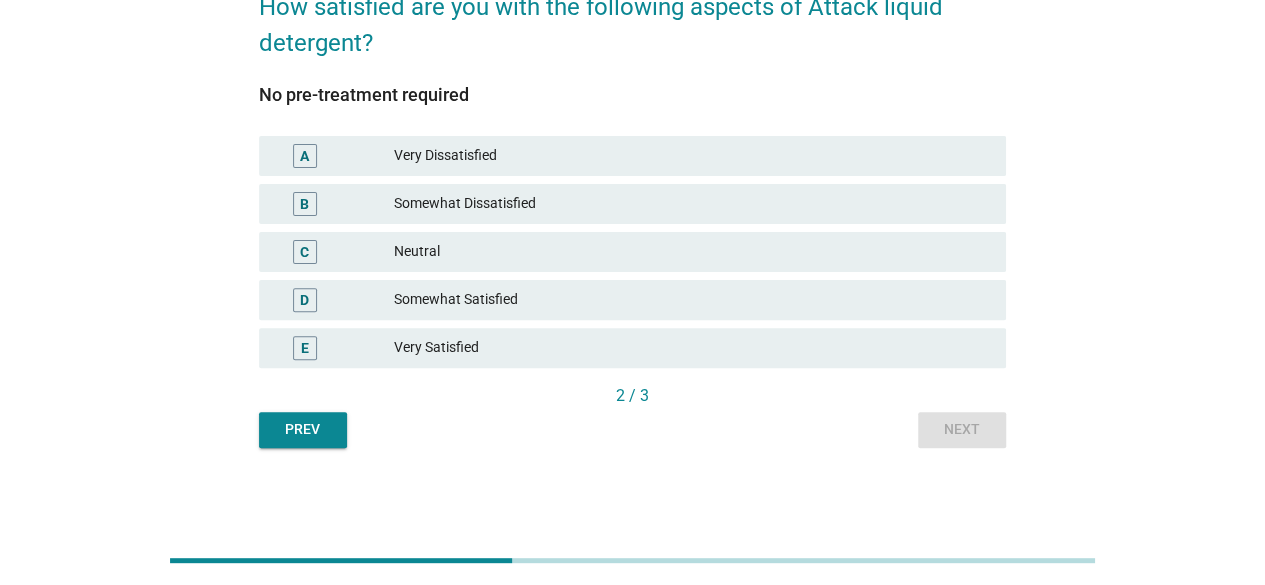 click on "Neutral" at bounding box center (692, 252) 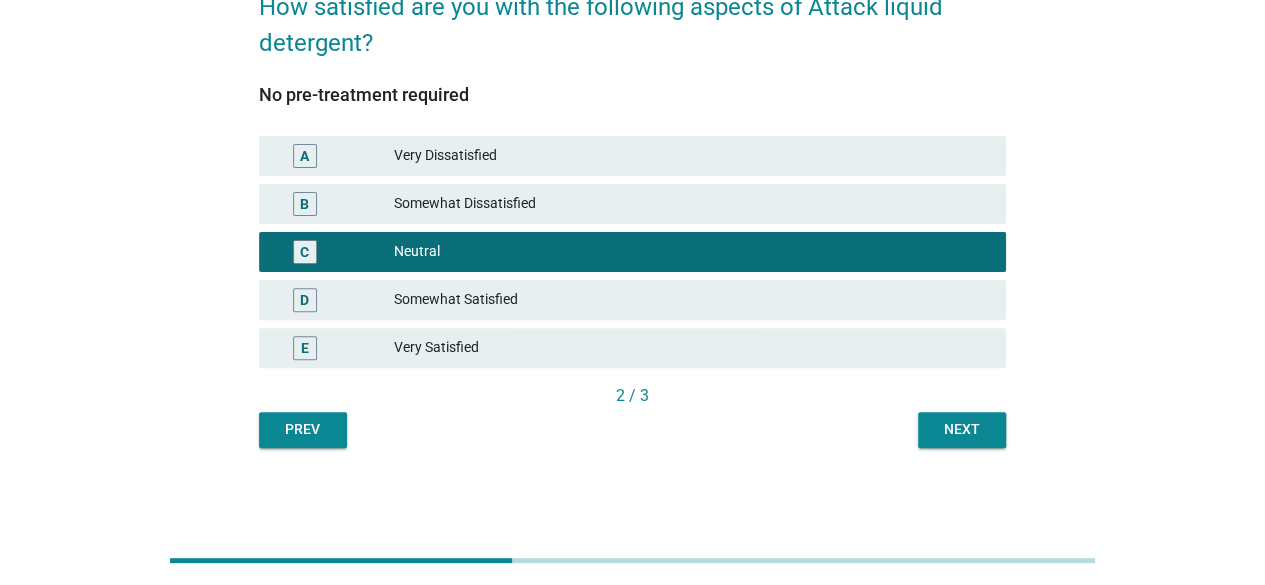click on "Next" at bounding box center [962, 430] 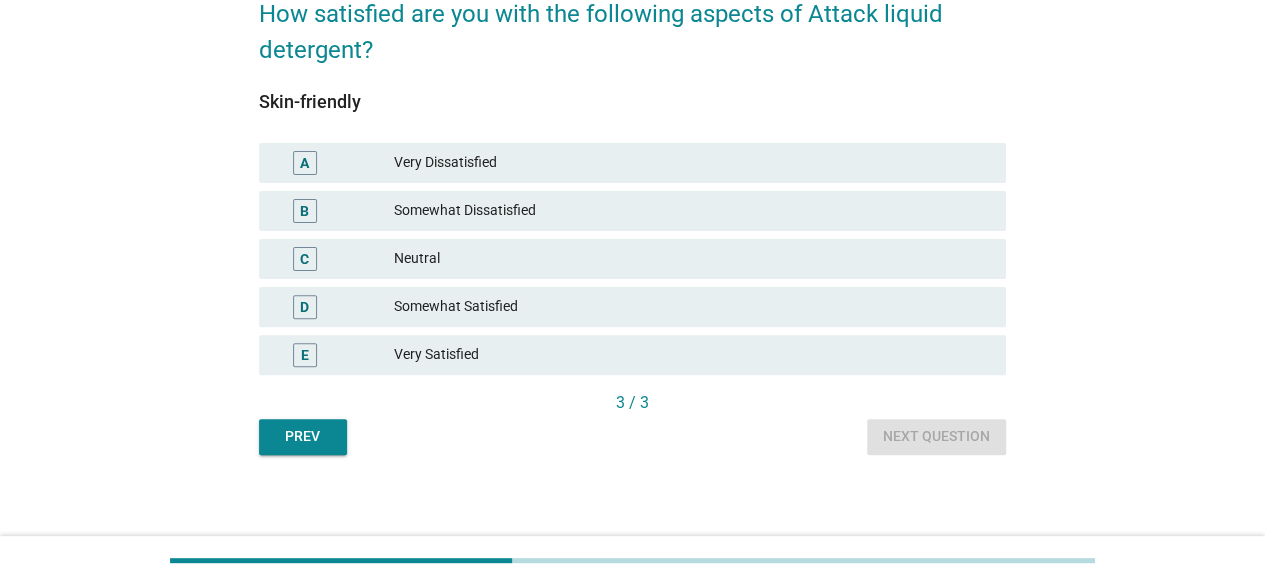 scroll, scrollTop: 188, scrollLeft: 0, axis: vertical 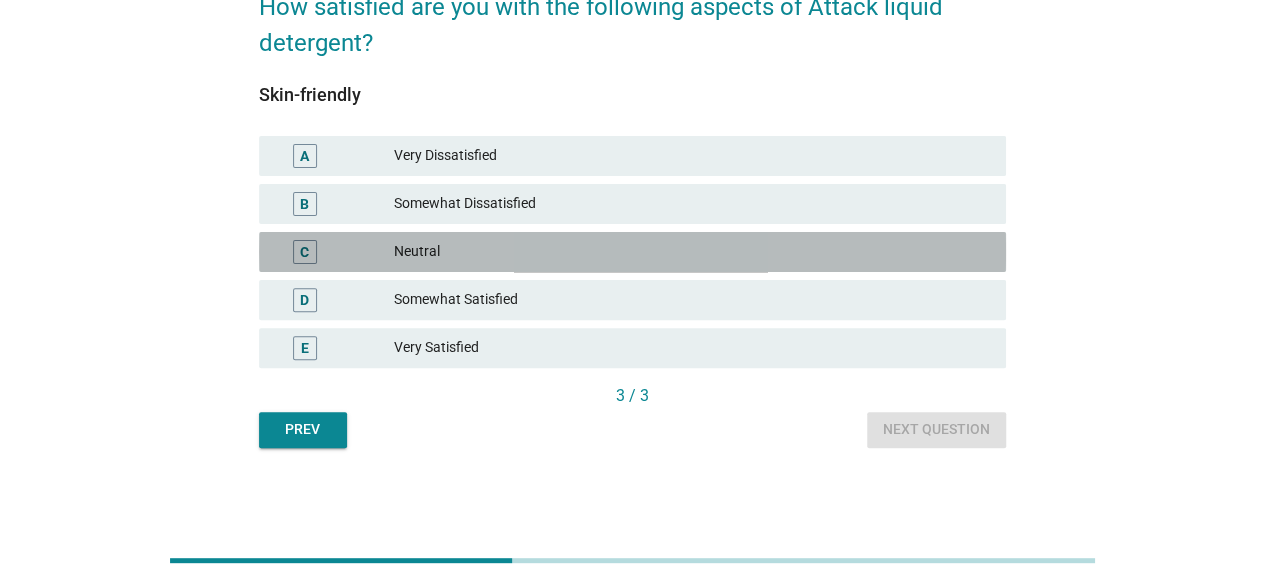 click on "Neutral" at bounding box center (692, 252) 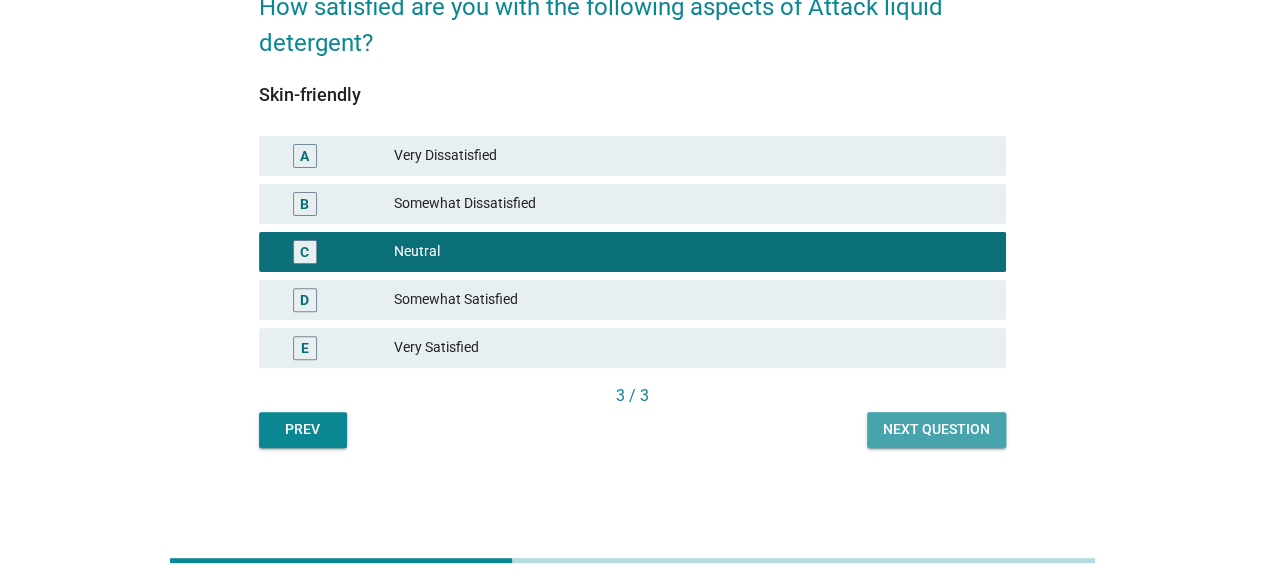 click on "Next question" at bounding box center (936, 429) 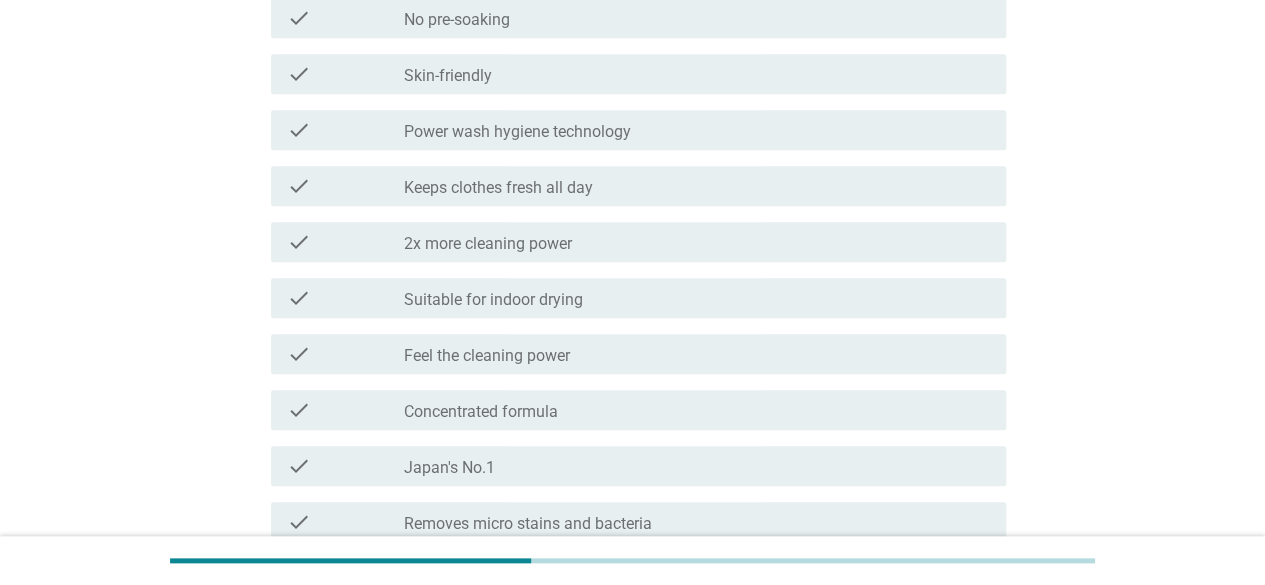 scroll, scrollTop: 1000, scrollLeft: 0, axis: vertical 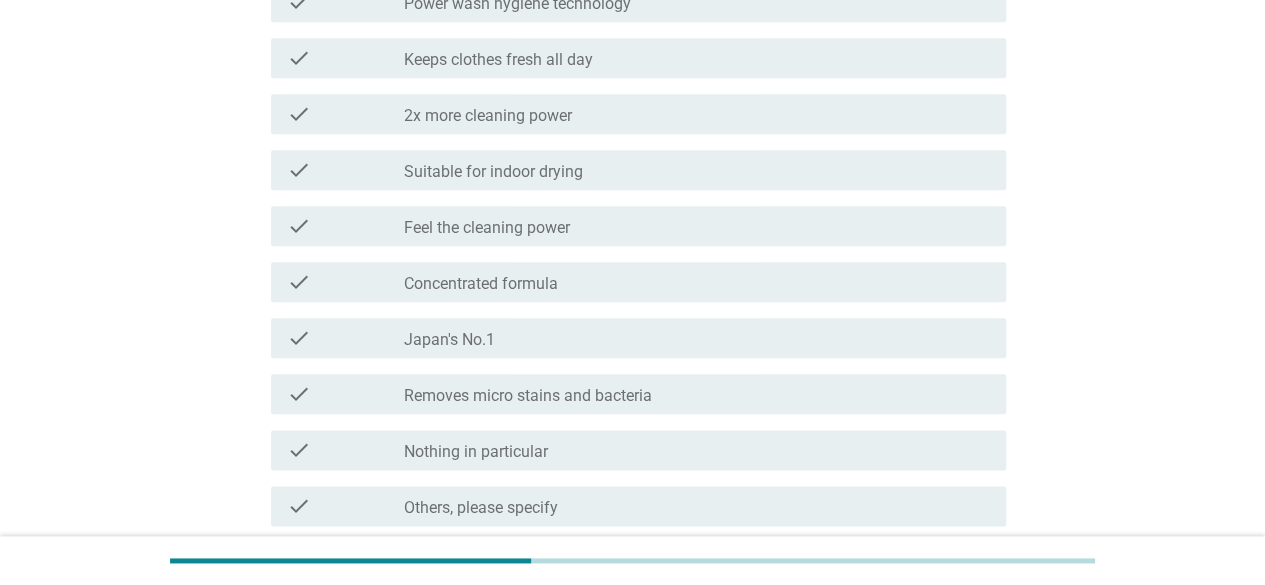 click on "check_box_outline_blank Concentrated formula" at bounding box center [697, 282] 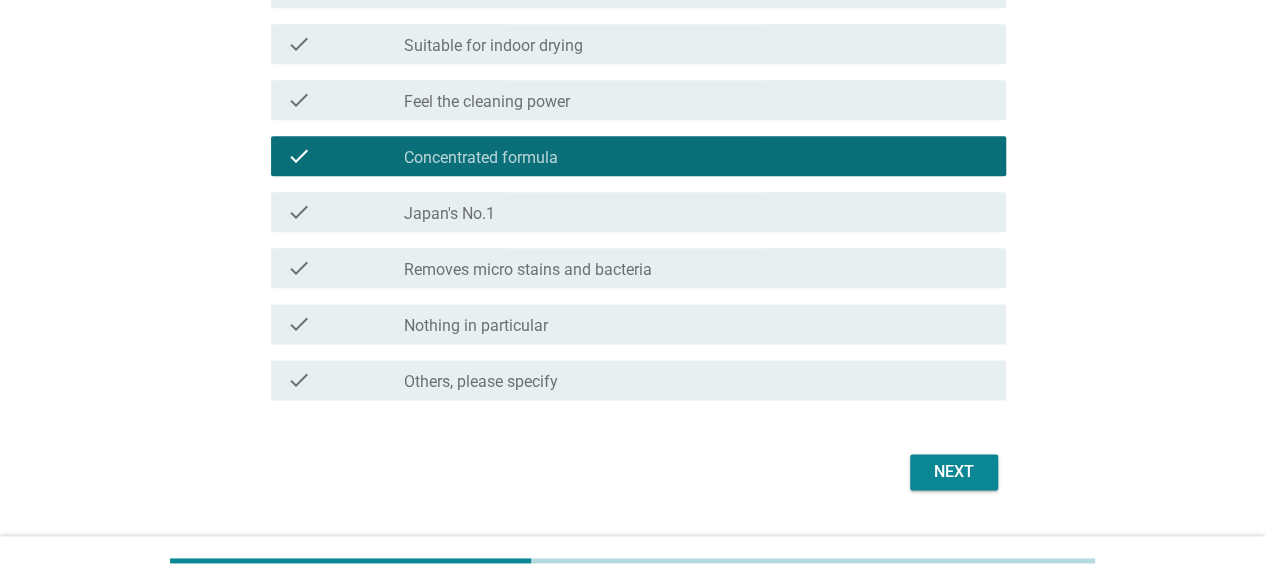 scroll, scrollTop: 1174, scrollLeft: 0, axis: vertical 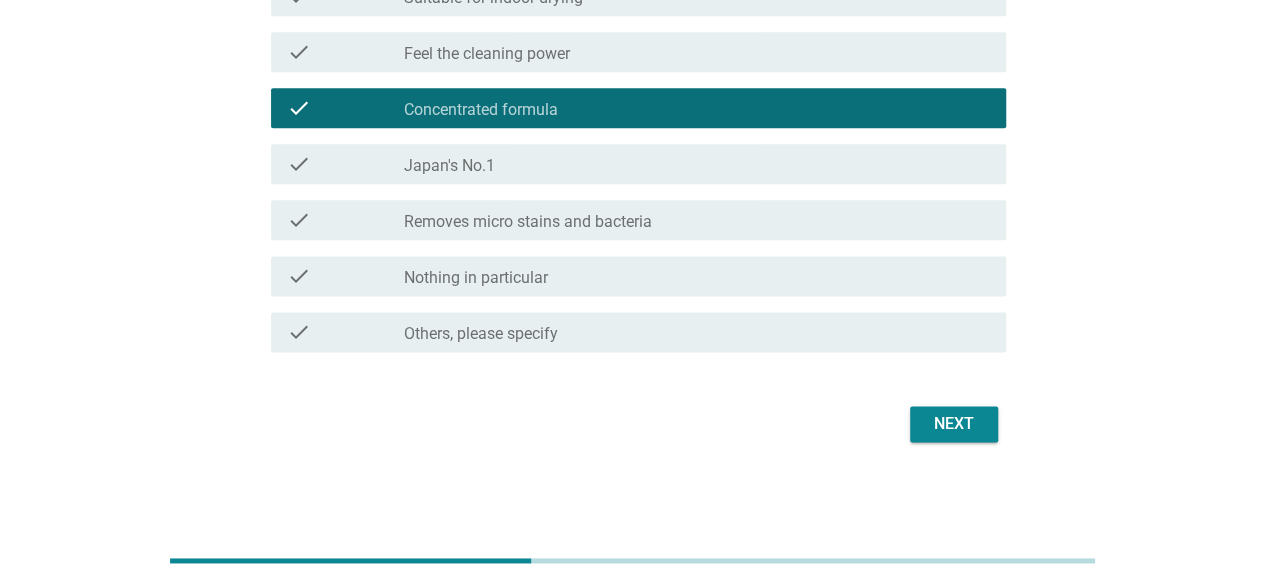 click on "Next" at bounding box center (954, 424) 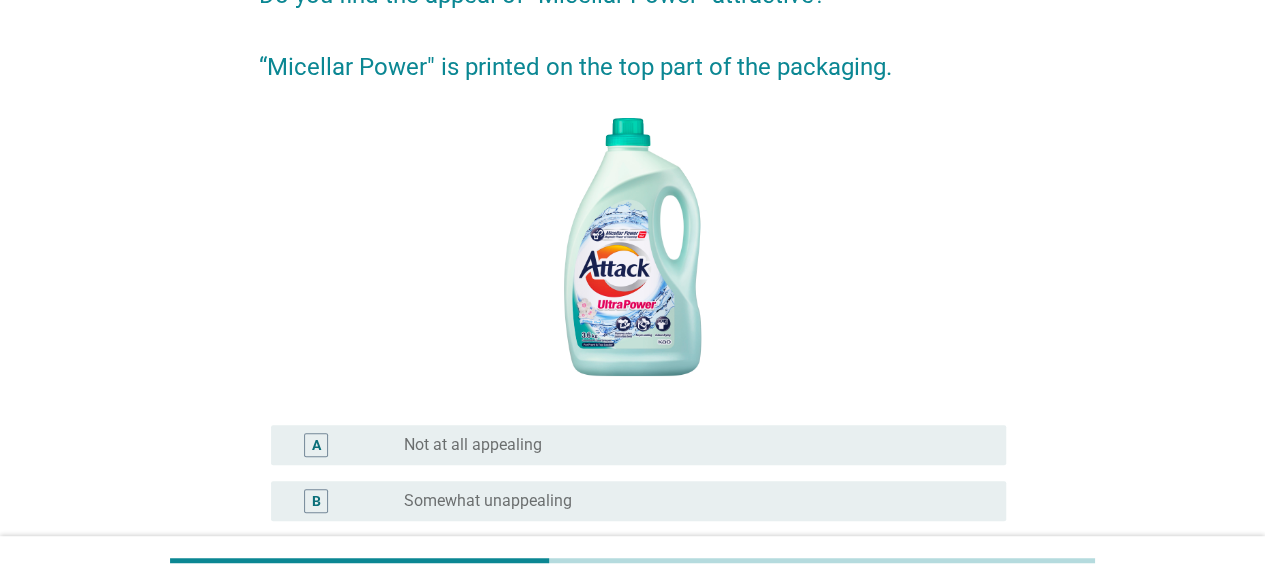 scroll, scrollTop: 300, scrollLeft: 0, axis: vertical 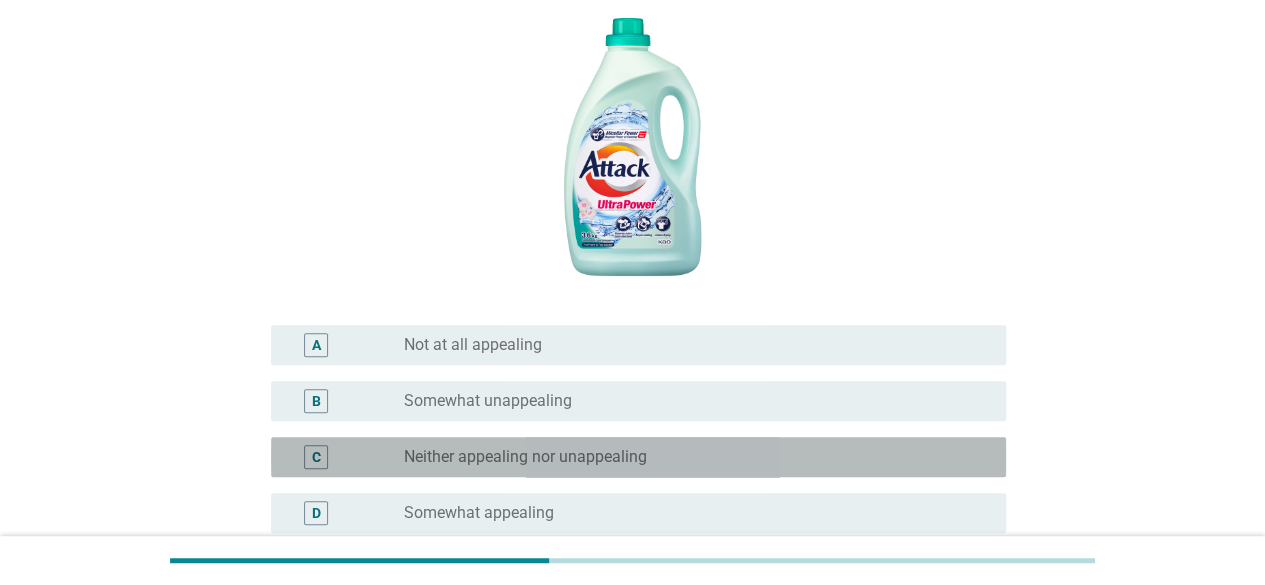 click on "Neither appealing nor unappealing" at bounding box center (525, 457) 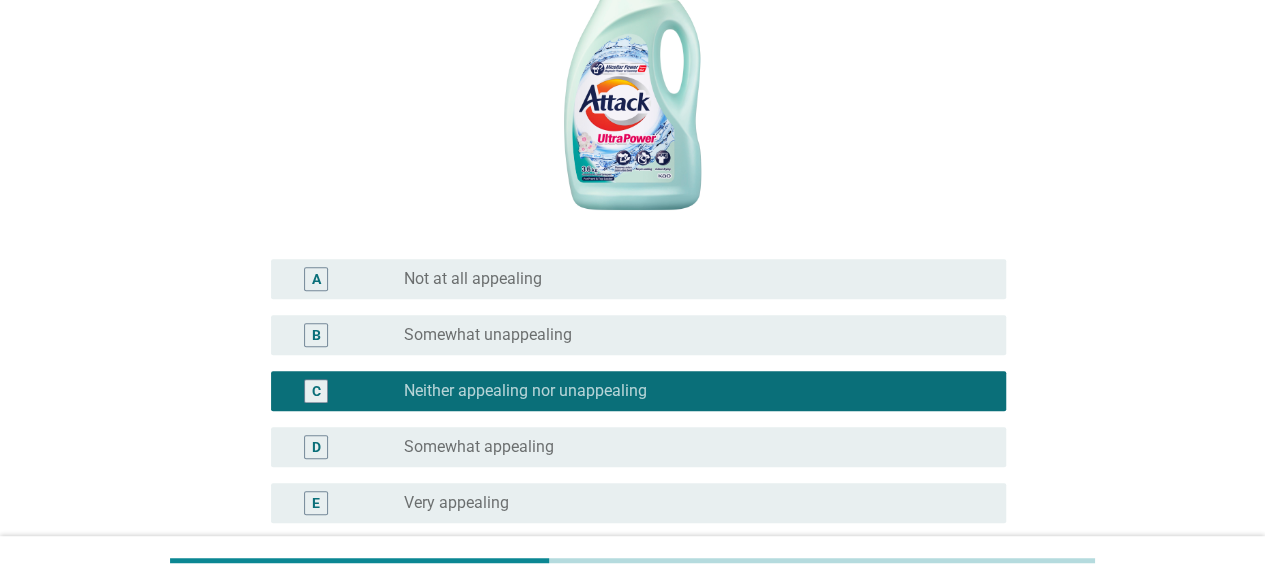 scroll, scrollTop: 561, scrollLeft: 0, axis: vertical 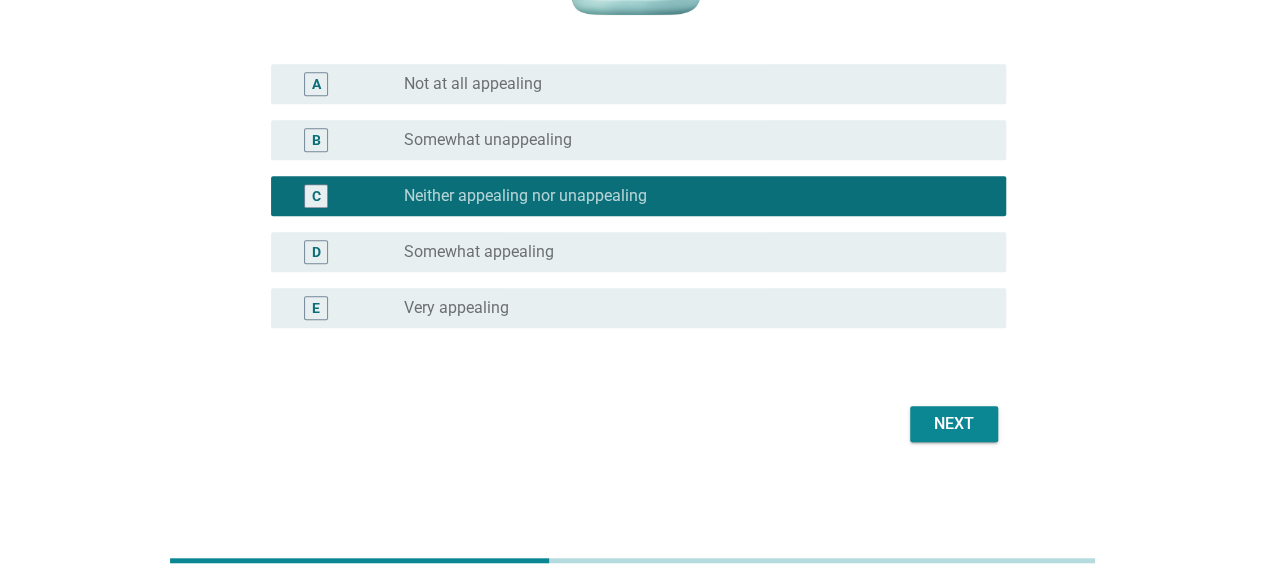 click on "Next" at bounding box center [954, 424] 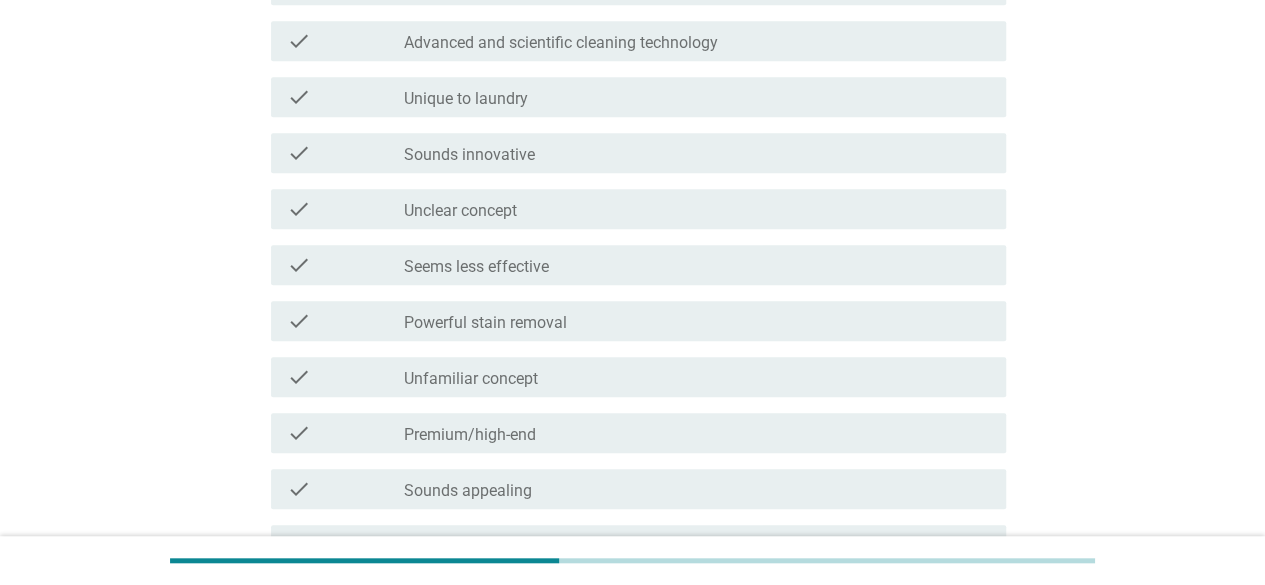 scroll, scrollTop: 700, scrollLeft: 0, axis: vertical 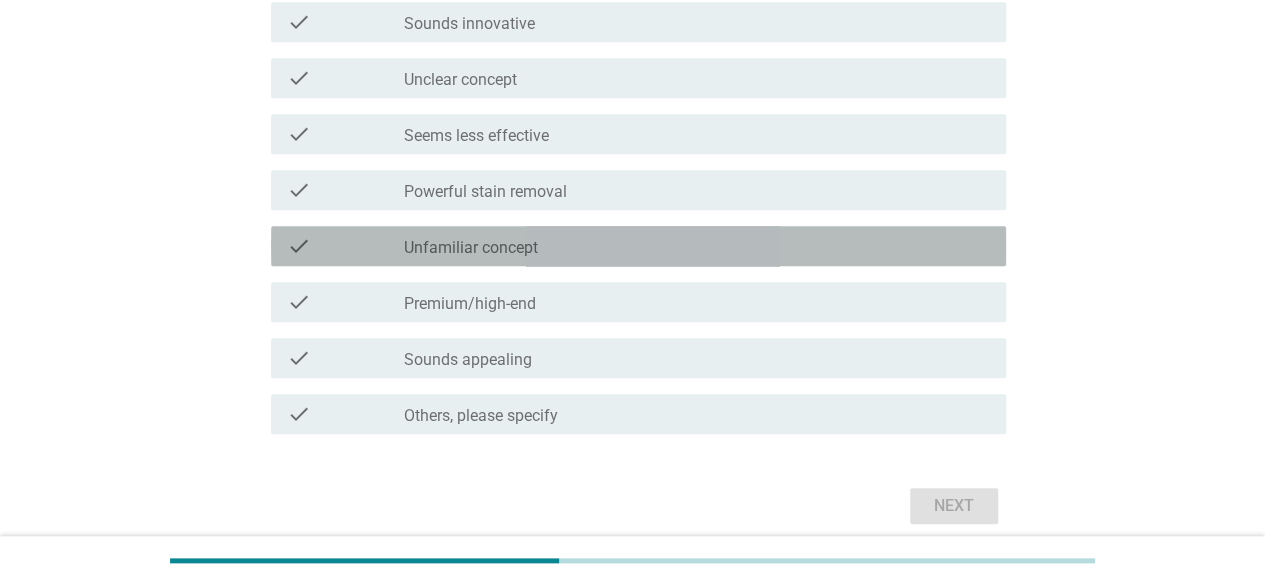 click on "check_box_outline_blank Unfamiliar concept" at bounding box center (697, 246) 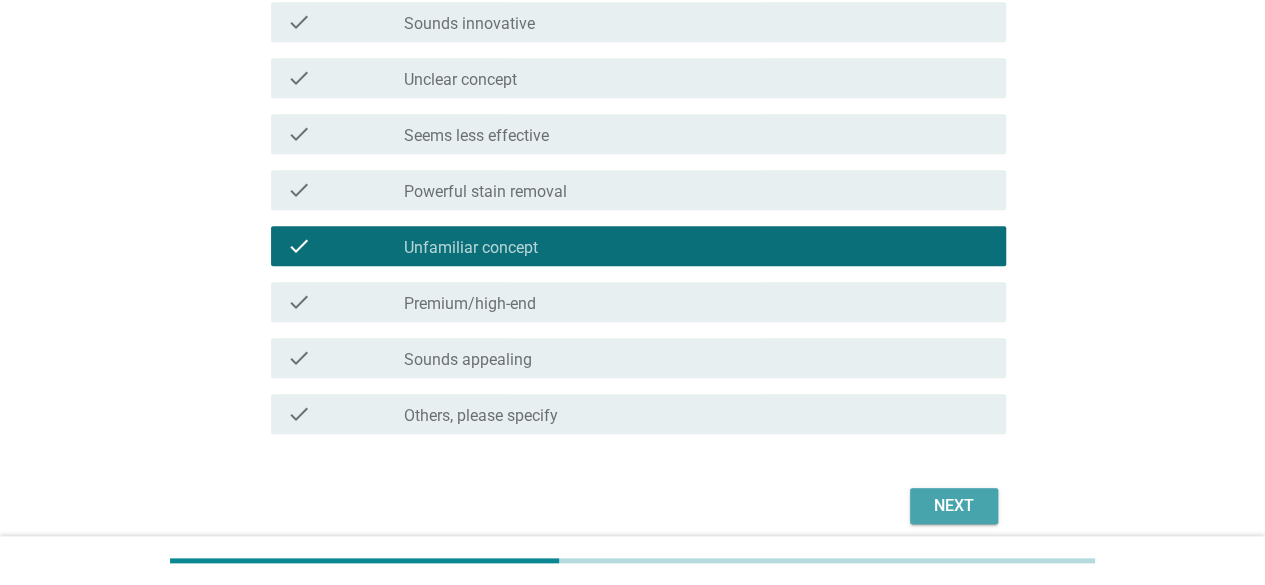 click on "Next" at bounding box center (954, 506) 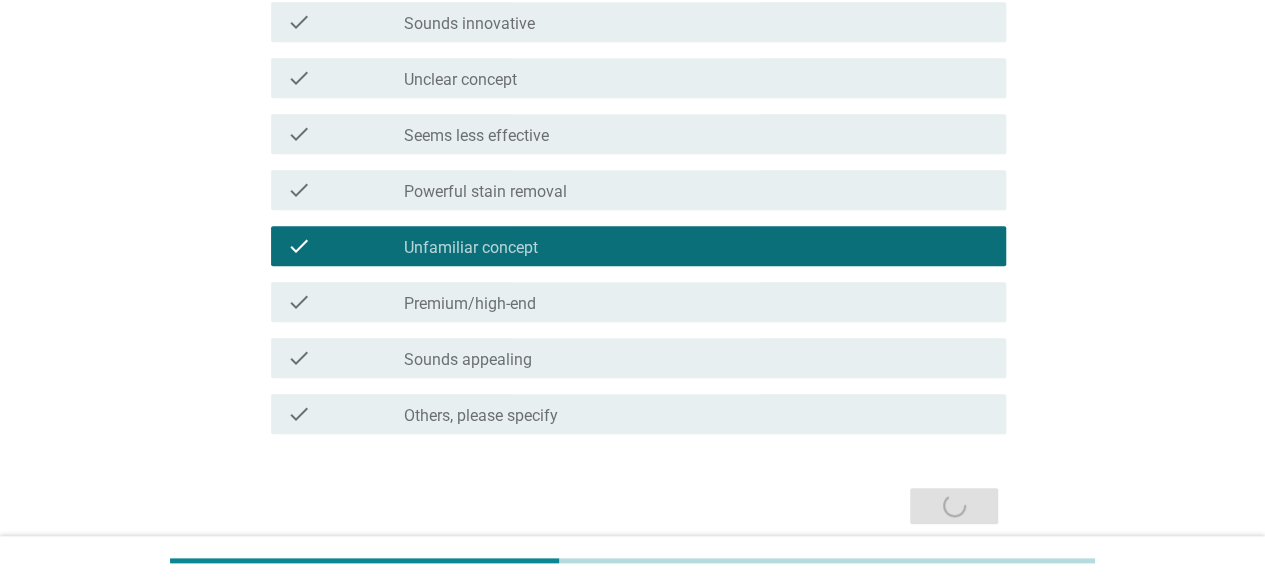scroll, scrollTop: 0, scrollLeft: 0, axis: both 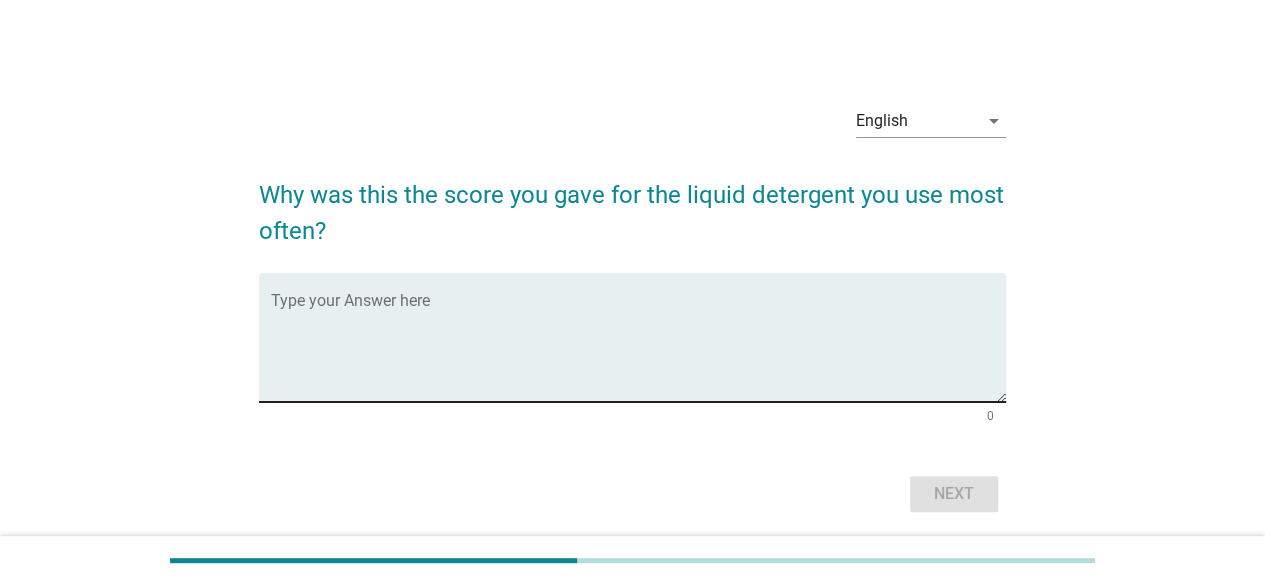click at bounding box center [638, 349] 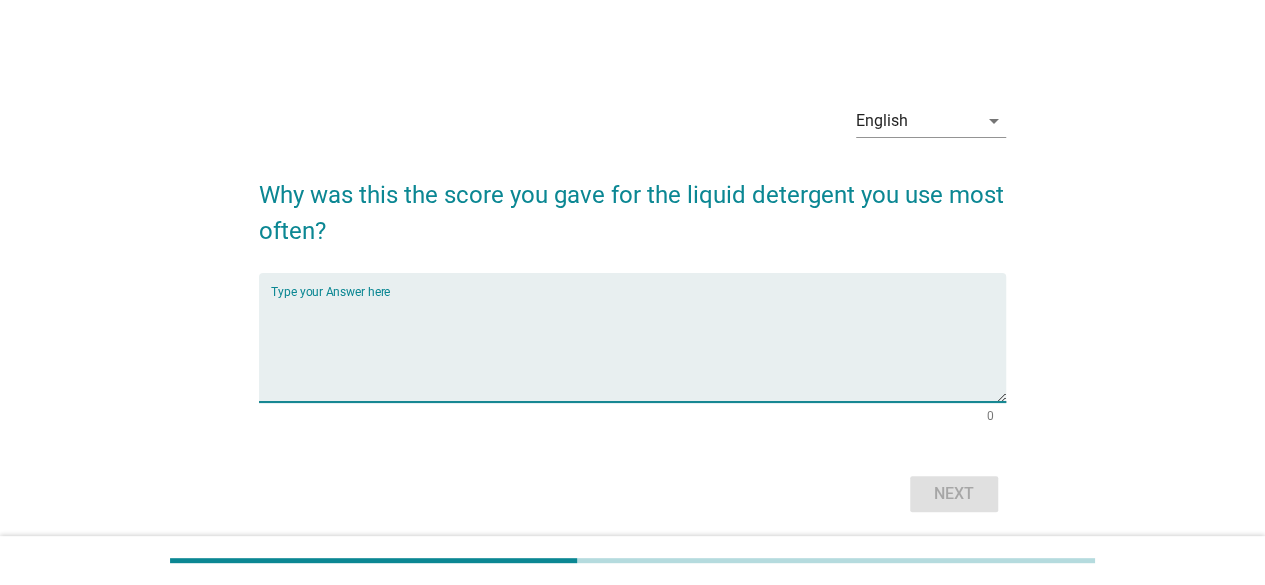 type on "i" 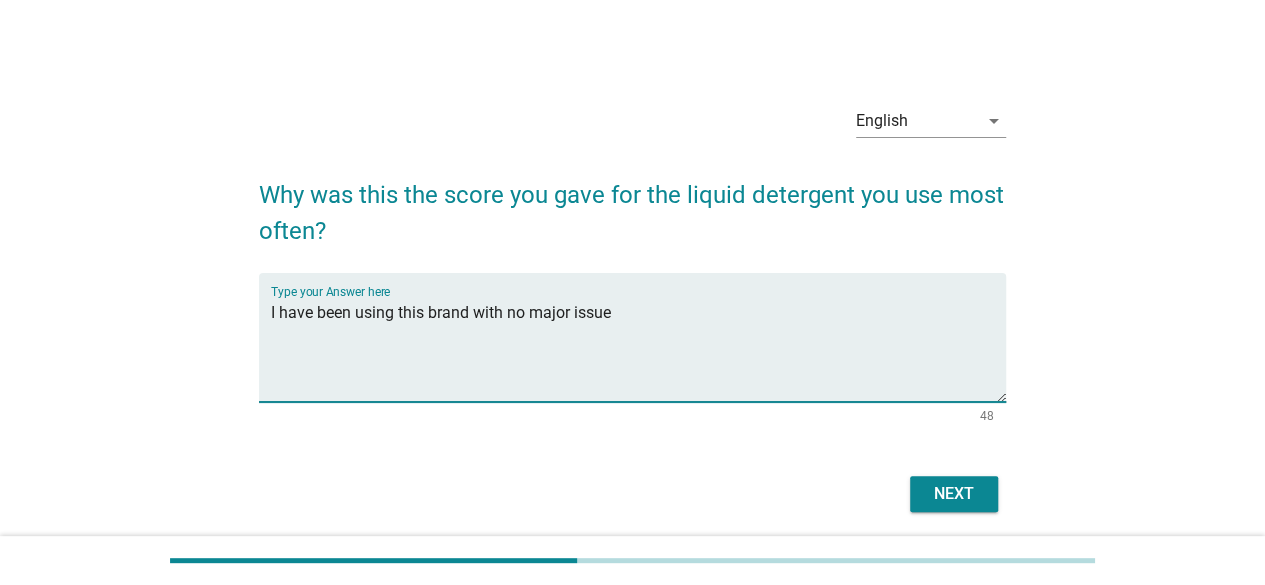 type on "I have been using this brand with no major issue" 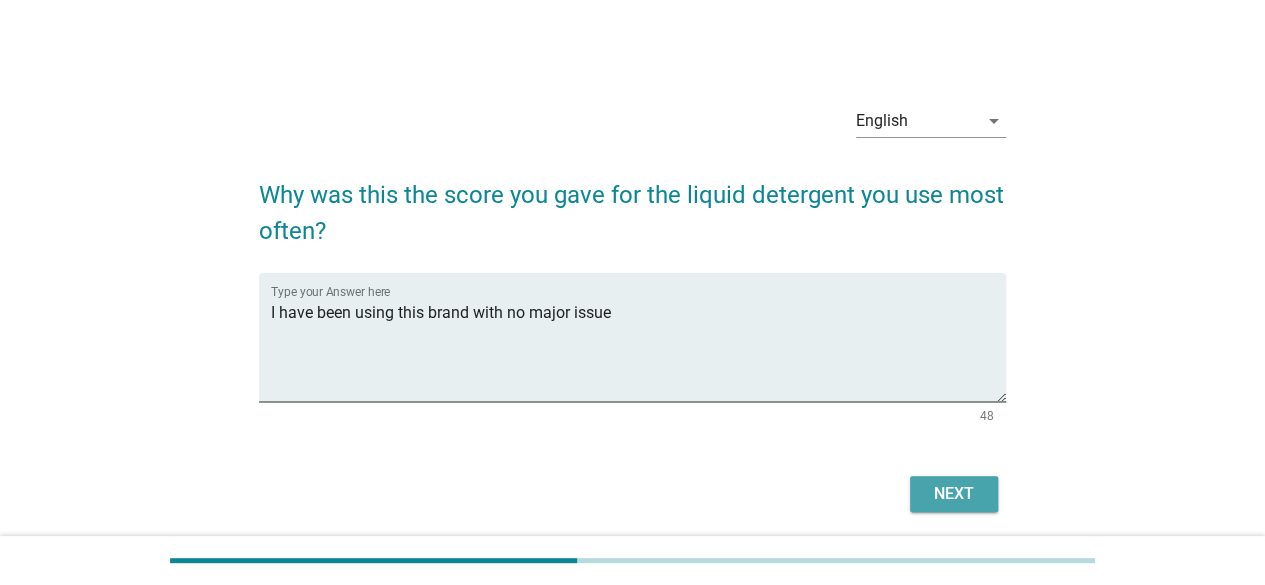 click on "Next" at bounding box center [954, 494] 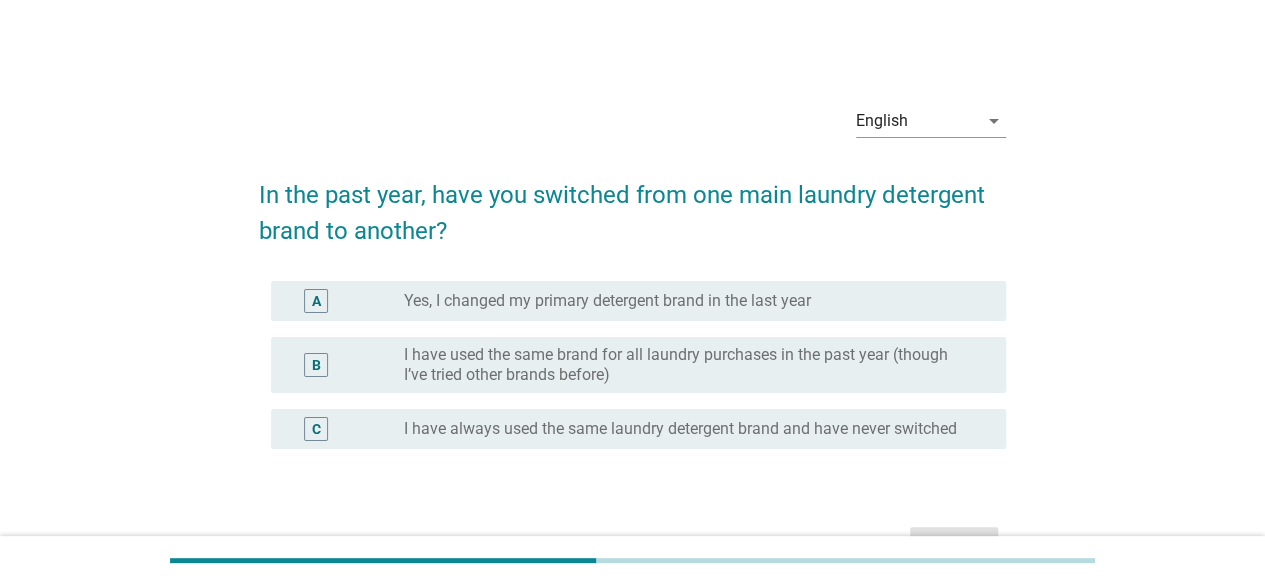 click on "I have used the same brand for all laundry purchases in the past year (though I’ve tried other brands before)" at bounding box center (689, 365) 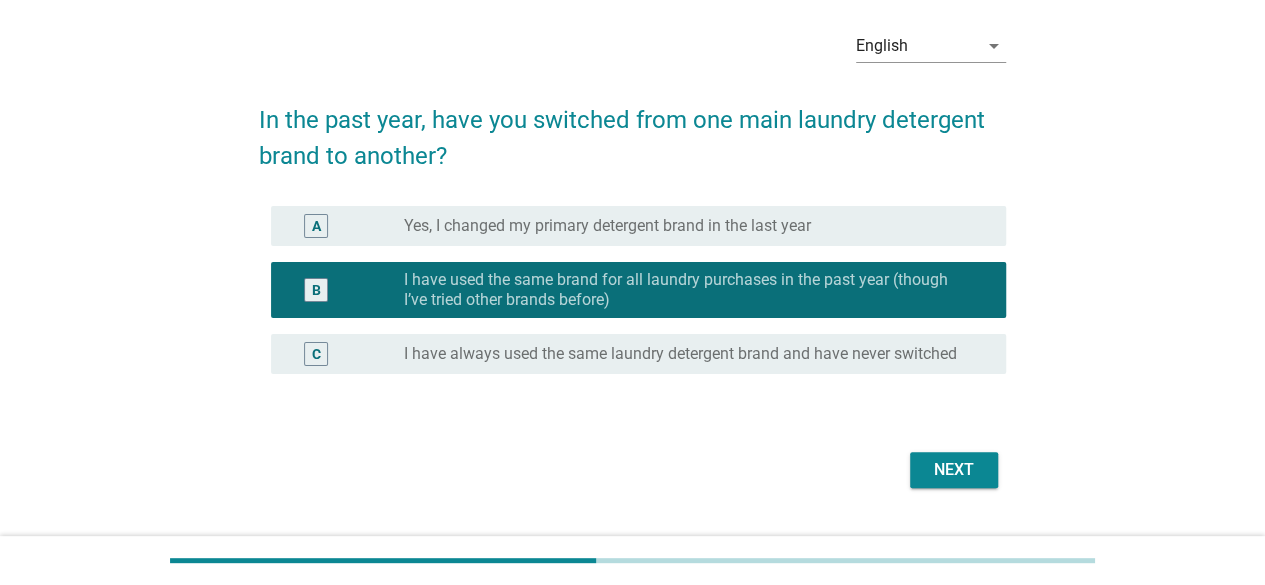scroll, scrollTop: 120, scrollLeft: 0, axis: vertical 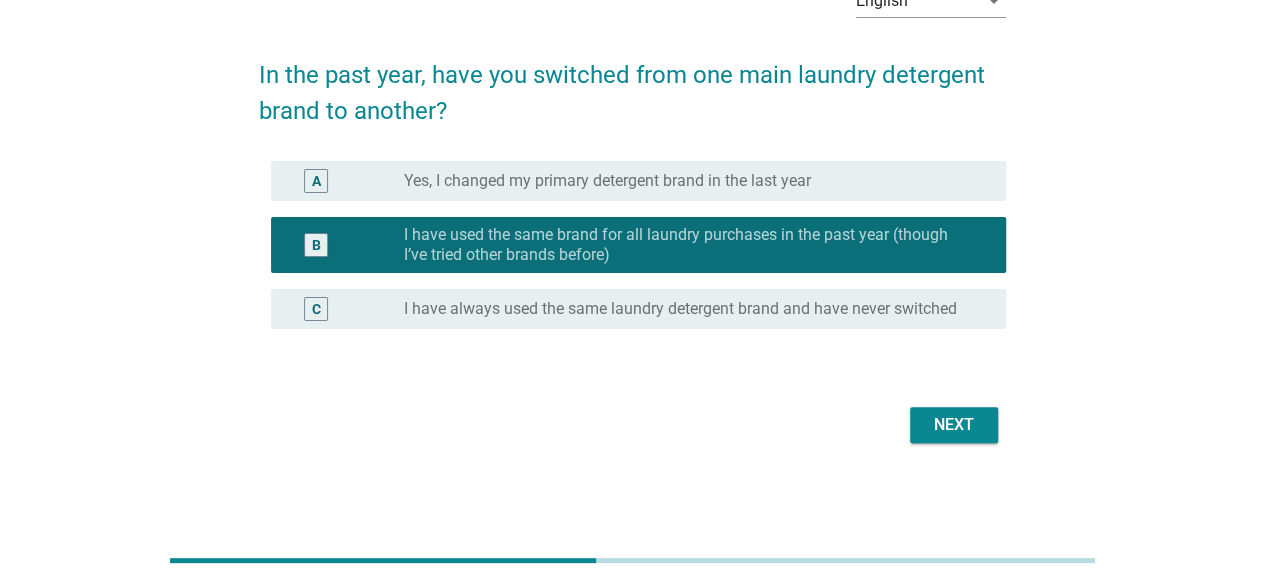 click on "Next" at bounding box center (954, 425) 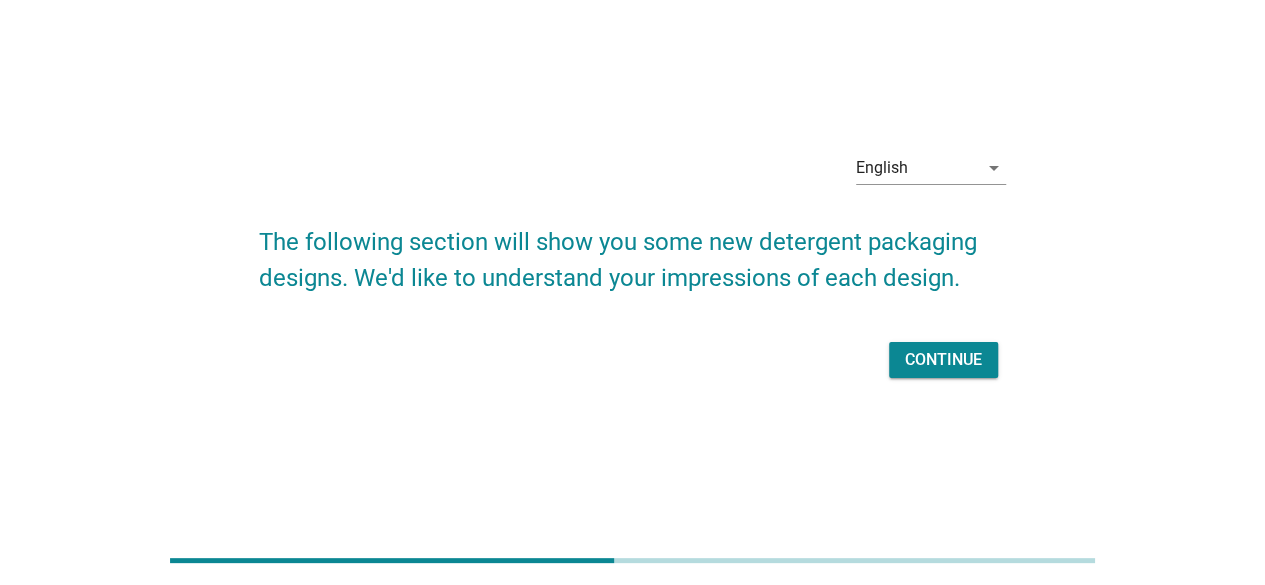 scroll, scrollTop: 49, scrollLeft: 0, axis: vertical 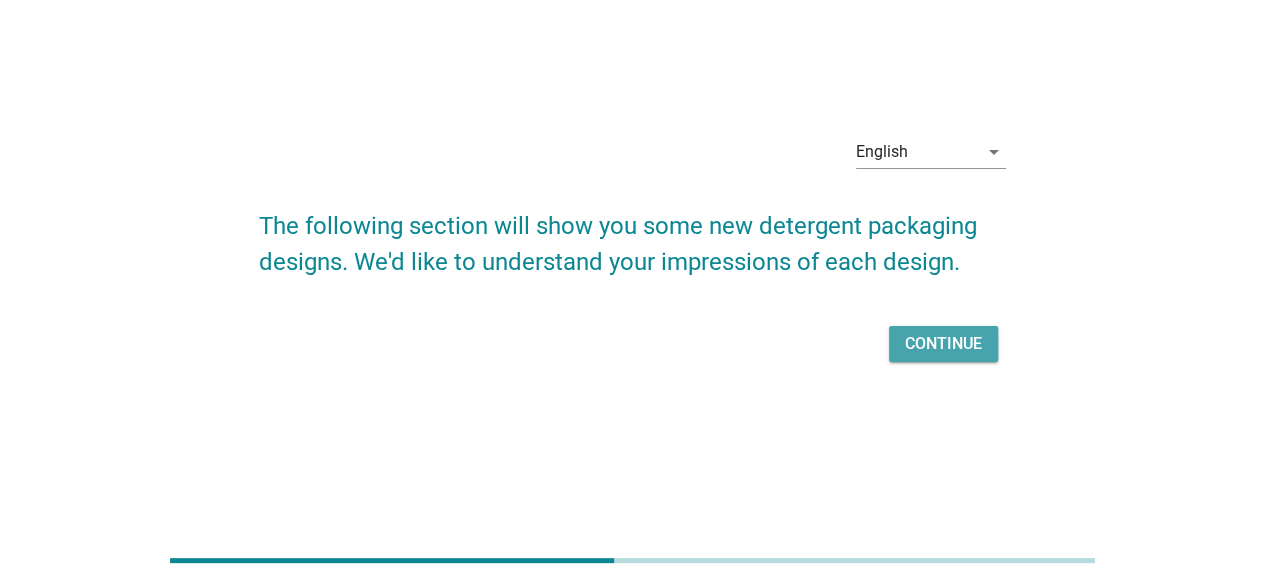 click on "Continue" at bounding box center [943, 344] 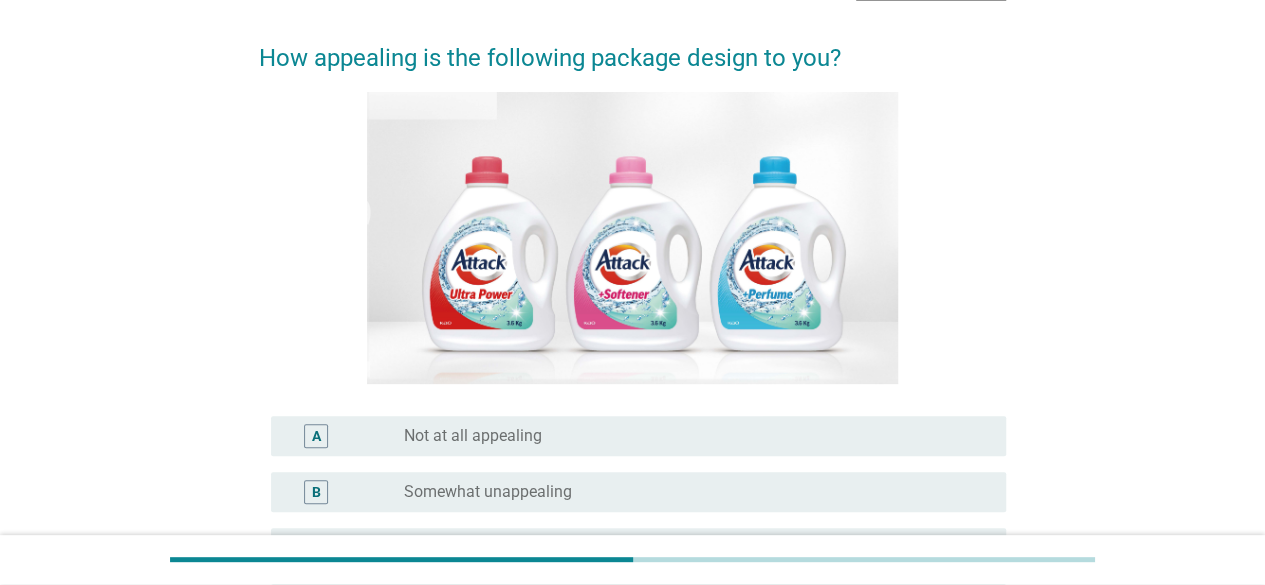scroll, scrollTop: 200, scrollLeft: 0, axis: vertical 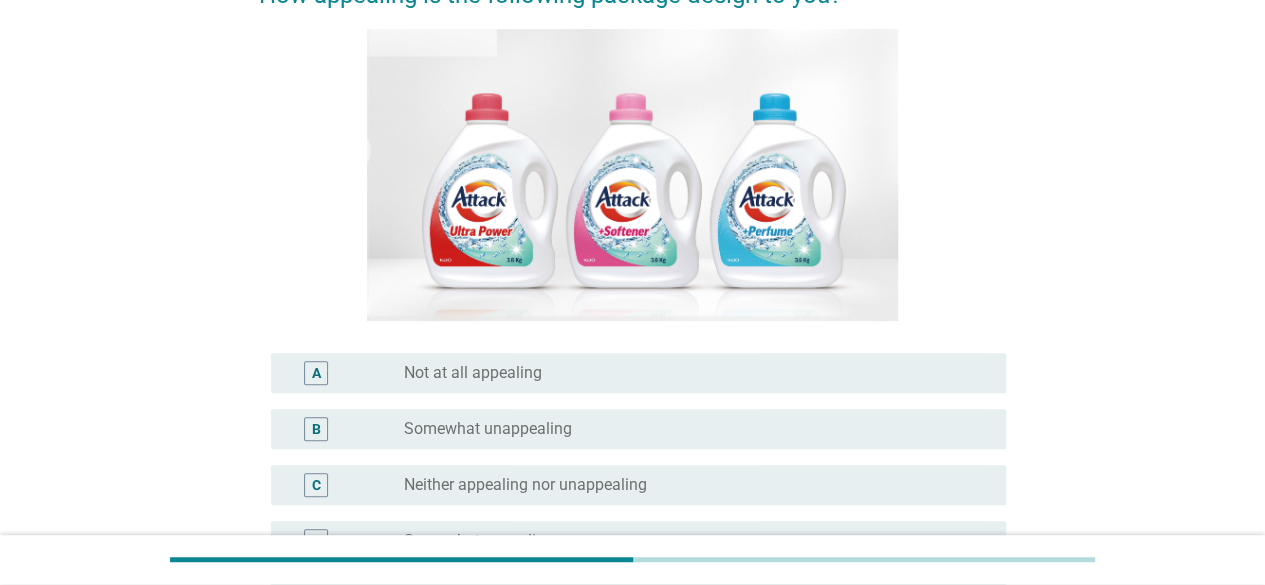 click on "radio_button_unchecked Somewhat unappealing" at bounding box center (689, 429) 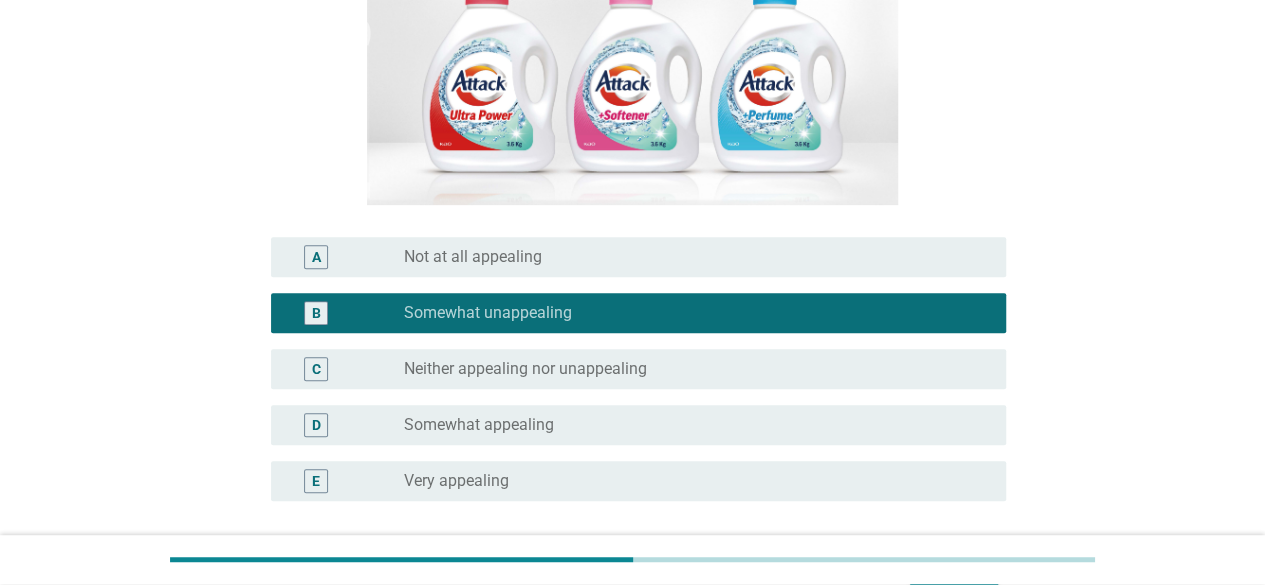 scroll, scrollTop: 489, scrollLeft: 0, axis: vertical 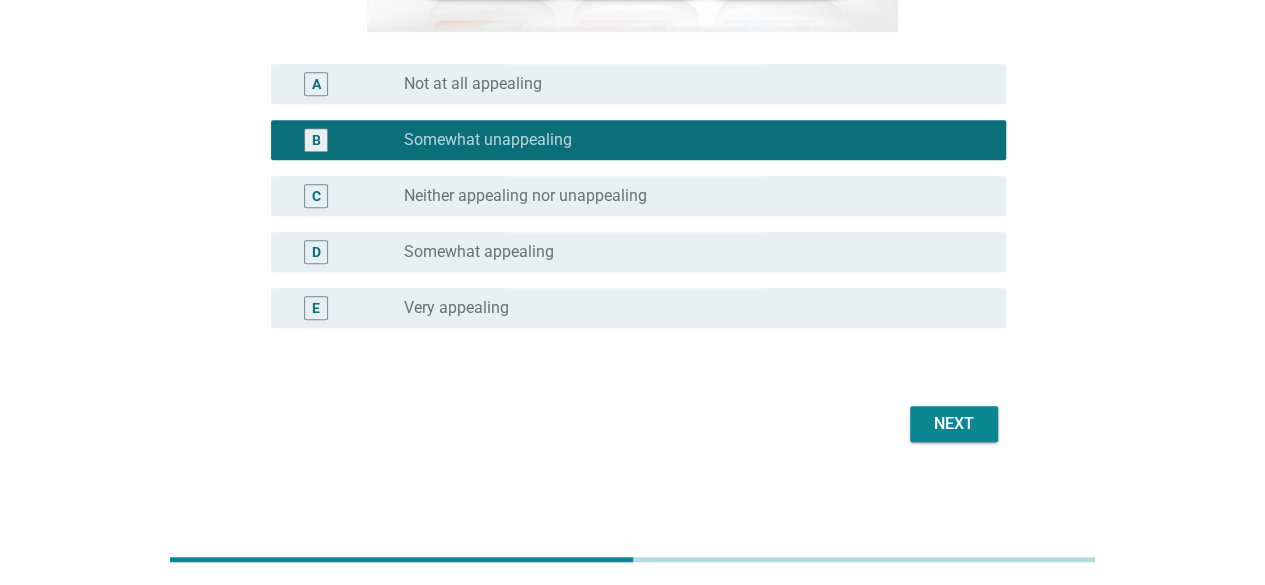 click on "Next" at bounding box center (954, 424) 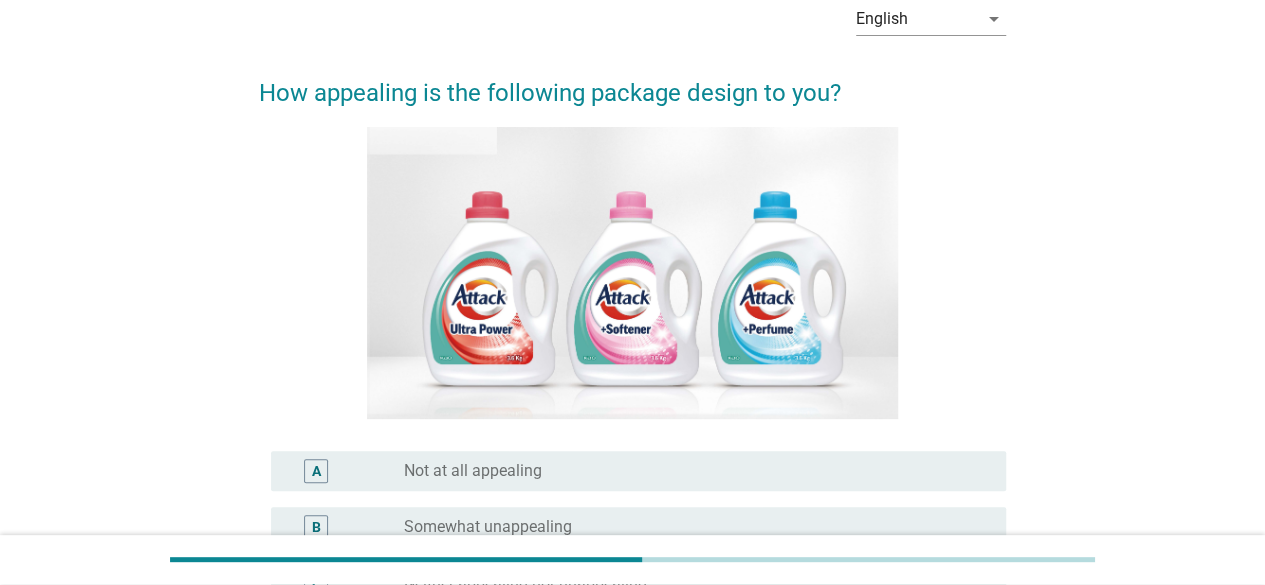 scroll, scrollTop: 200, scrollLeft: 0, axis: vertical 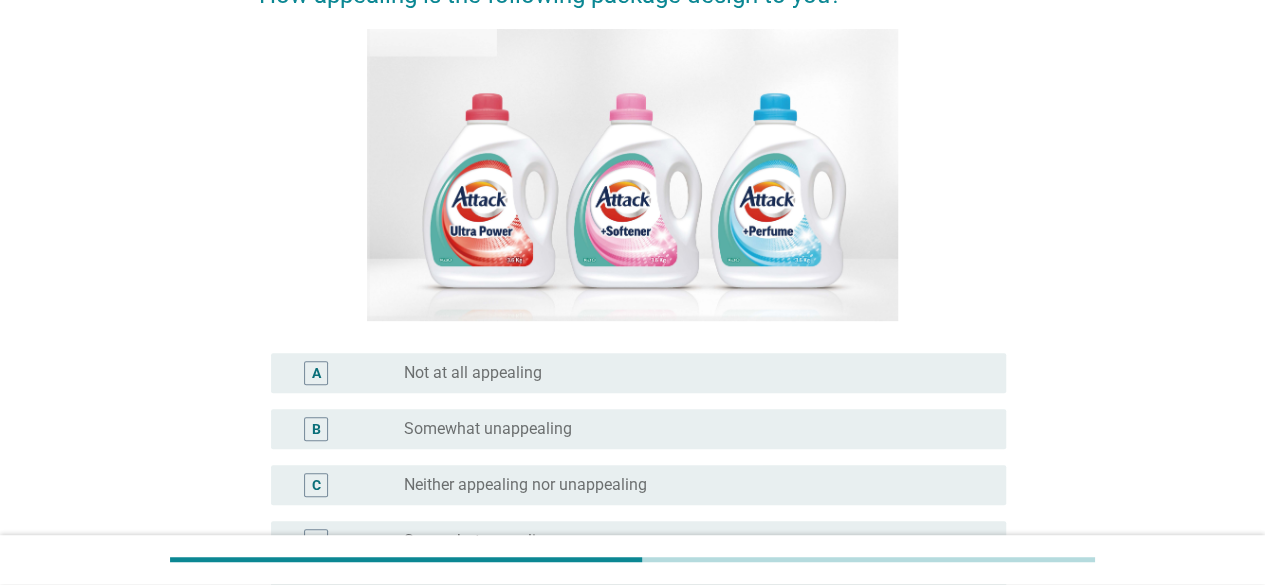 click on "radio_button_unchecked Somewhat unappealing" at bounding box center (689, 429) 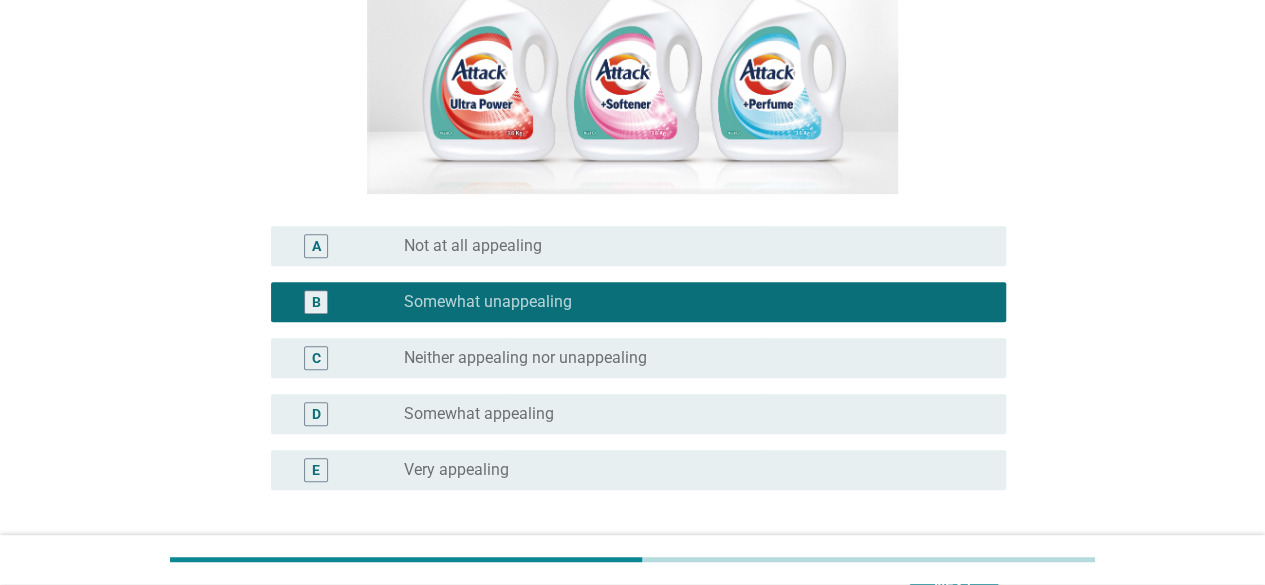 scroll, scrollTop: 400, scrollLeft: 0, axis: vertical 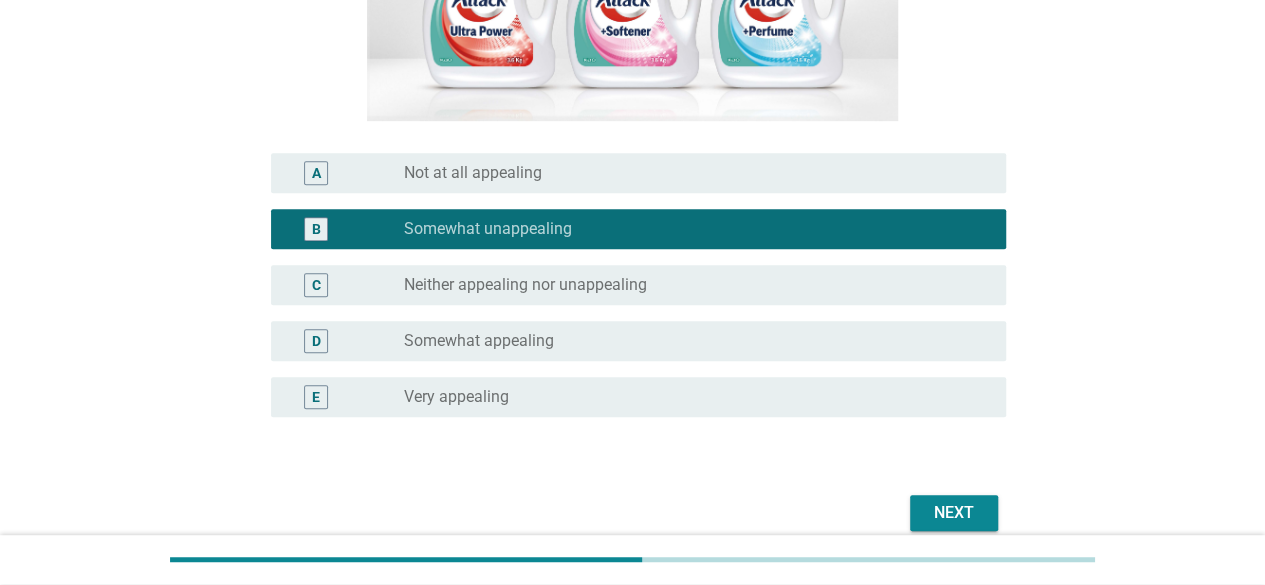 click on "Next" at bounding box center [954, 513] 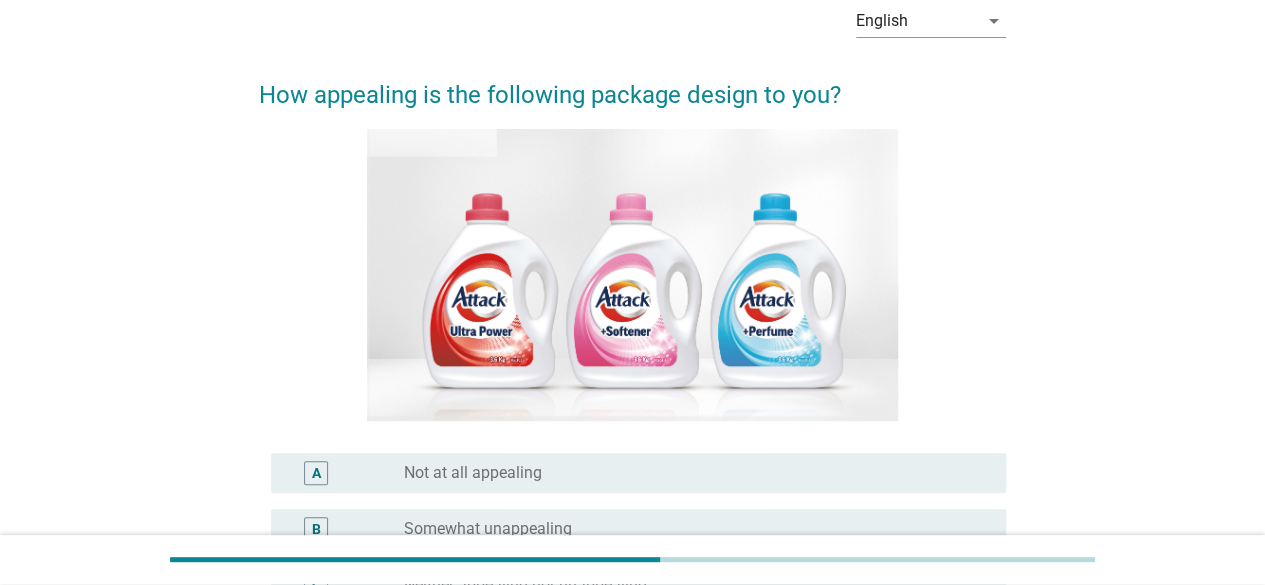 scroll, scrollTop: 300, scrollLeft: 0, axis: vertical 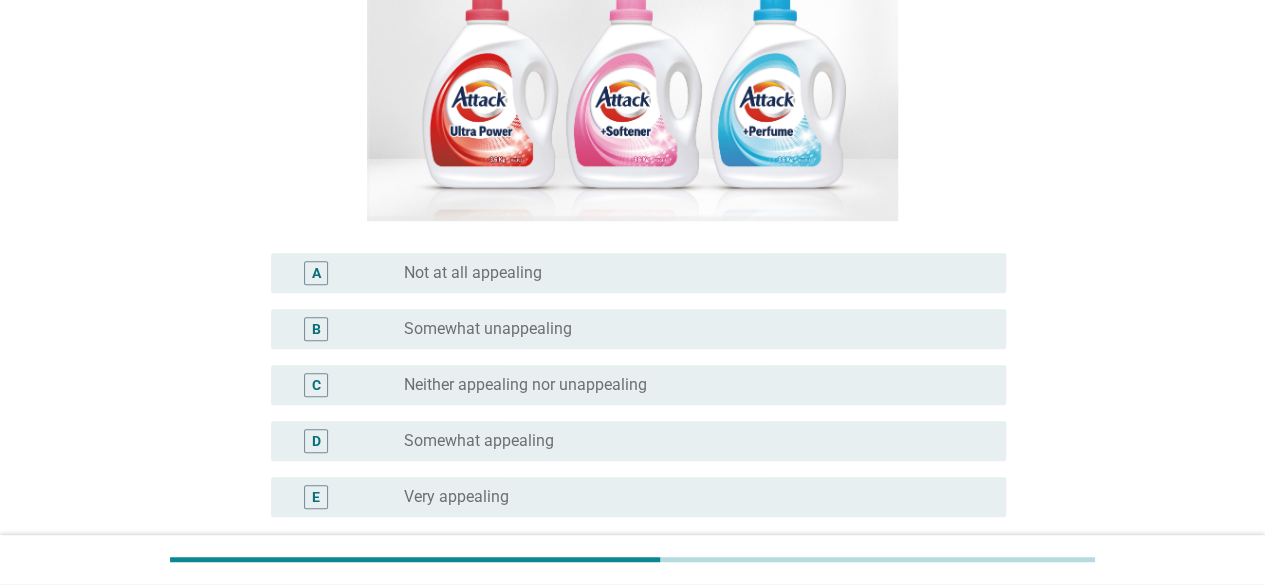 click on "radio_button_unchecked Somewhat unappealing" at bounding box center [689, 329] 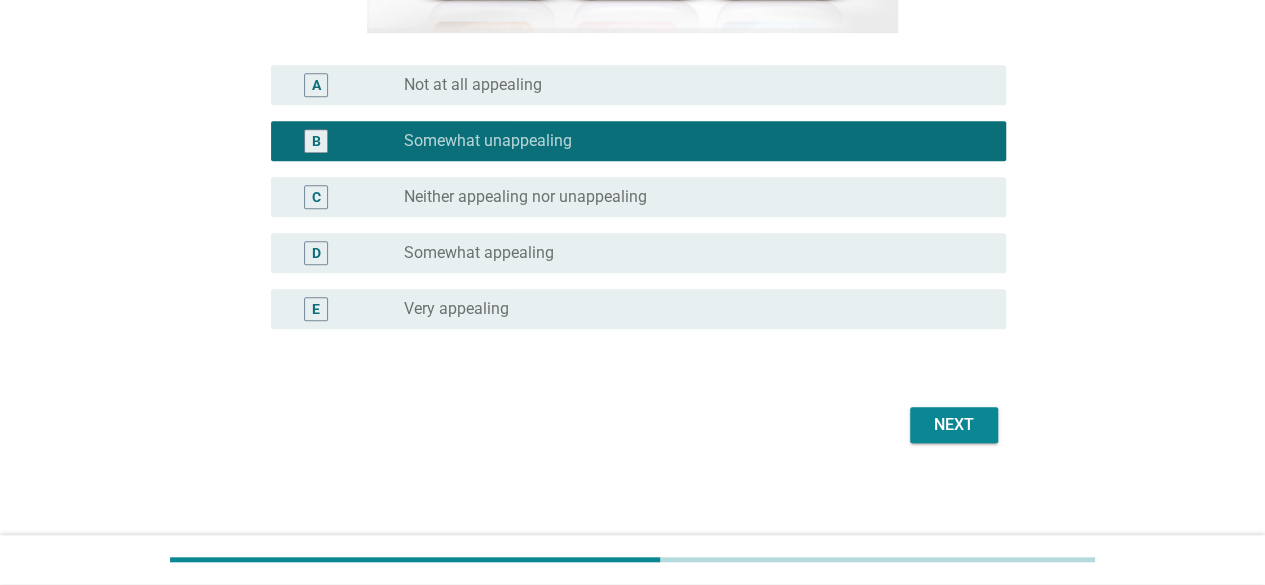 scroll, scrollTop: 489, scrollLeft: 0, axis: vertical 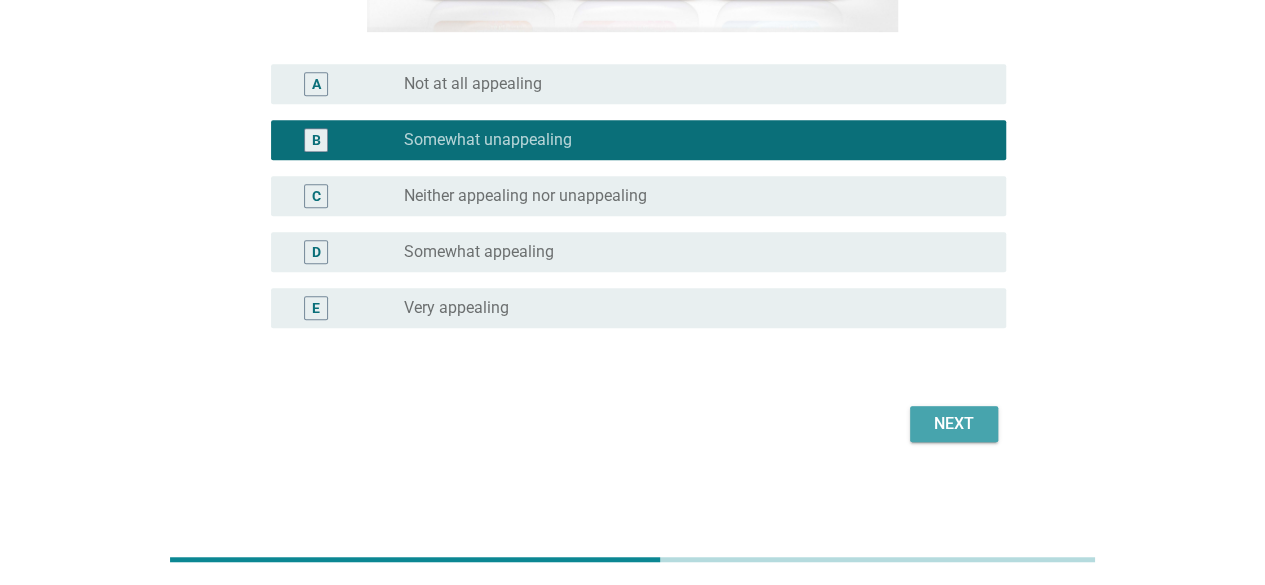 click on "Next" at bounding box center (954, 424) 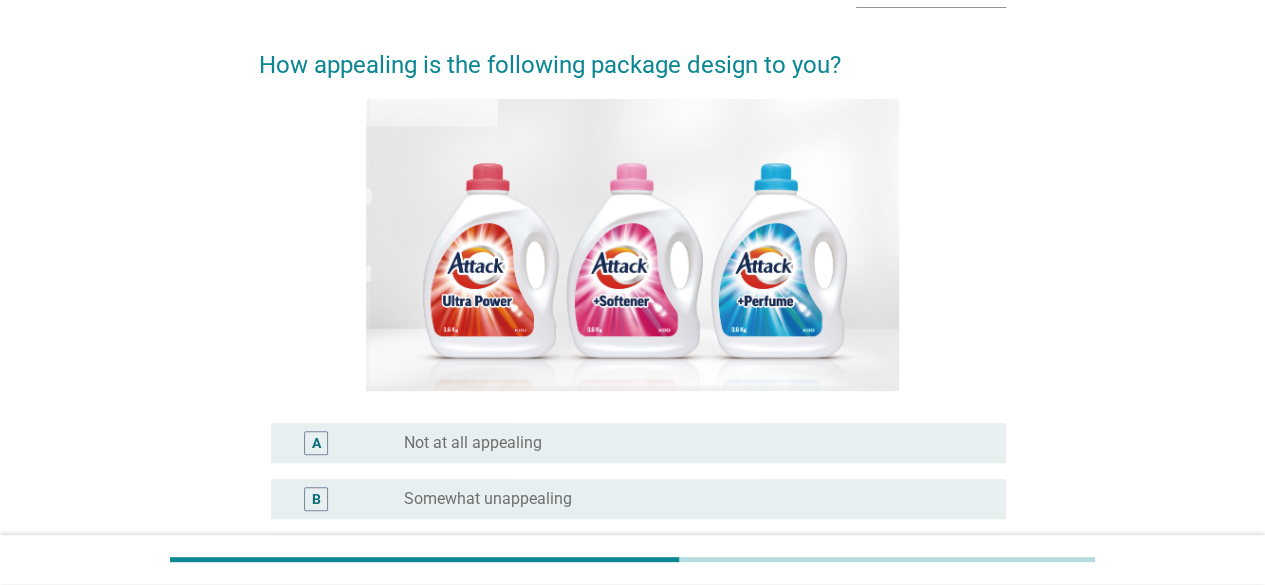 scroll, scrollTop: 200, scrollLeft: 0, axis: vertical 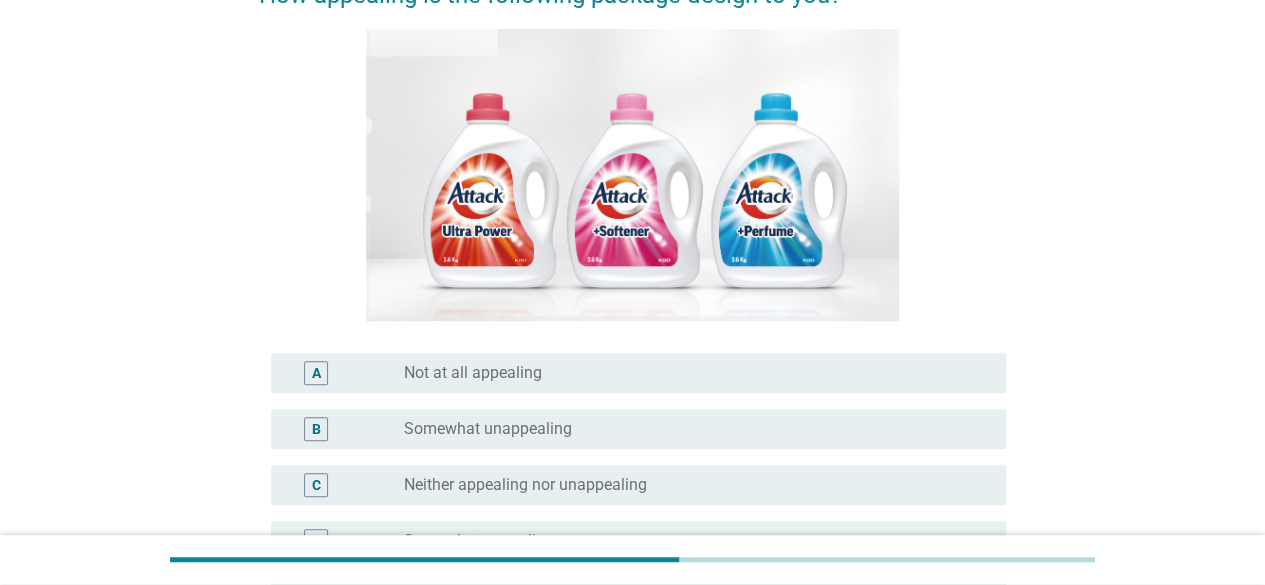 click on "radio_button_unchecked Somewhat unappealing" at bounding box center (689, 429) 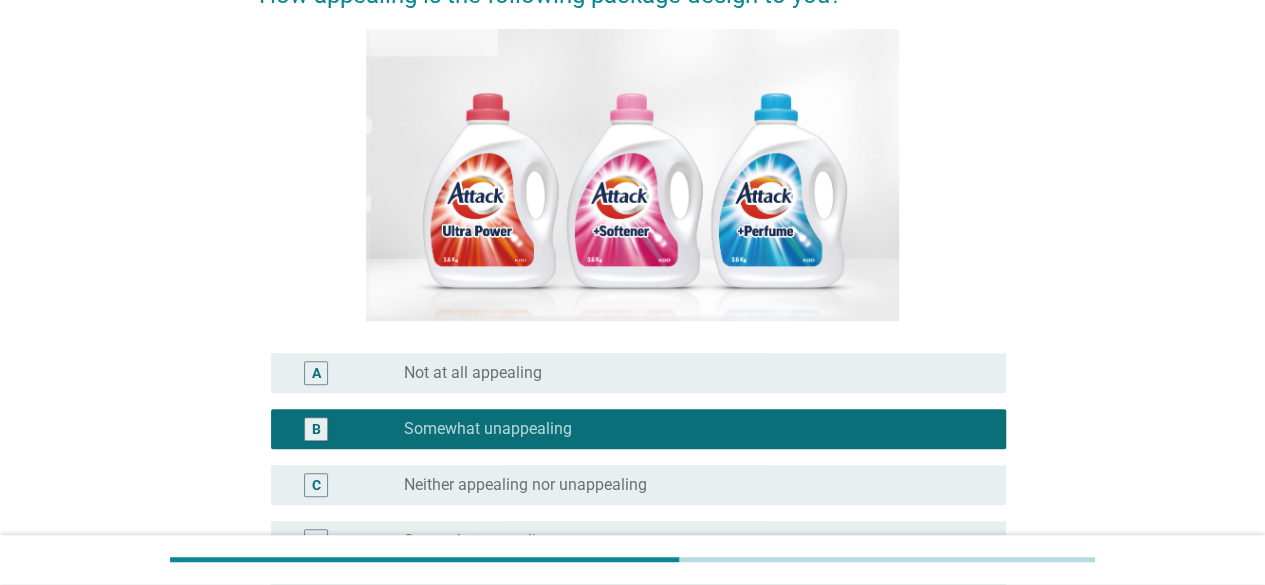 scroll, scrollTop: 400, scrollLeft: 0, axis: vertical 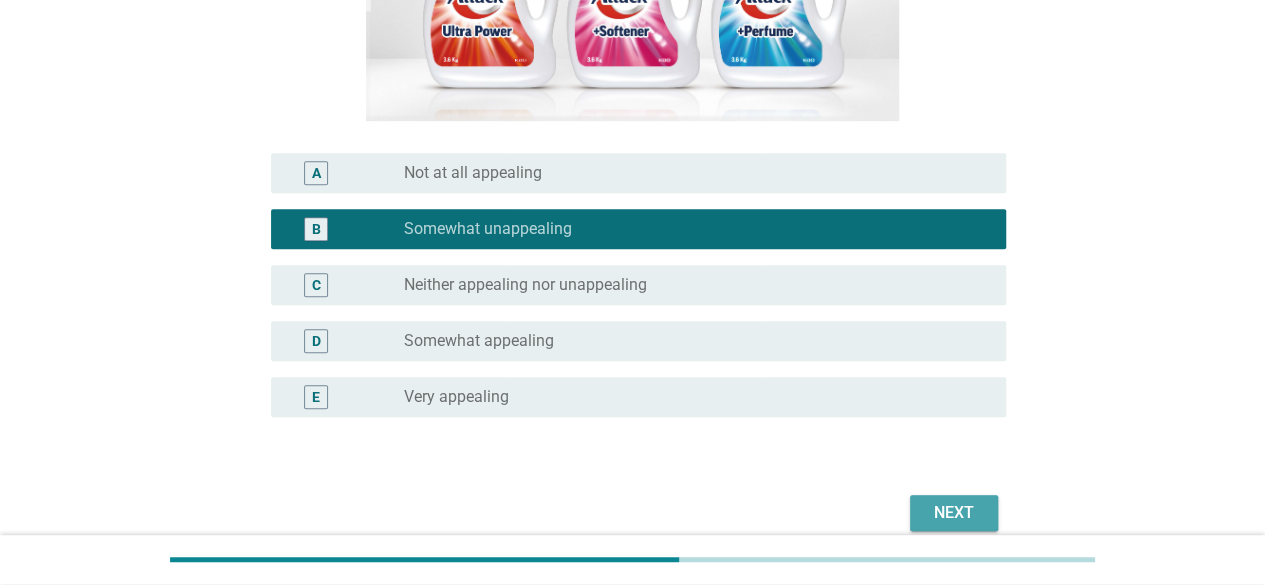 click on "Next" at bounding box center (954, 513) 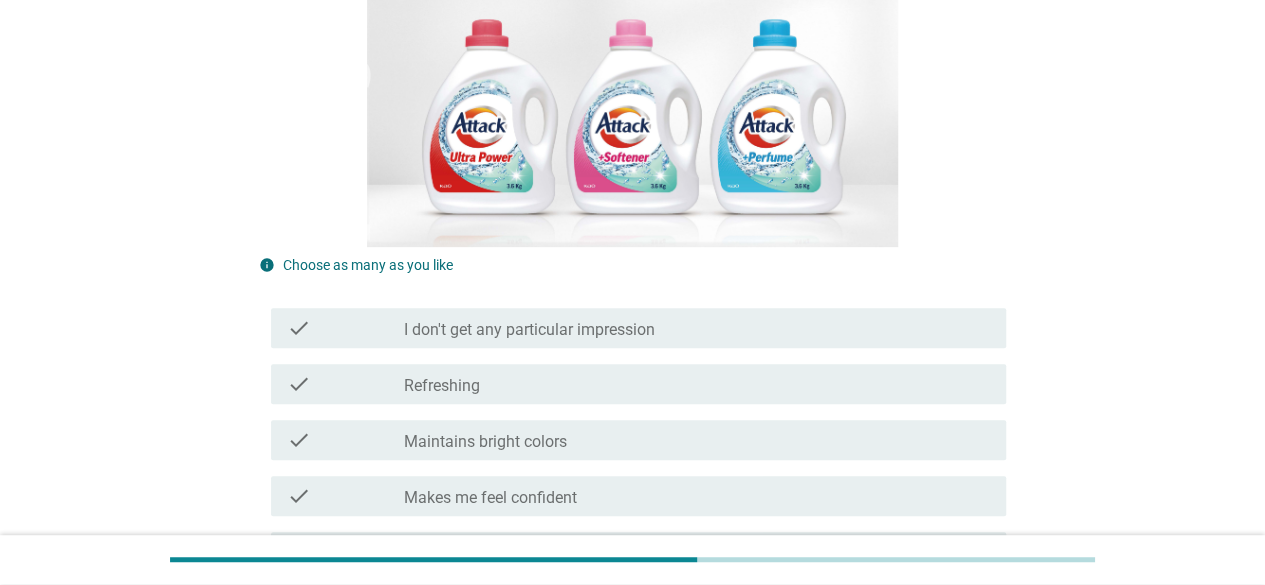 scroll, scrollTop: 300, scrollLeft: 0, axis: vertical 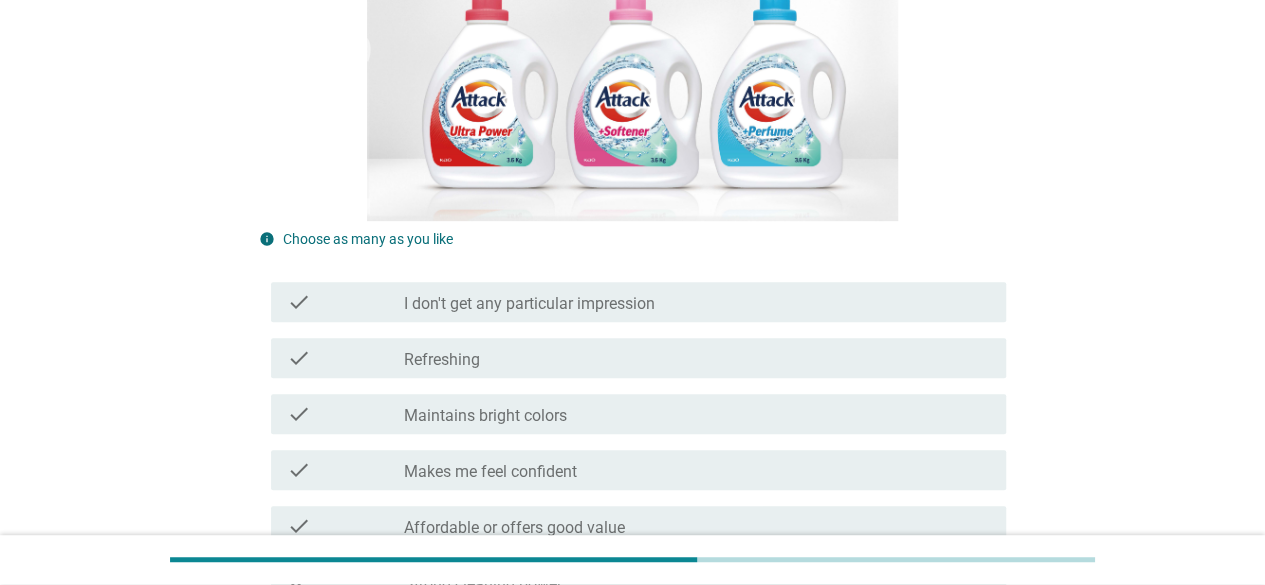 click on "I don't get any particular impression" at bounding box center [529, 304] 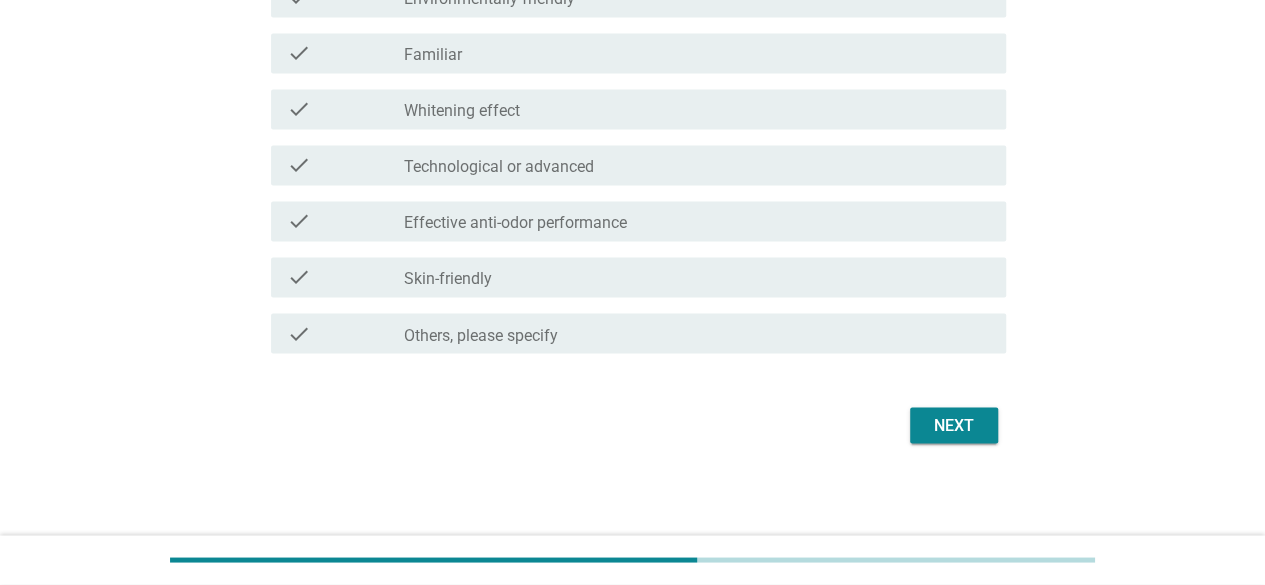 scroll, scrollTop: 1558, scrollLeft: 0, axis: vertical 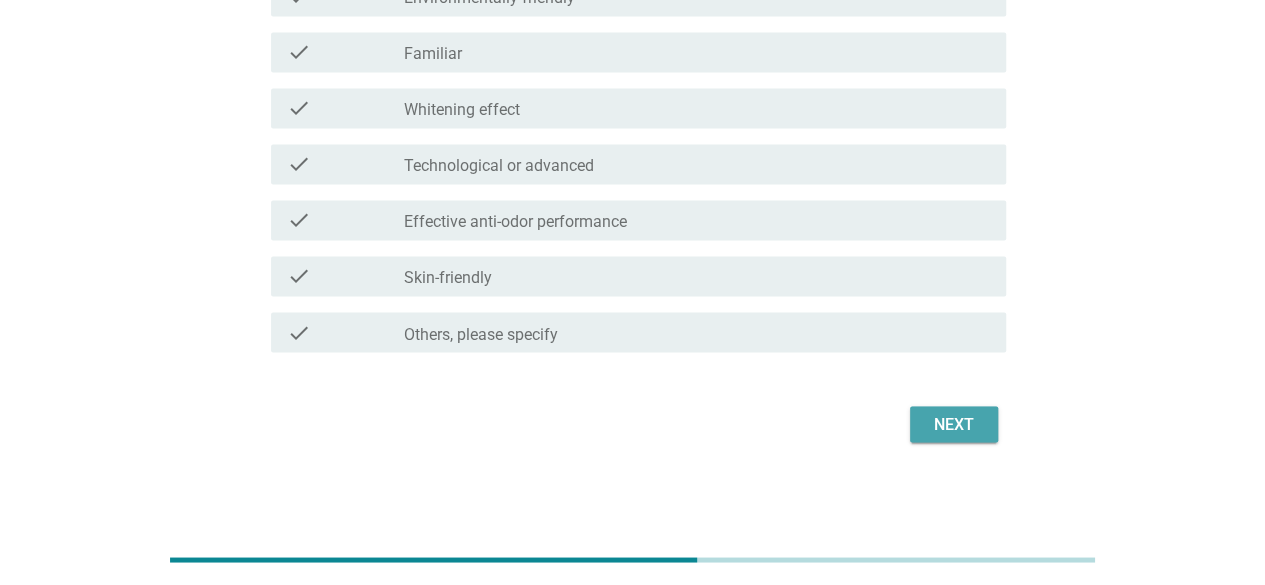 click on "Next" at bounding box center [954, 424] 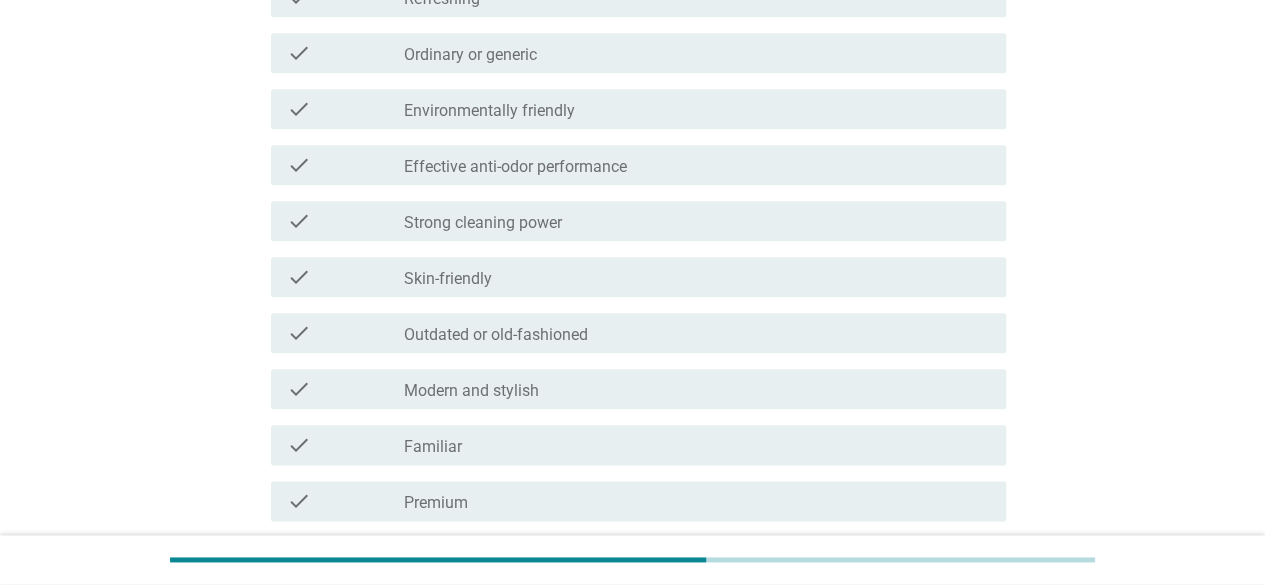 scroll, scrollTop: 1000, scrollLeft: 0, axis: vertical 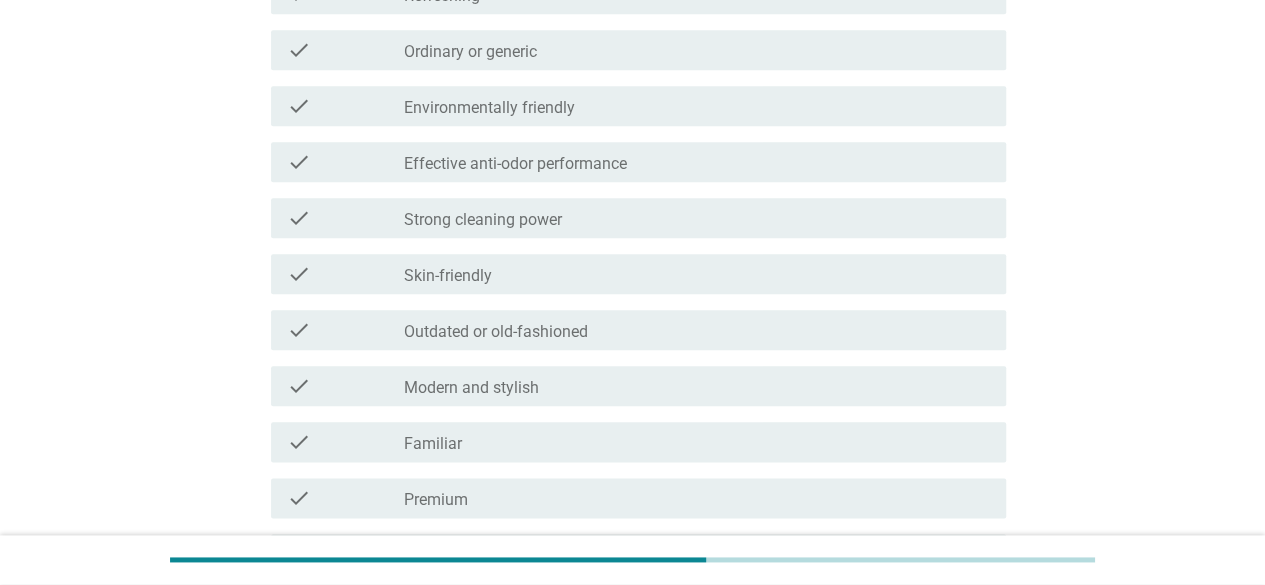 click on "Outdated or old-fashioned" at bounding box center (496, 332) 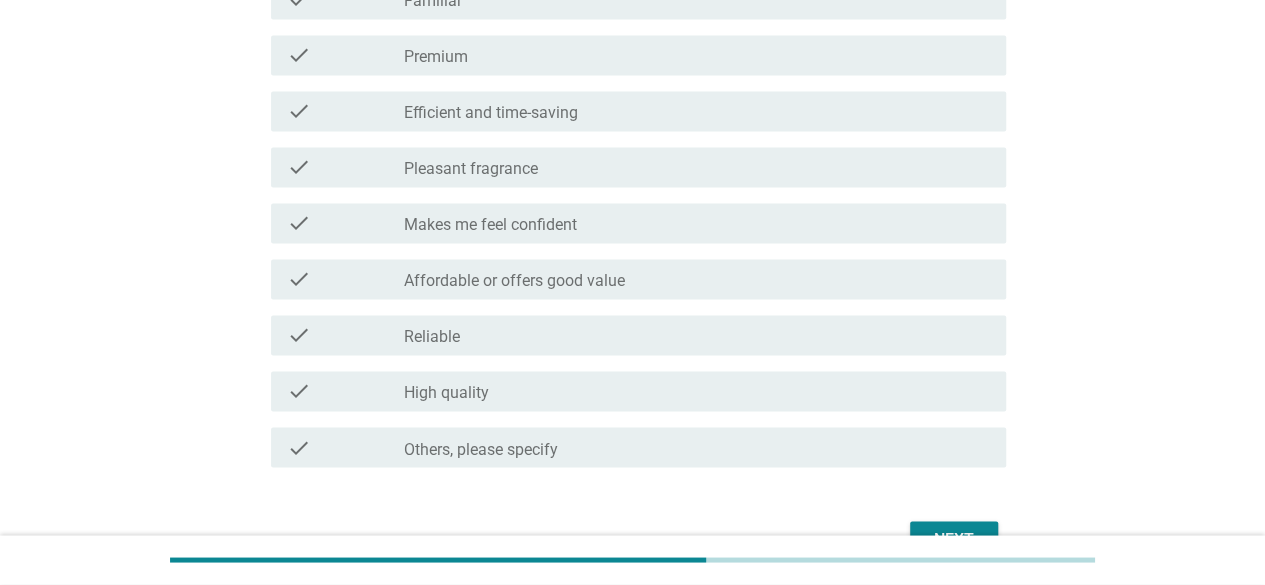 scroll, scrollTop: 1558, scrollLeft: 0, axis: vertical 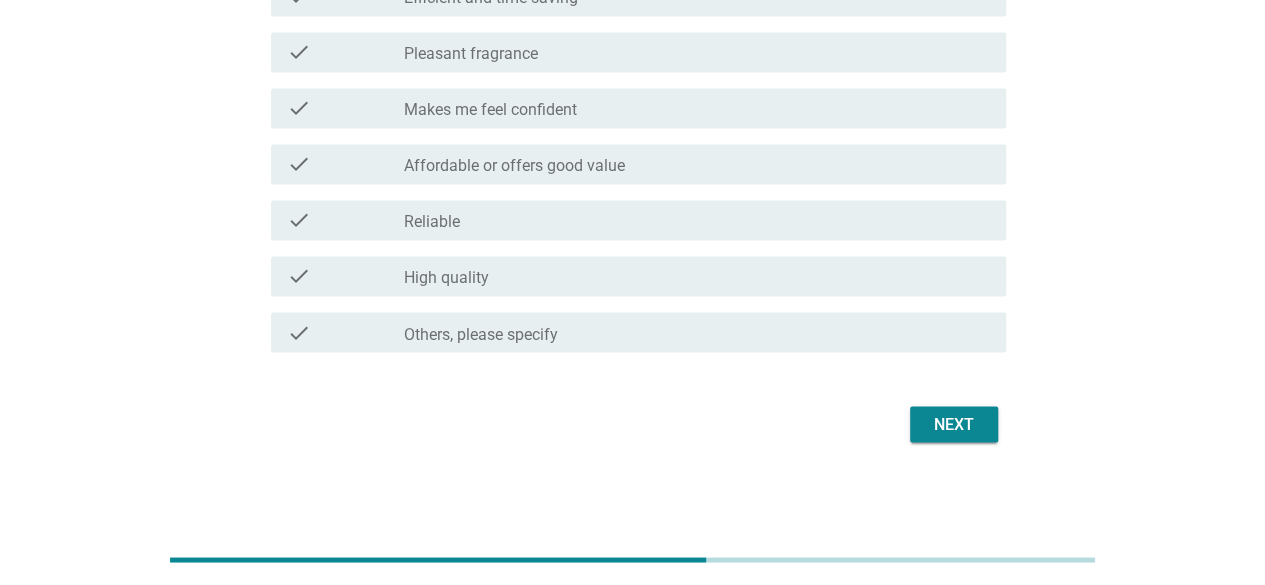 click on "Next" at bounding box center (954, 424) 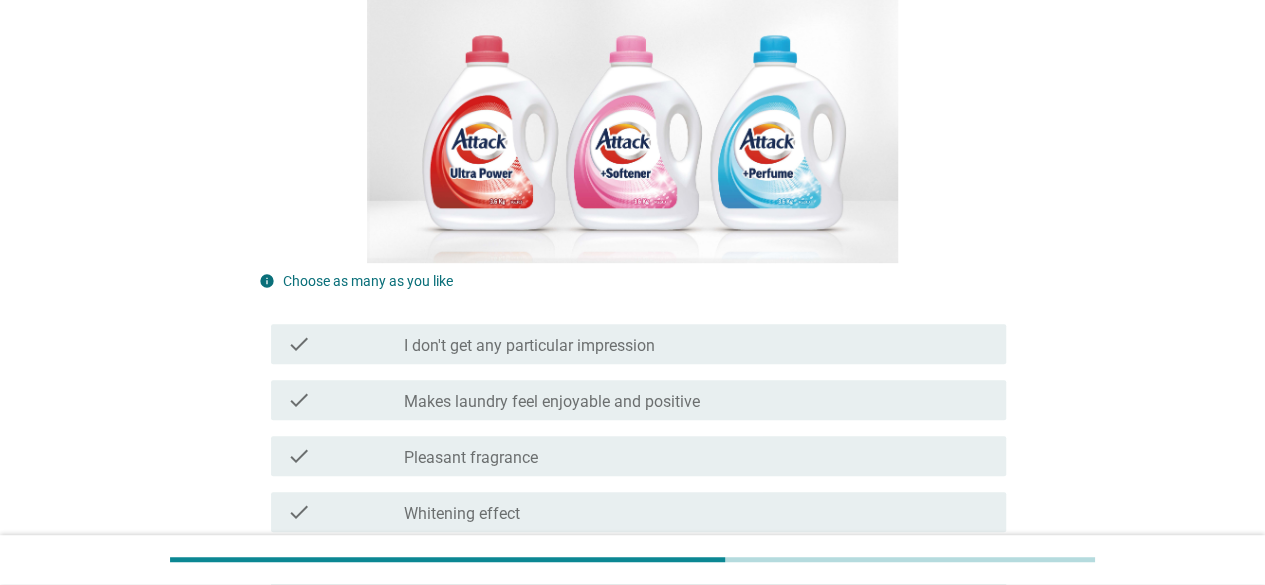 scroll, scrollTop: 600, scrollLeft: 0, axis: vertical 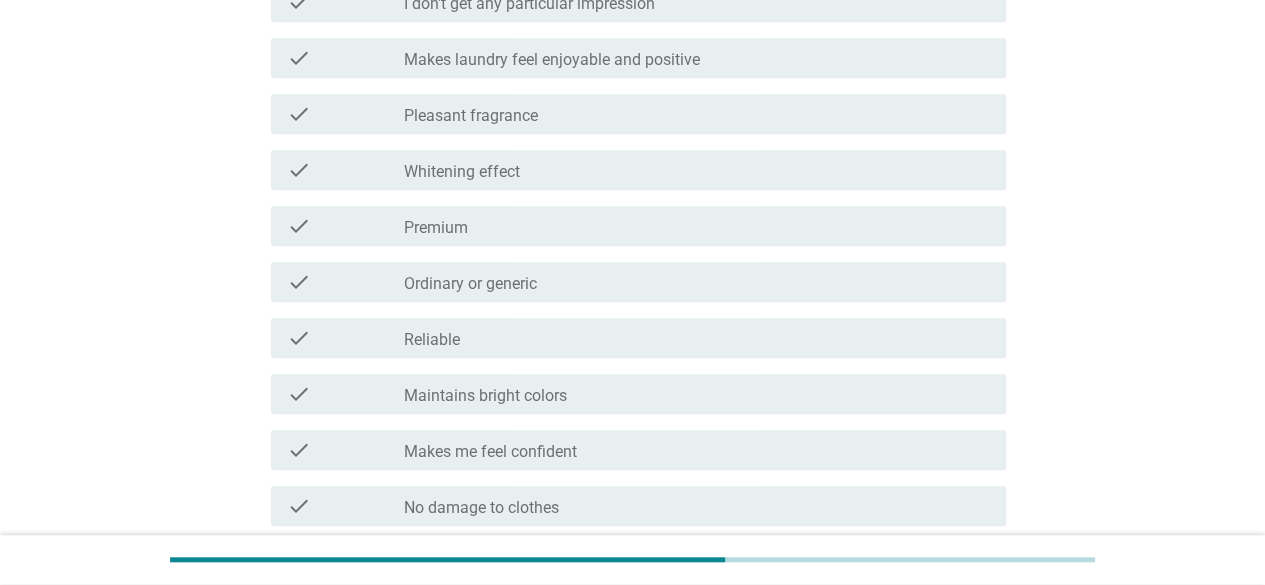 click on "check     check_box_outline_blank Ordinary or generic" at bounding box center [632, 282] 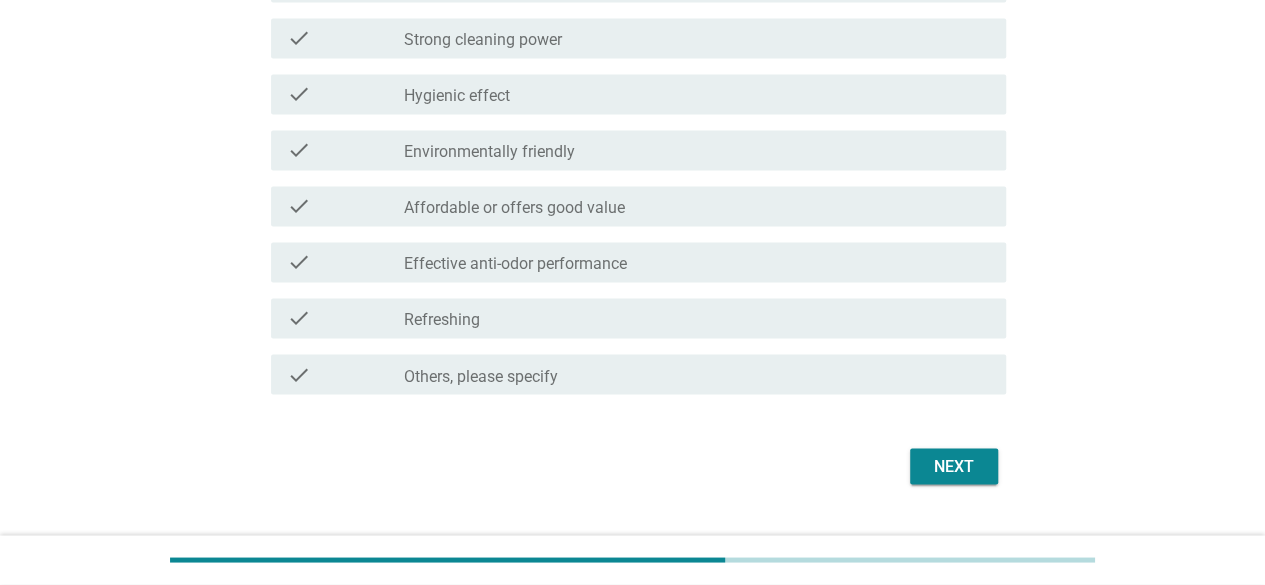 scroll, scrollTop: 1558, scrollLeft: 0, axis: vertical 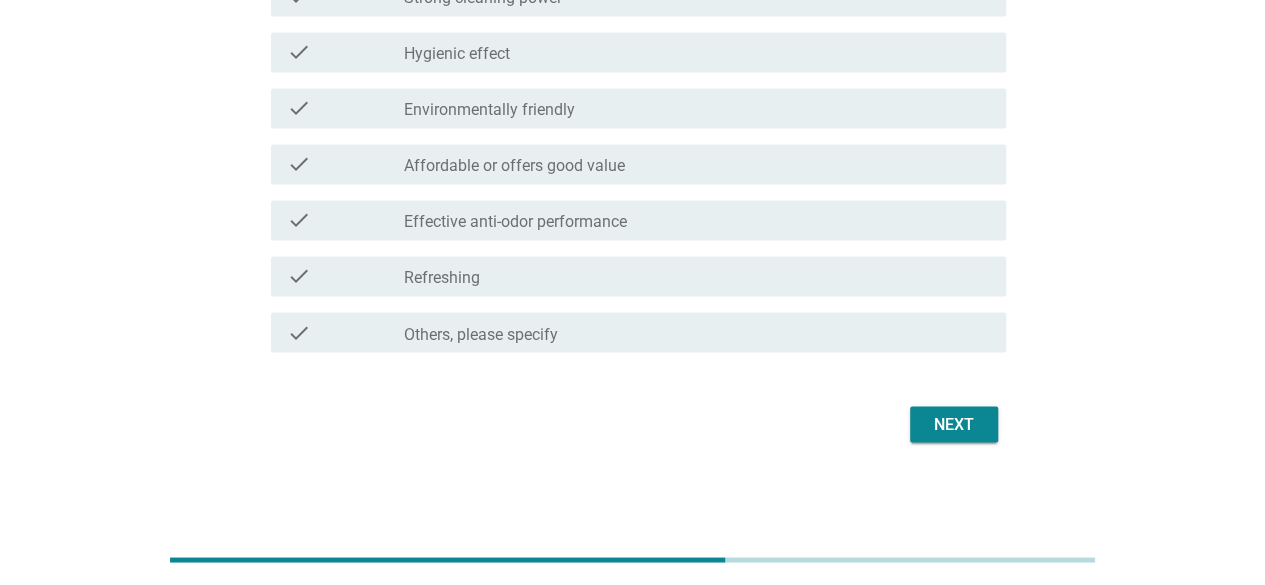click on "Next" at bounding box center [954, 424] 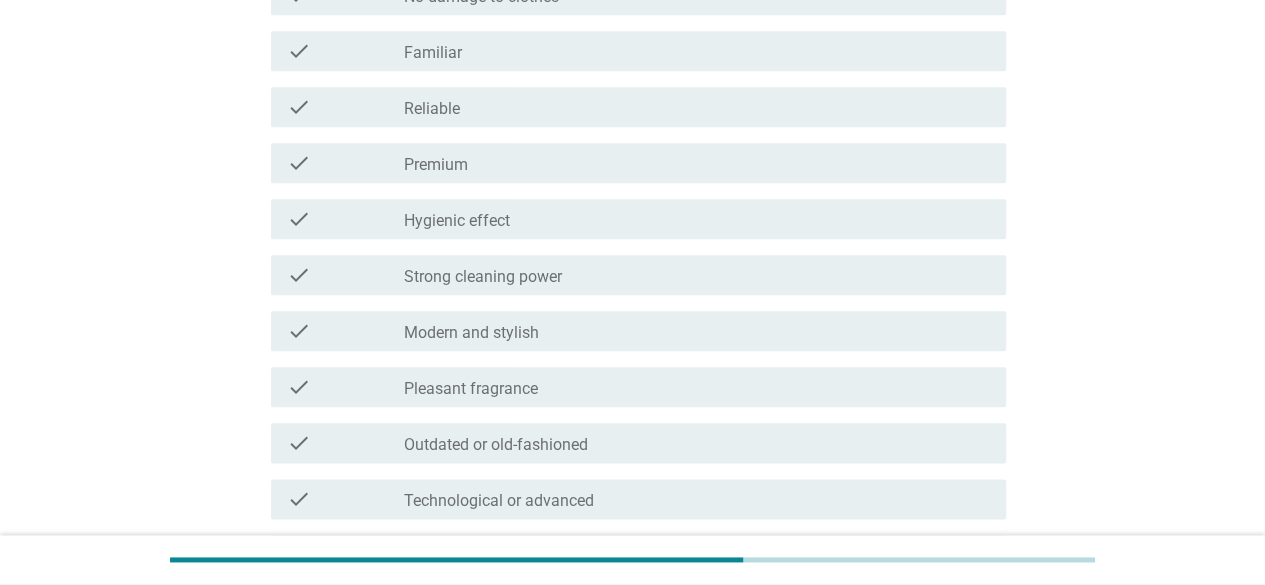 scroll, scrollTop: 1000, scrollLeft: 0, axis: vertical 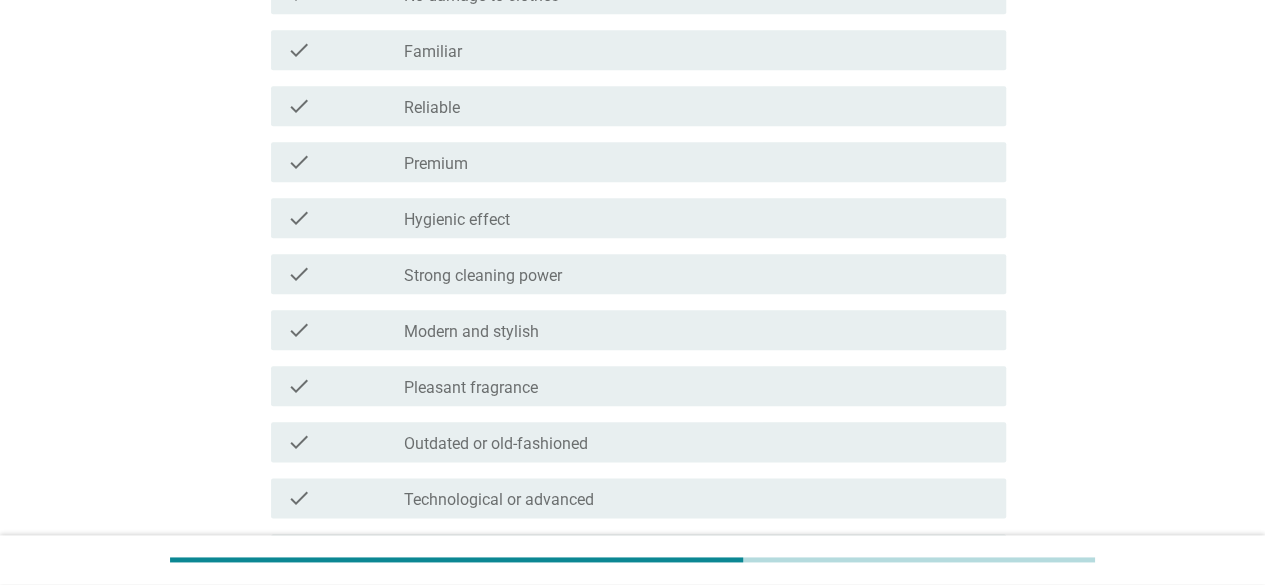 click on "check_box_outline_blank Strong cleaning power" at bounding box center [697, 274] 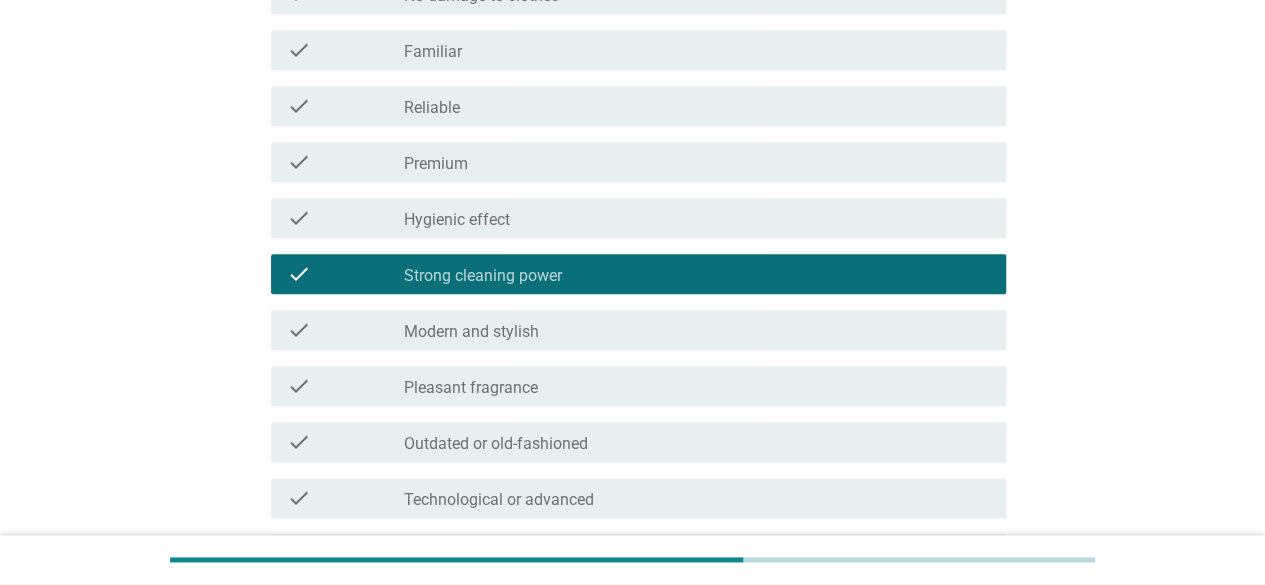 scroll, scrollTop: 1500, scrollLeft: 0, axis: vertical 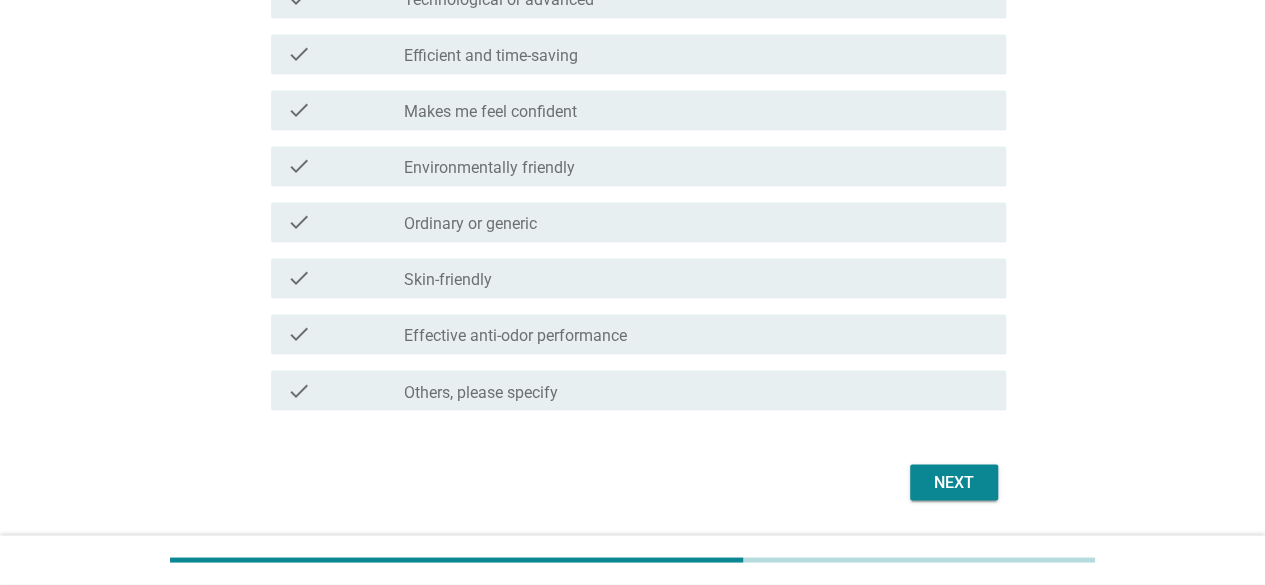 click on "Next" at bounding box center (954, 482) 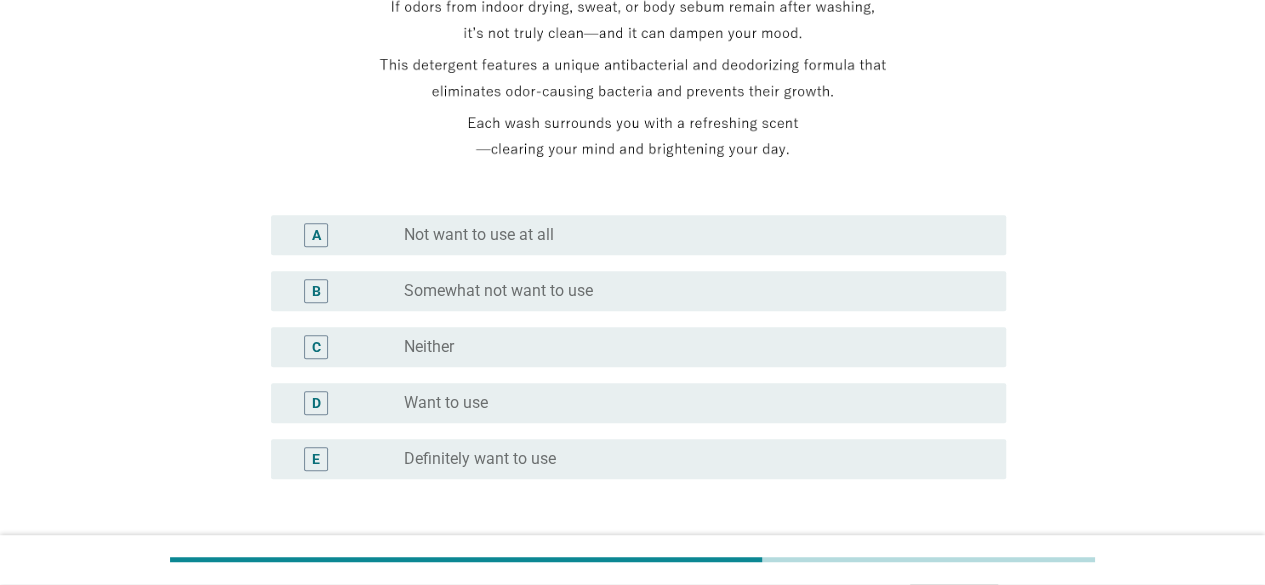 scroll, scrollTop: 500, scrollLeft: 0, axis: vertical 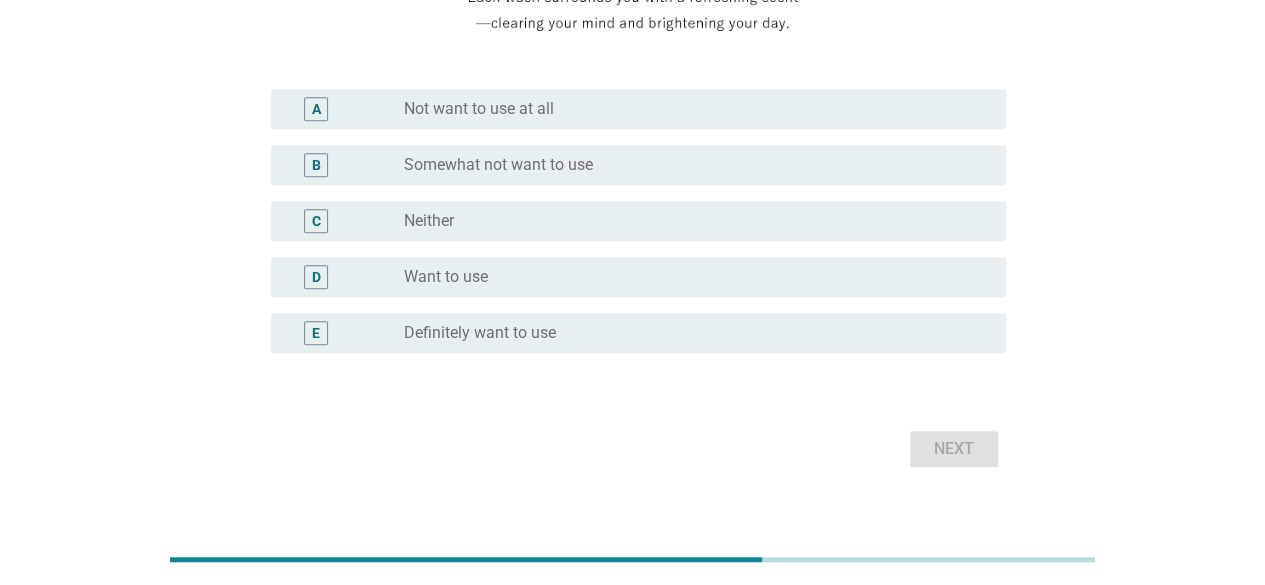 click on "Want to use" at bounding box center (446, 277) 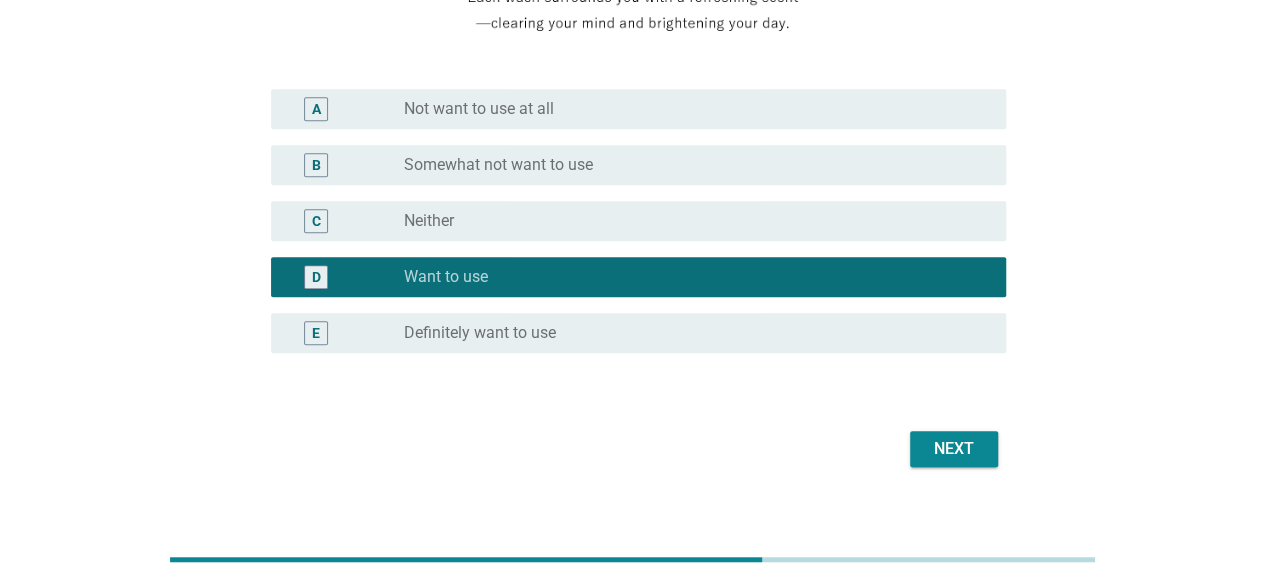 click on "Next" at bounding box center (954, 449) 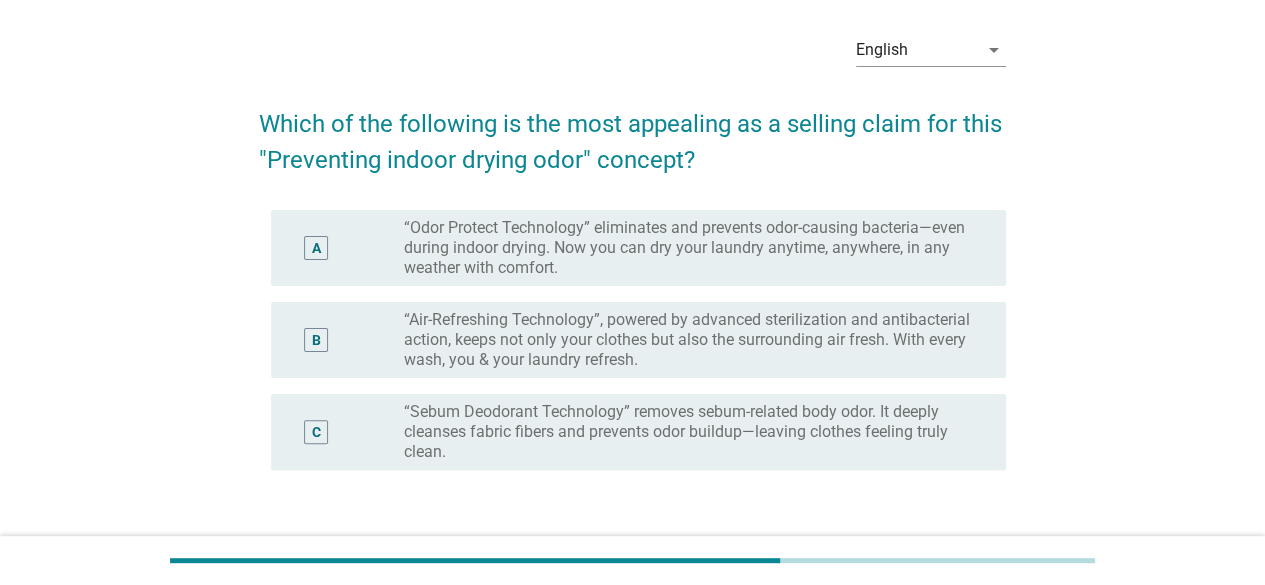 scroll, scrollTop: 100, scrollLeft: 0, axis: vertical 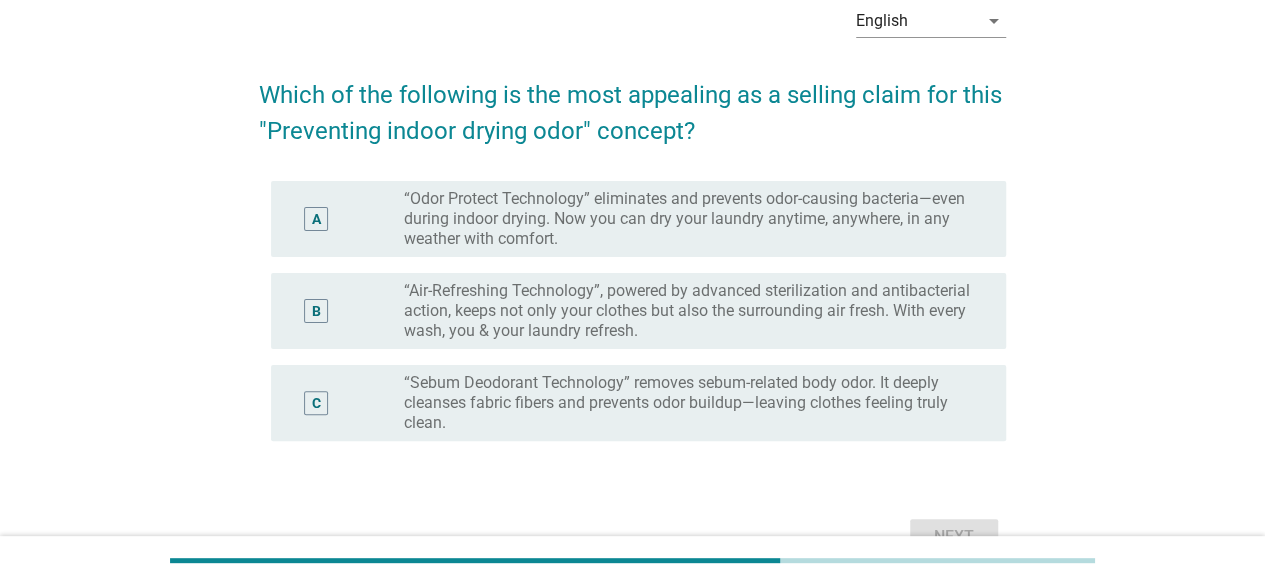 click on "“Sebum Deodorant Technology” removes sebum-related body odor. It deeply cleanses fabric fibers and prevents odor buildup—leaving clothes feeling truly clean." at bounding box center (689, 403) 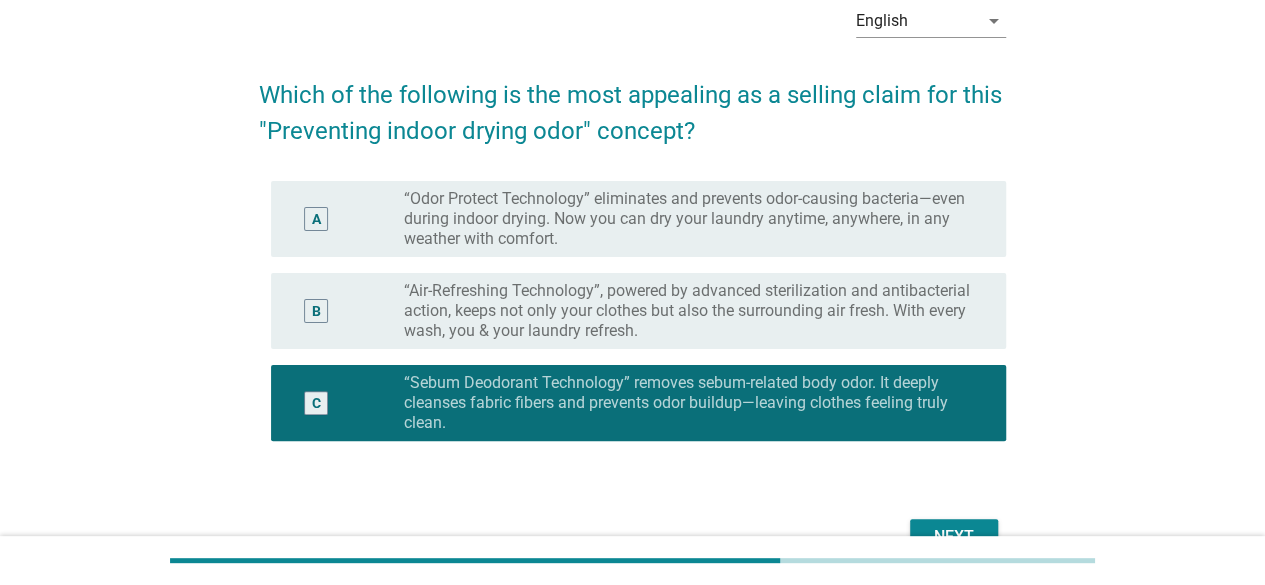 scroll, scrollTop: 212, scrollLeft: 0, axis: vertical 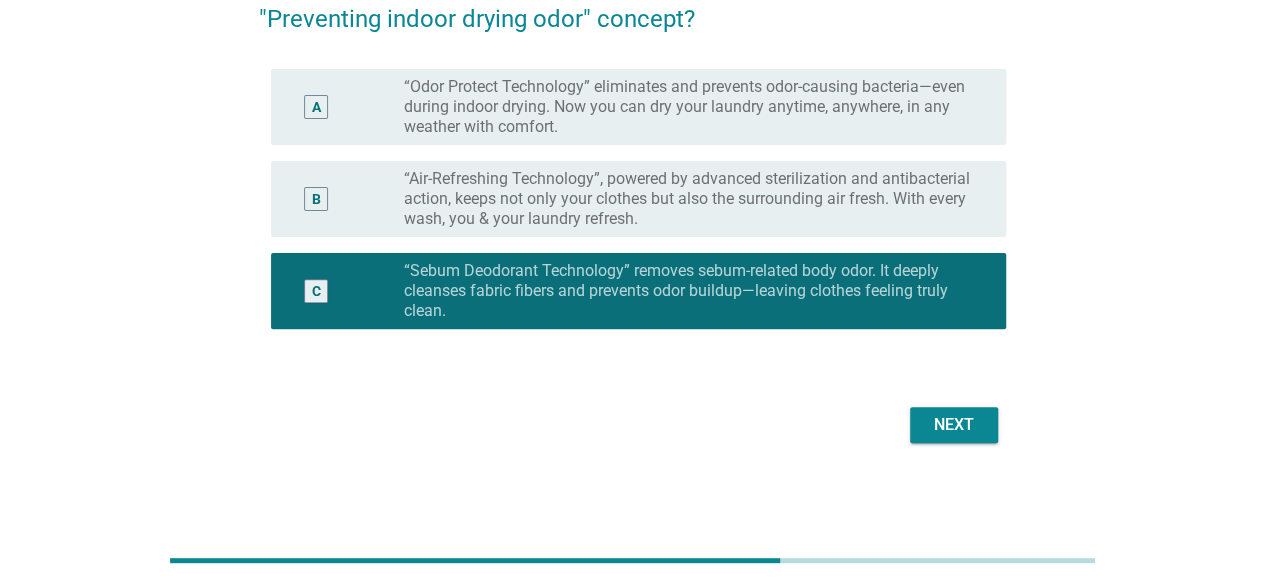 click on "Next" at bounding box center [954, 425] 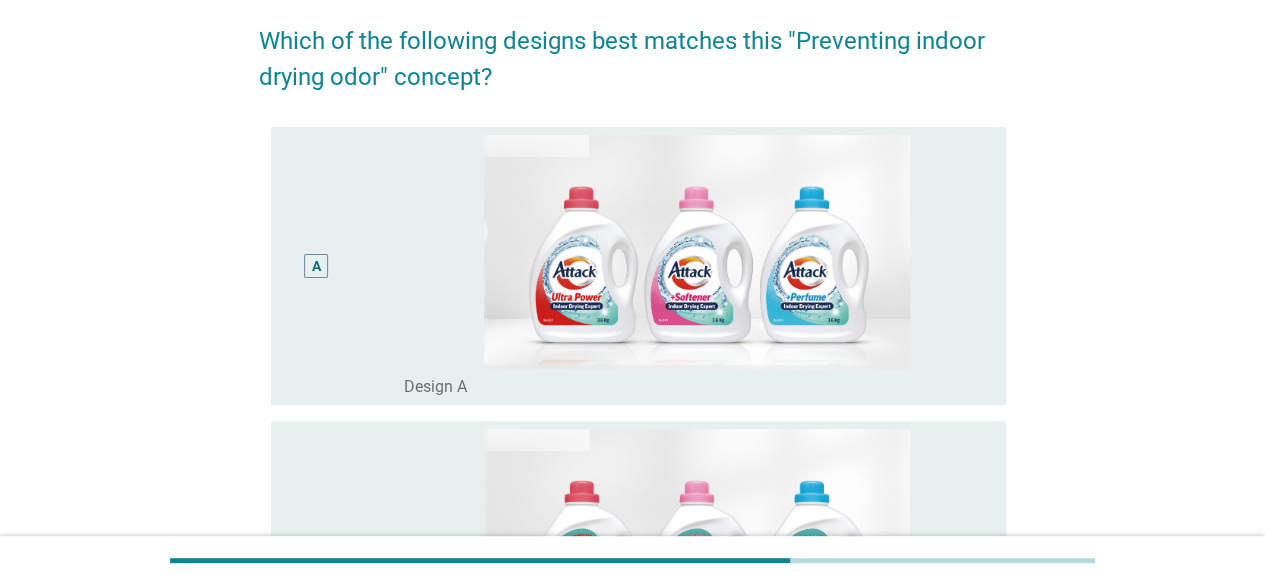 scroll, scrollTop: 213, scrollLeft: 0, axis: vertical 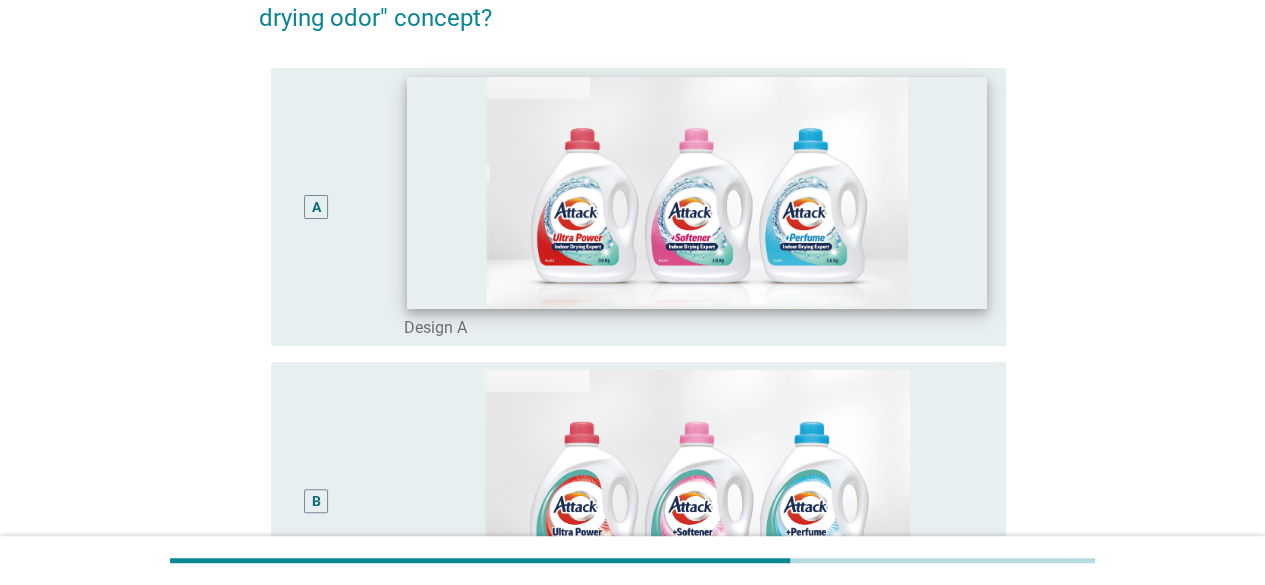click at bounding box center [697, 193] 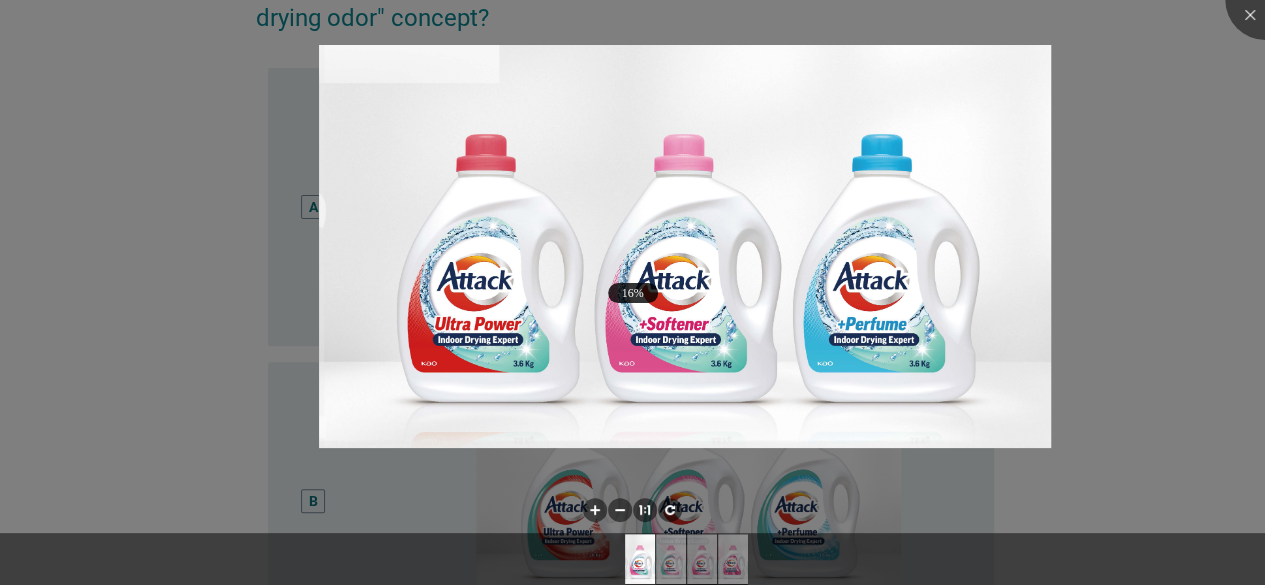 click at bounding box center [632, 292] 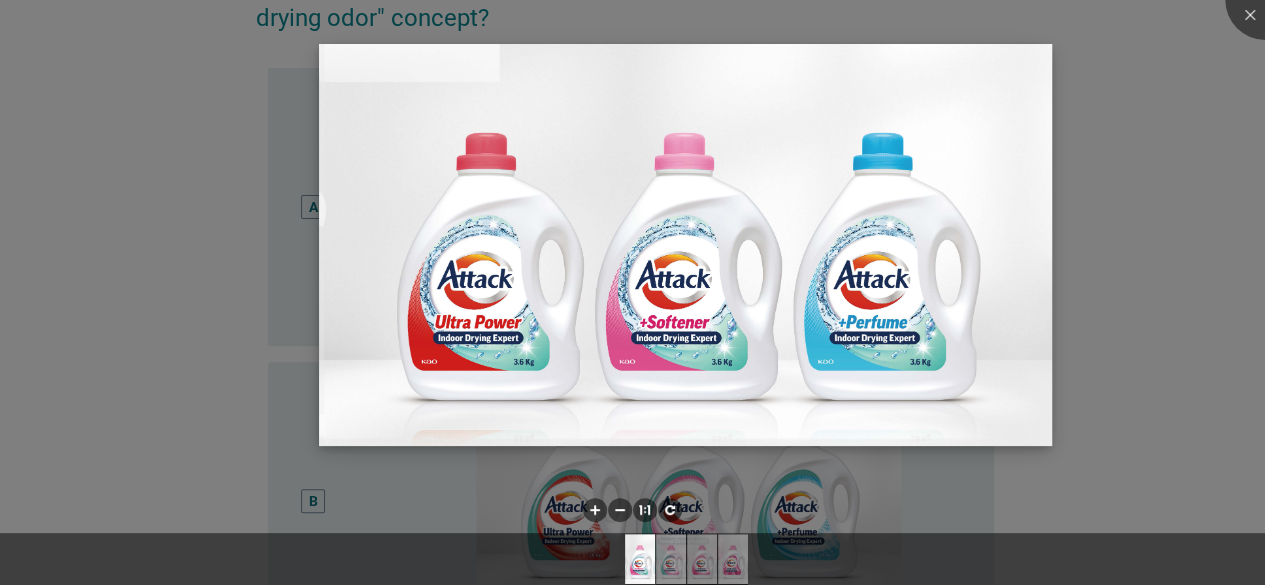 click at bounding box center (685, 245) 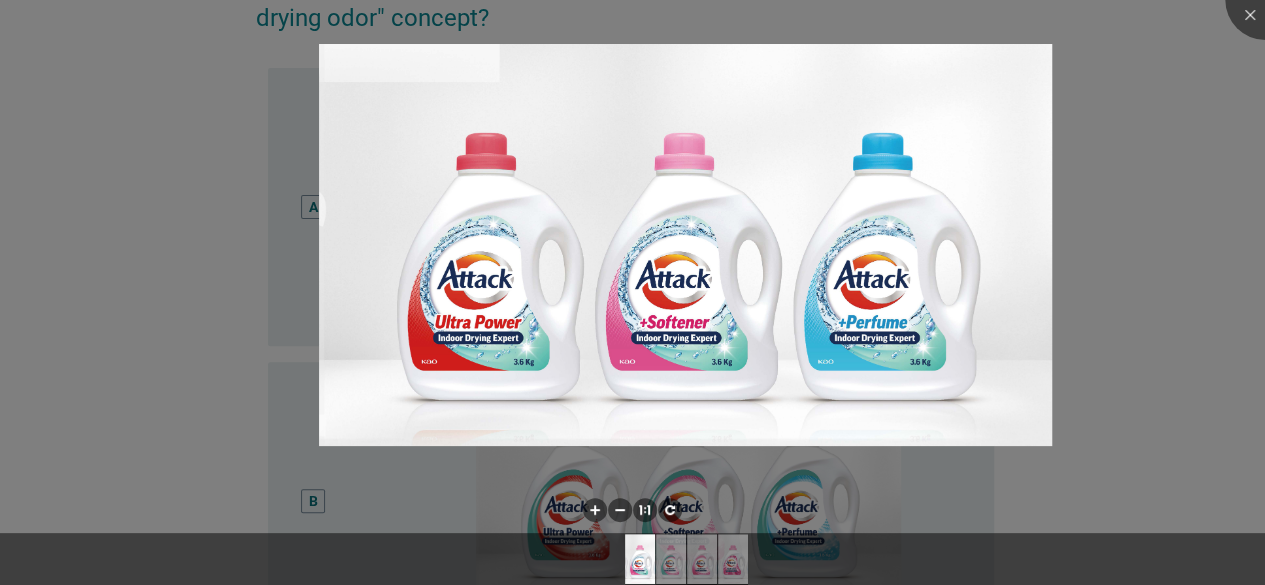 click at bounding box center [632, 292] 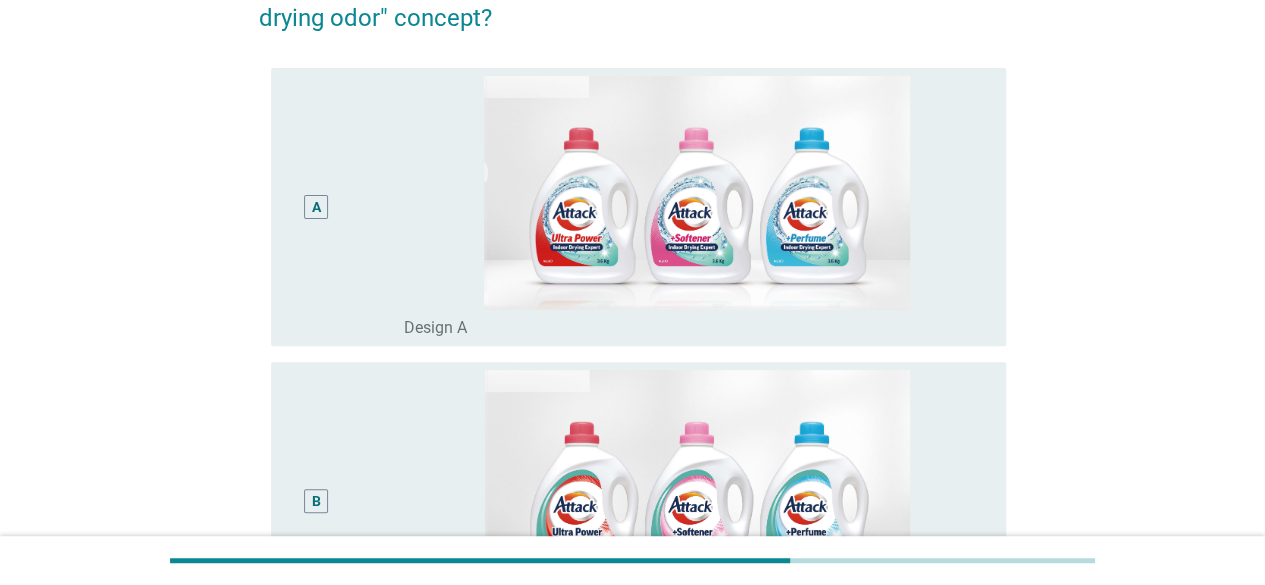 click on "A" at bounding box center (316, 206) 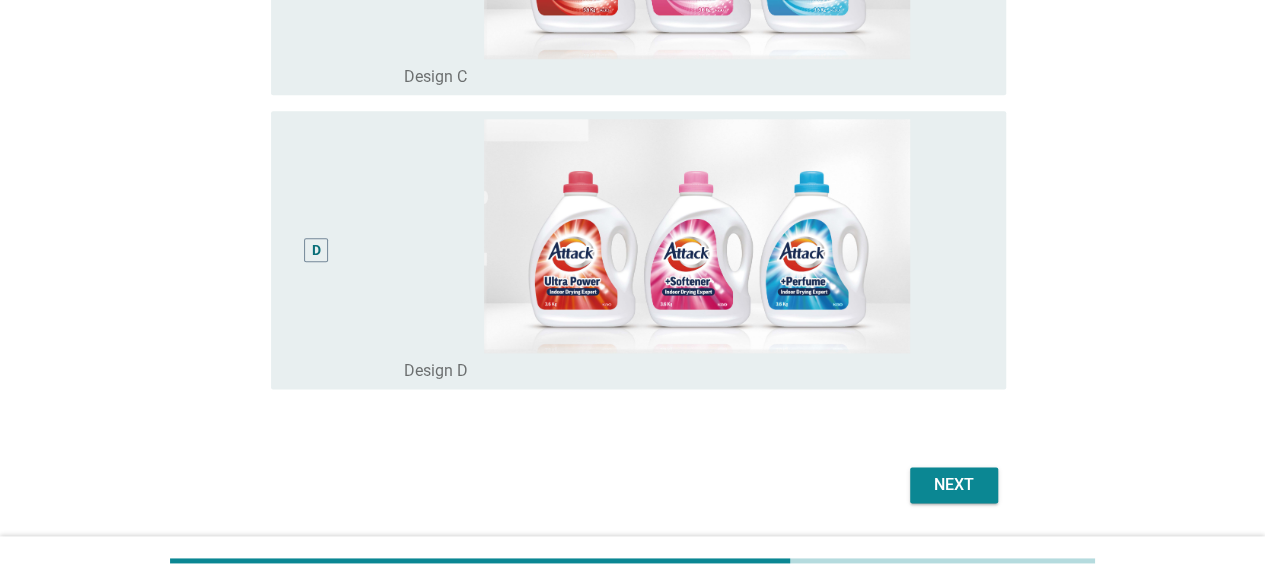 scroll, scrollTop: 1113, scrollLeft: 0, axis: vertical 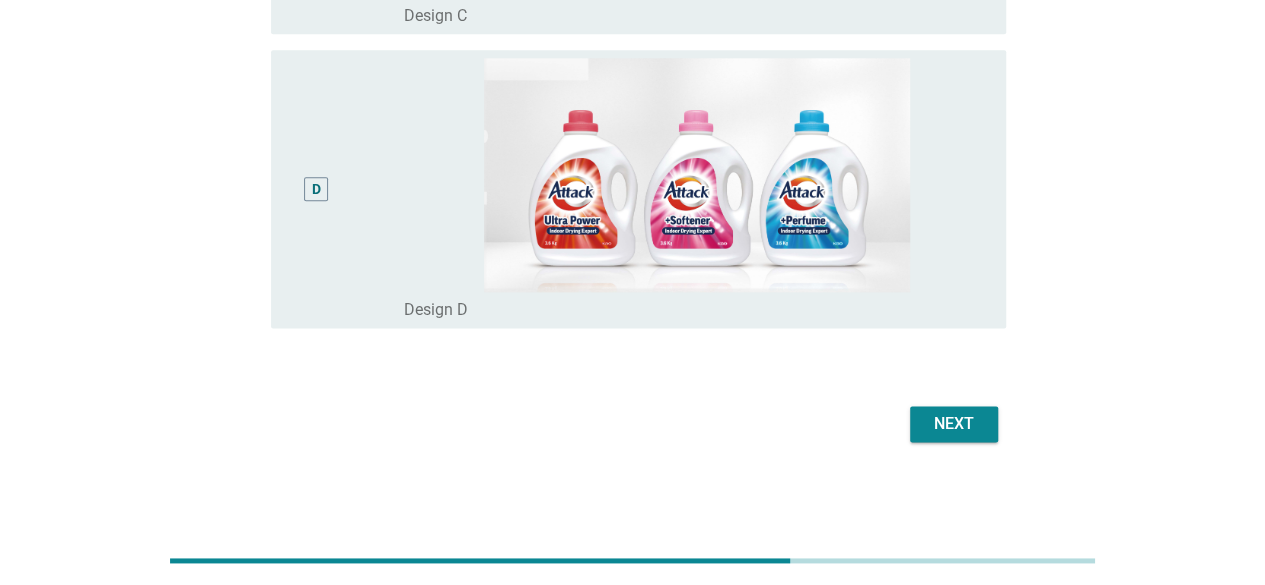click on "Next" at bounding box center [954, 424] 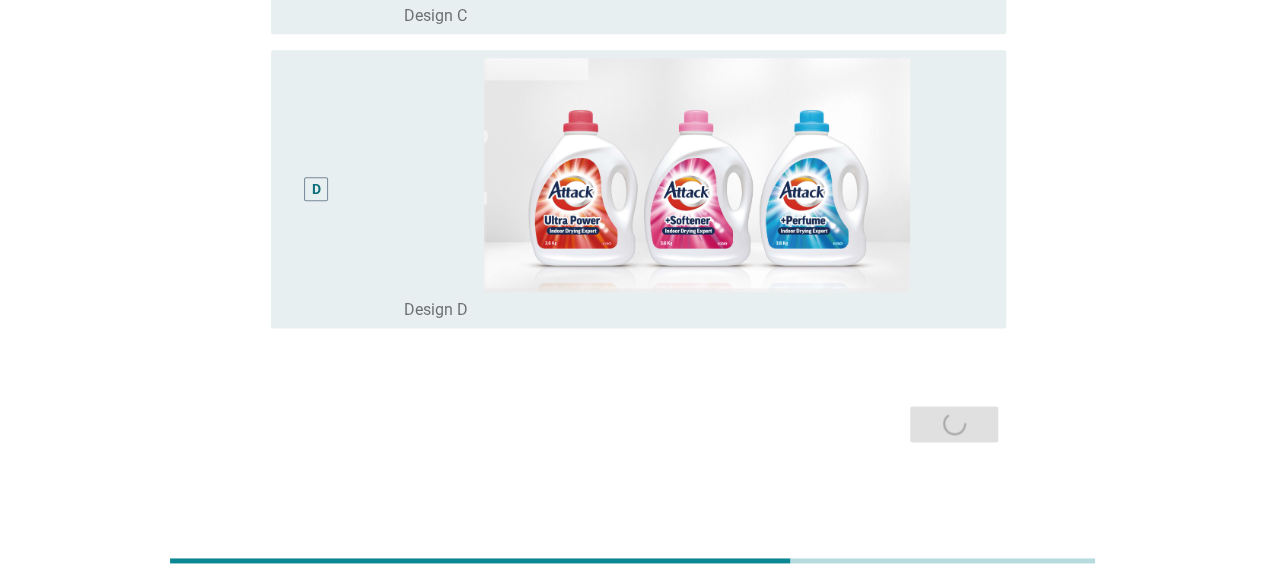 scroll, scrollTop: 0, scrollLeft: 0, axis: both 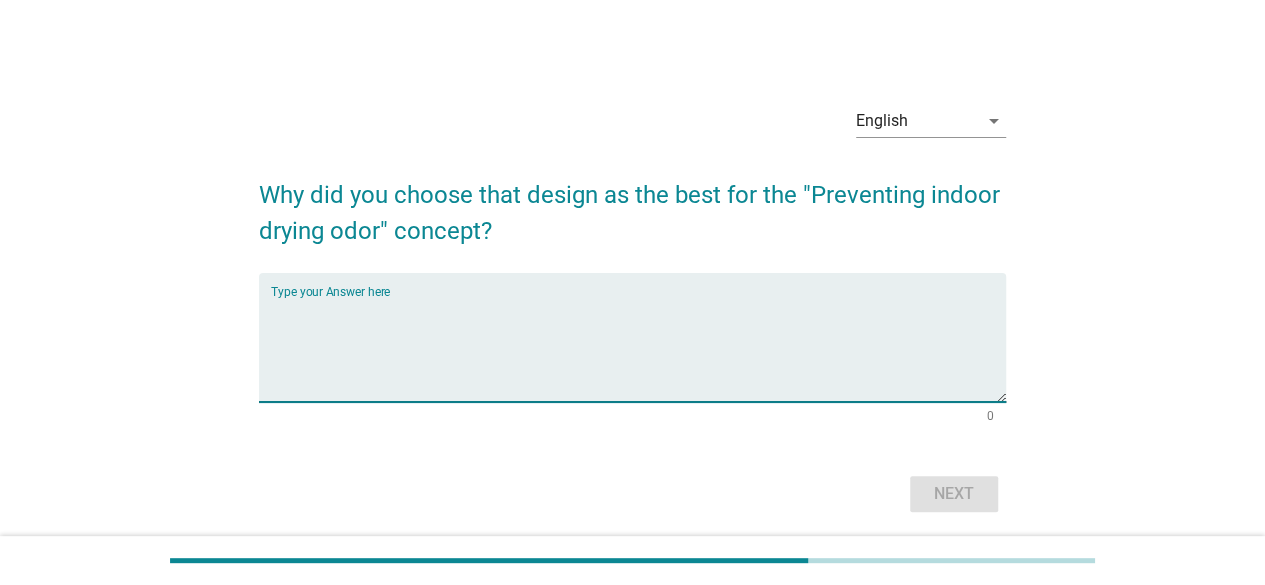 click at bounding box center [638, 349] 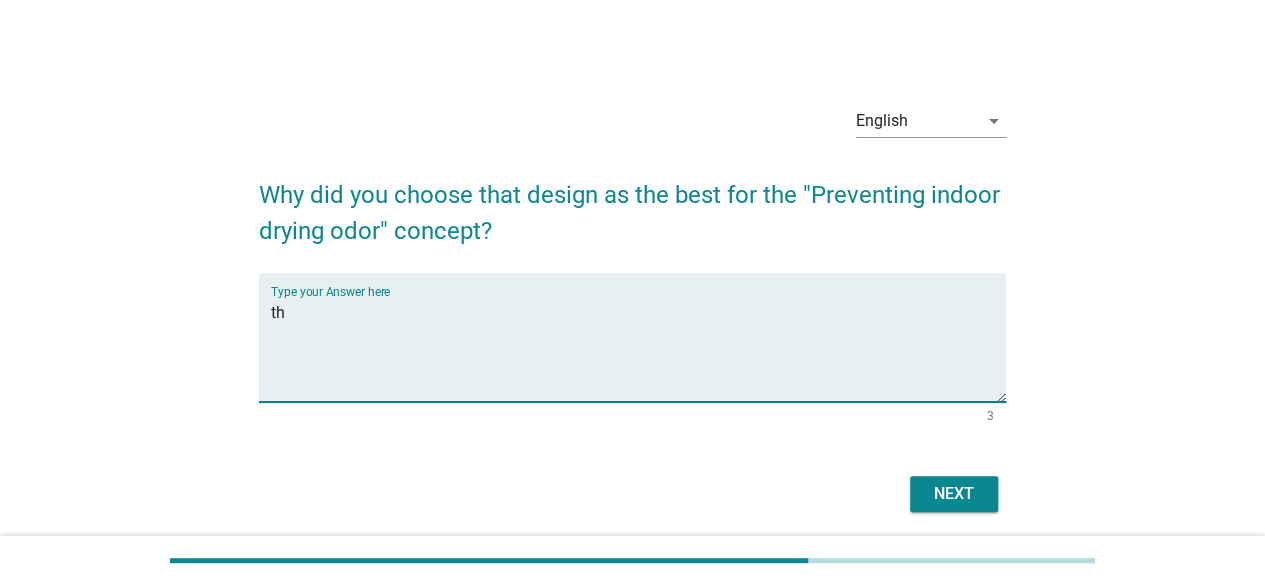 type on "t" 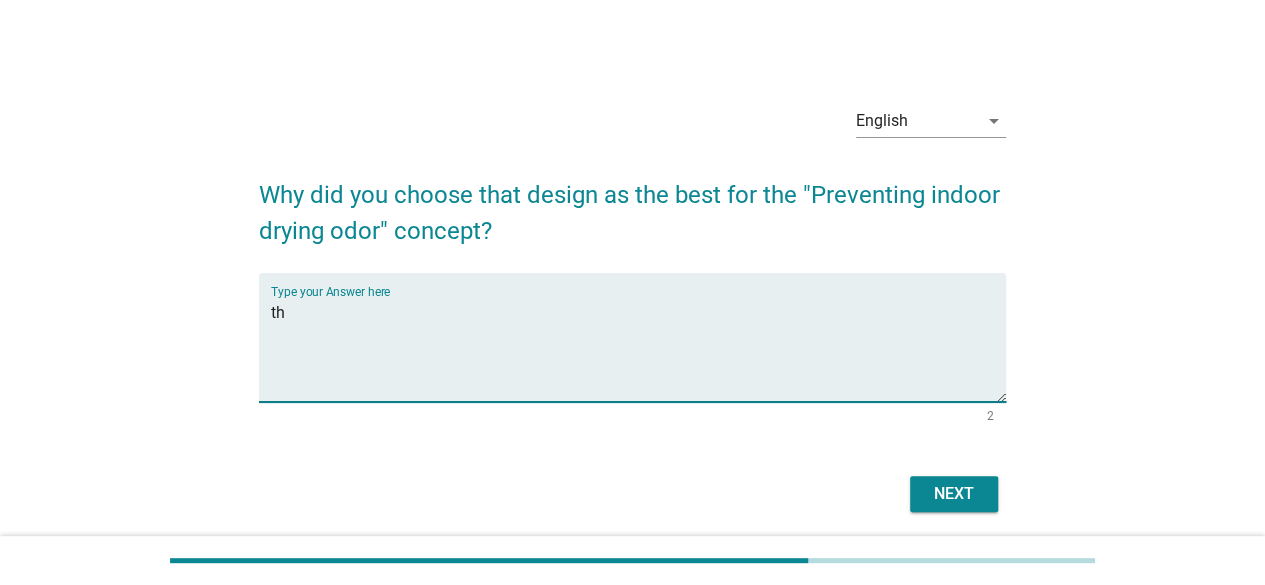 type on "t" 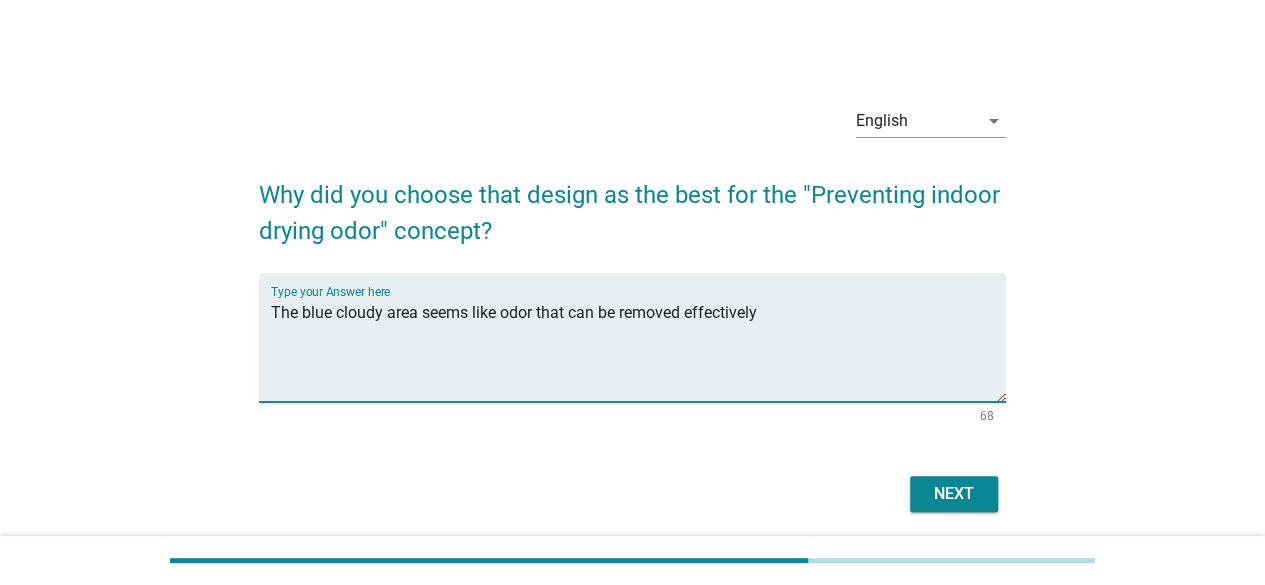type on "The blue cloudy area seems like odor that can be removed effectively" 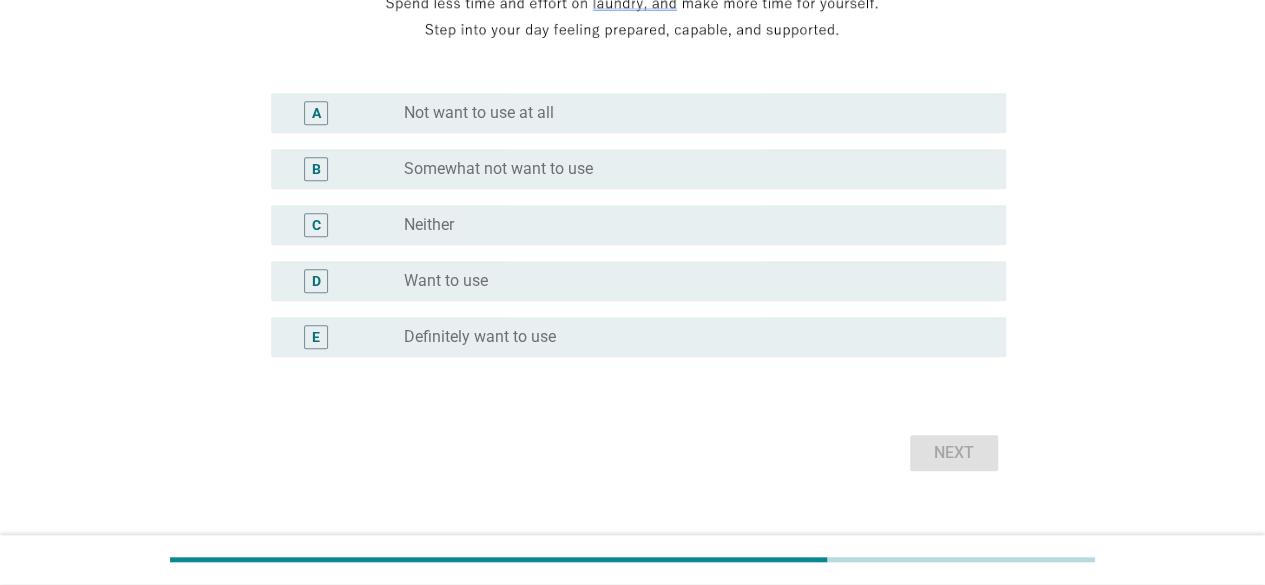 scroll, scrollTop: 500, scrollLeft: 0, axis: vertical 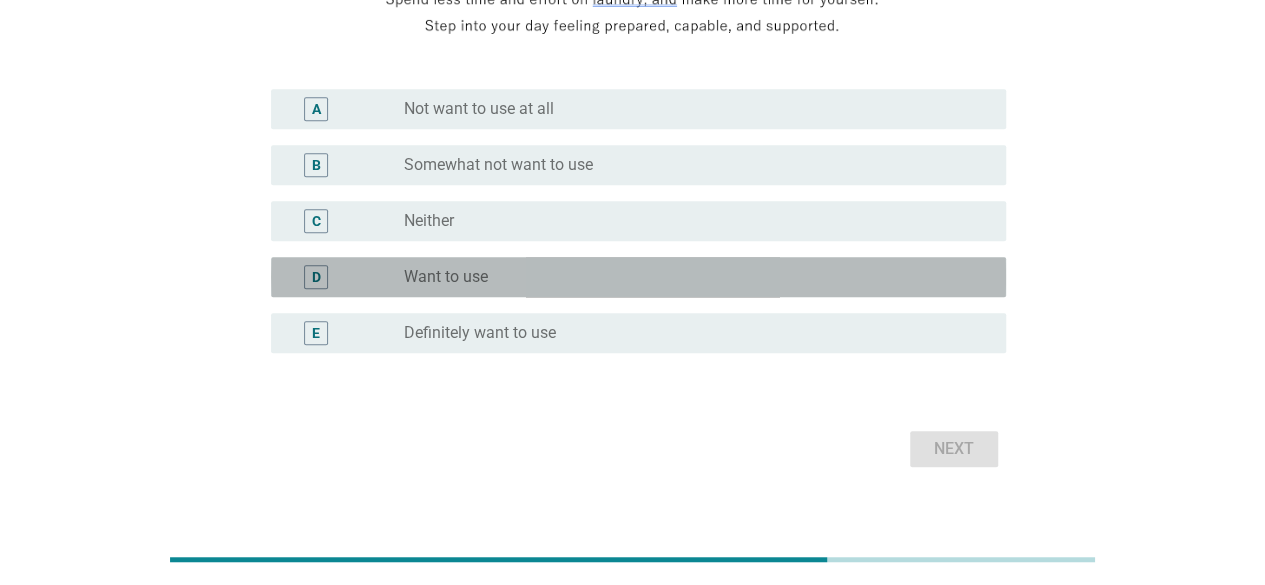 click on "radio_button_unchecked Want to use" at bounding box center [689, 277] 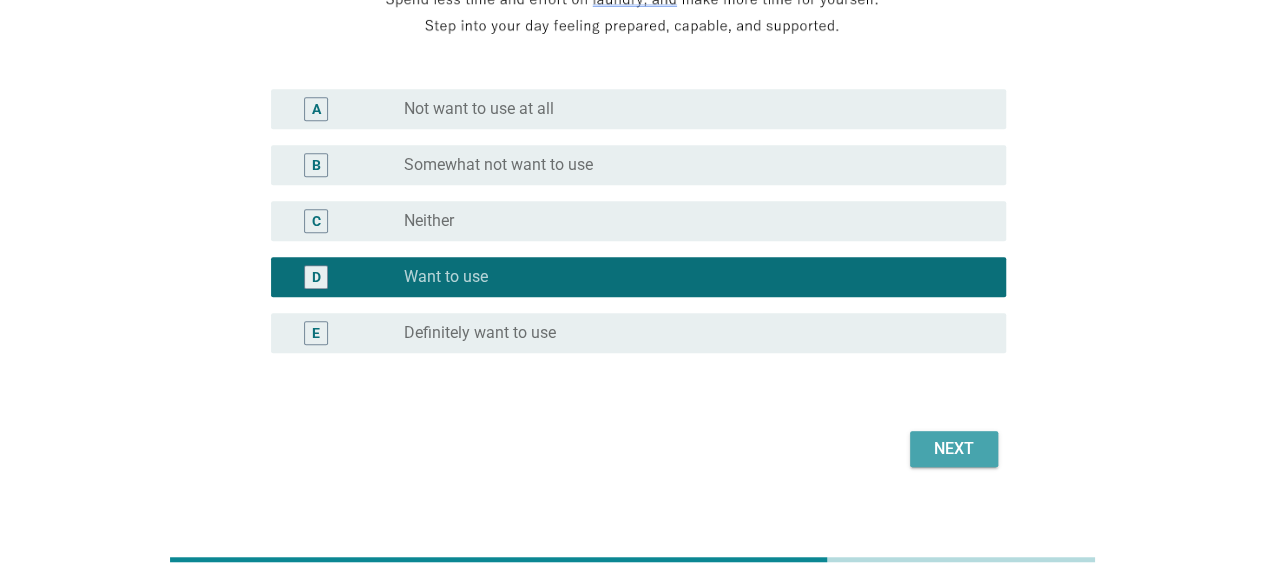 click on "Next" at bounding box center [954, 449] 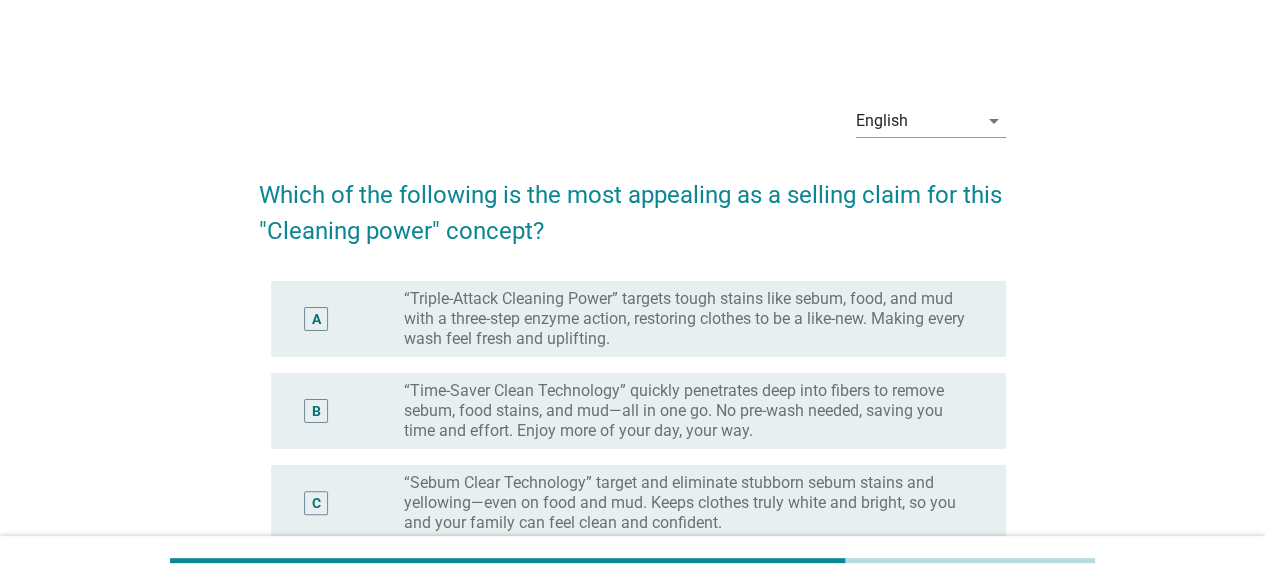 scroll, scrollTop: 100, scrollLeft: 0, axis: vertical 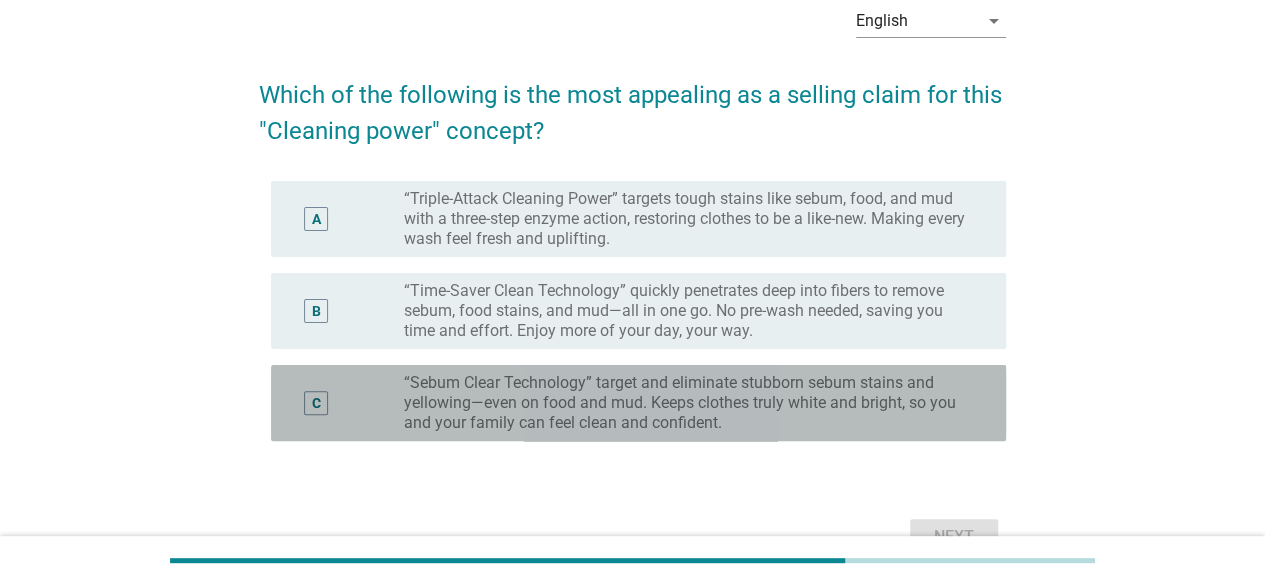 click on "“Sebum Clear Technology” target and eliminate stubborn sebum stains and yellowing—even on food and mud. Keeps clothes truly white and bright, so you and your family can feel clean and confident." at bounding box center (689, 403) 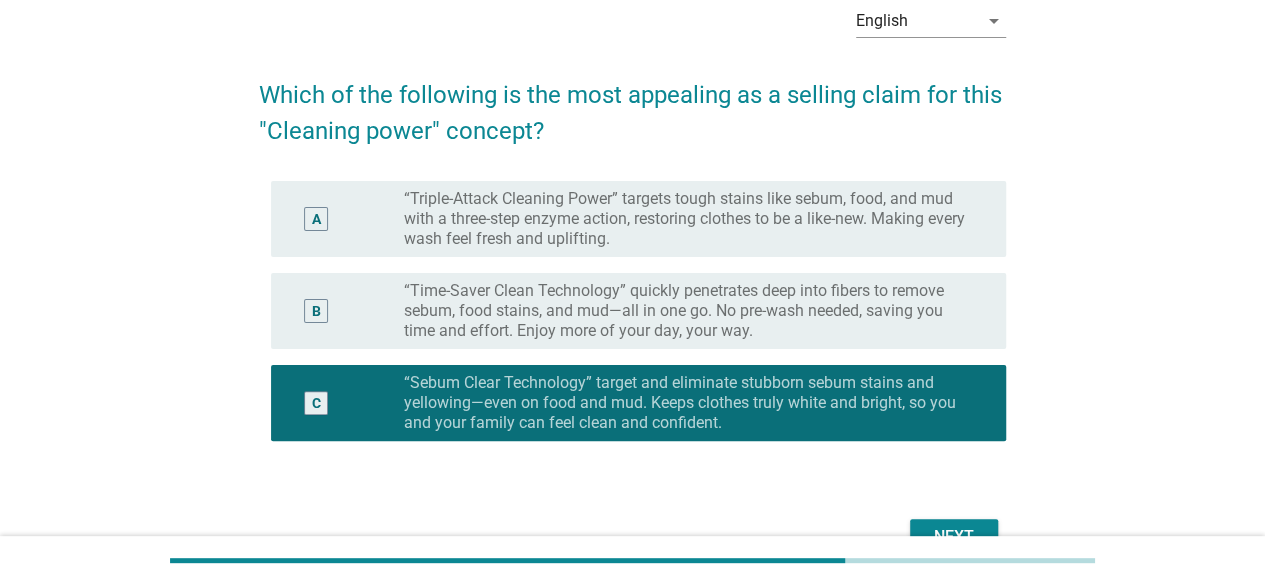 click on "Next" at bounding box center [954, 537] 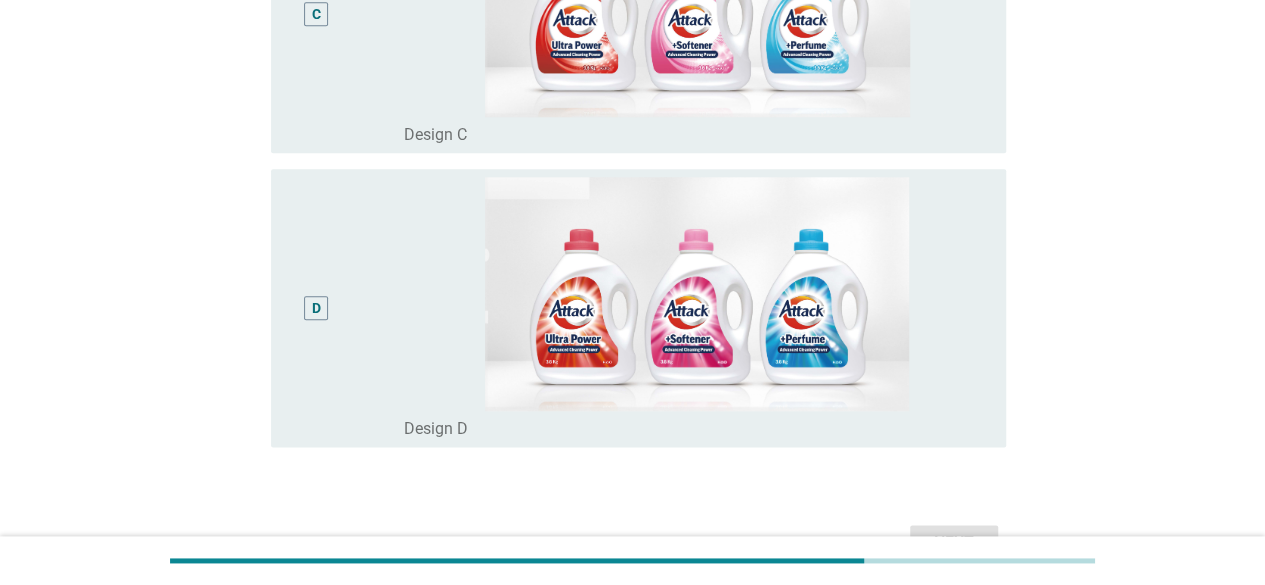 scroll, scrollTop: 1100, scrollLeft: 0, axis: vertical 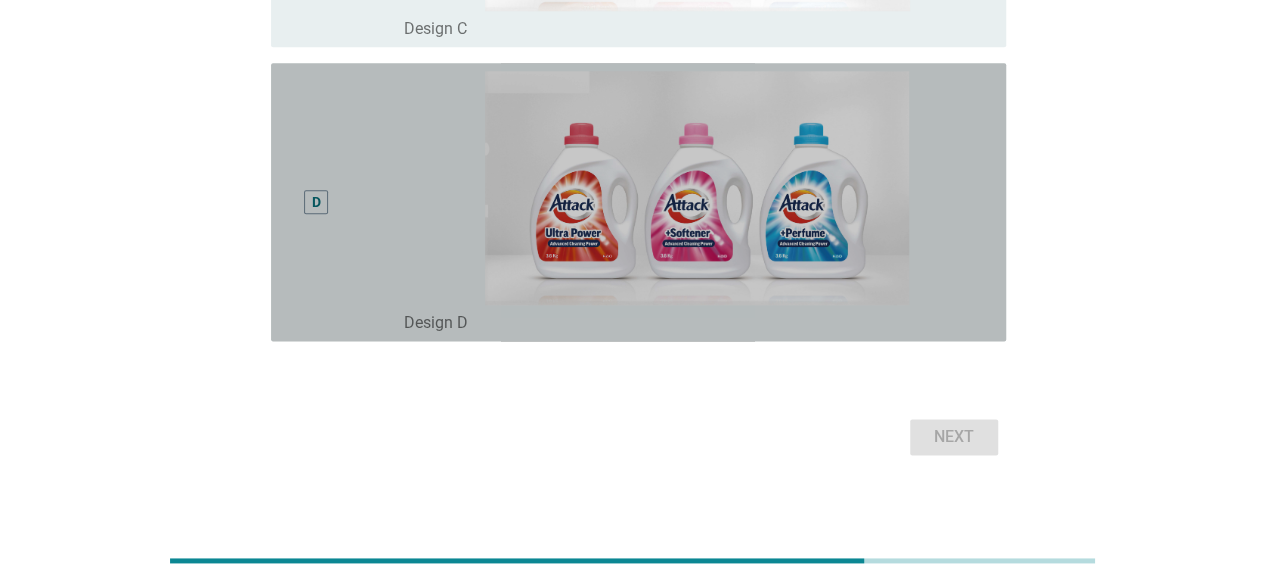 click on "D" at bounding box center (316, 202) 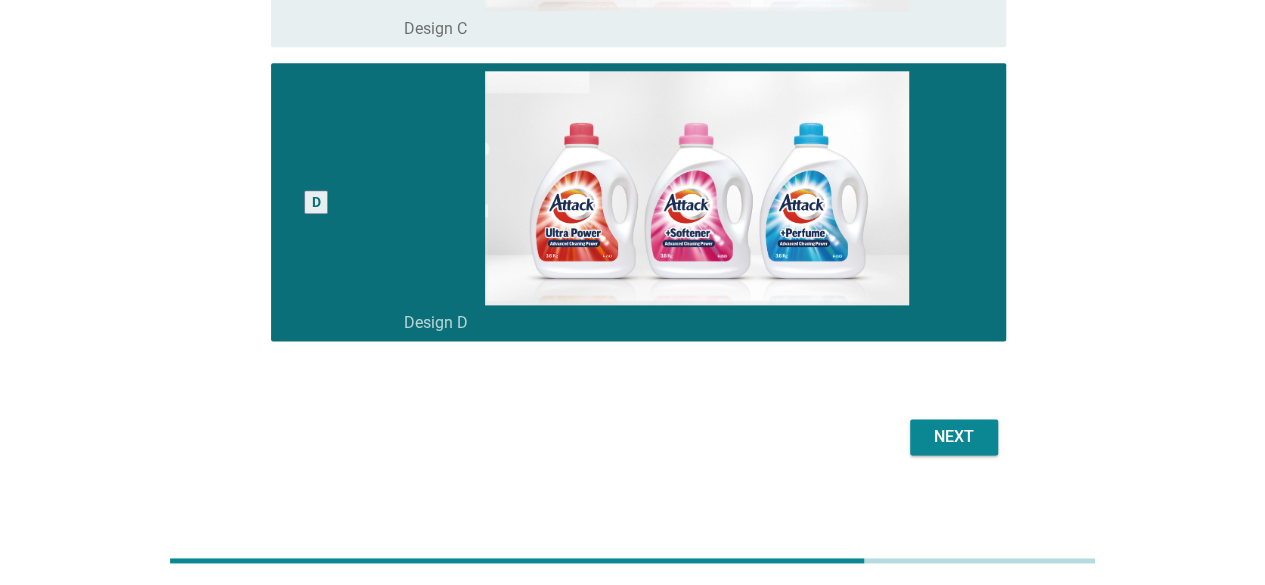 click on "Next" at bounding box center [954, 437] 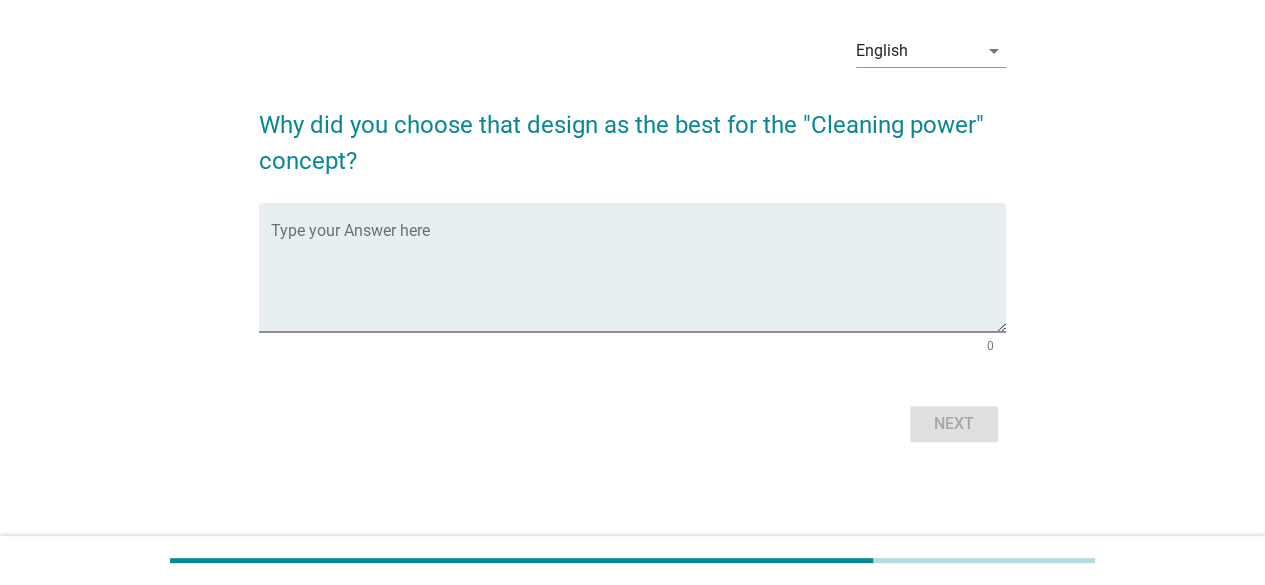 scroll, scrollTop: 0, scrollLeft: 0, axis: both 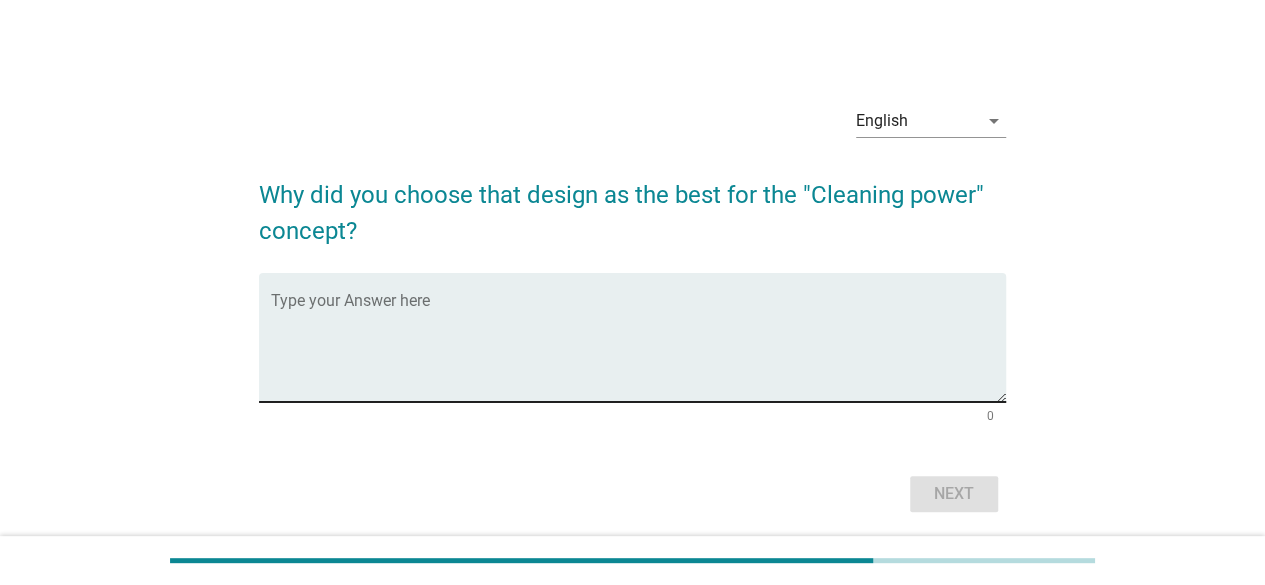 click at bounding box center [638, 349] 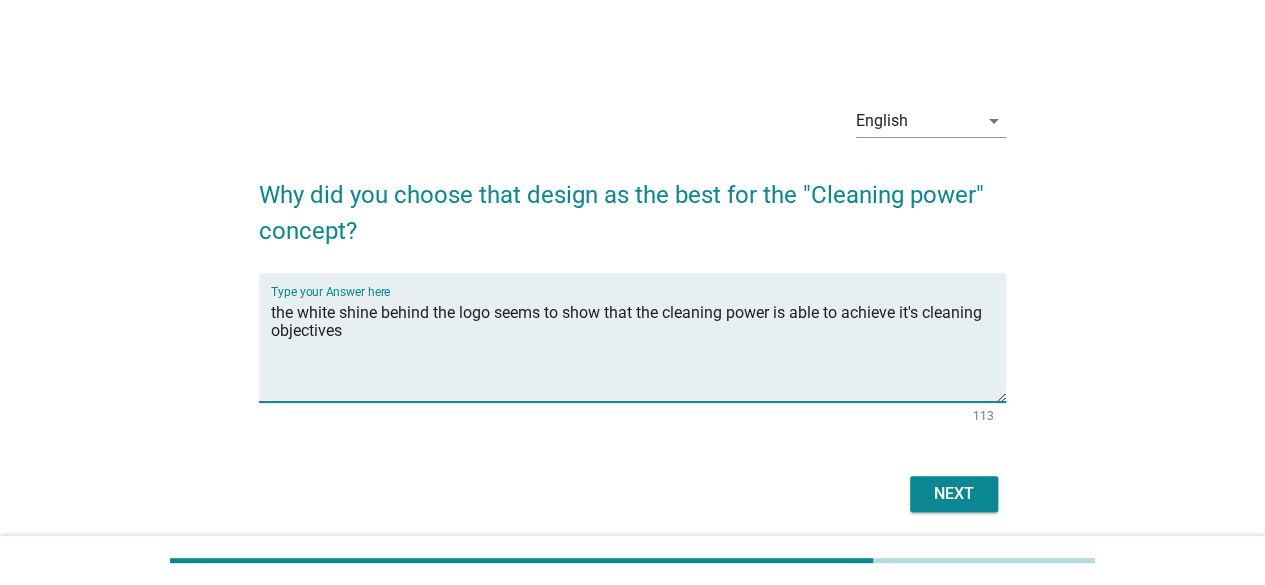 type on "the white shine behind the logo seems to show that the cleaning power is able to achieve it's cleaning objectives" 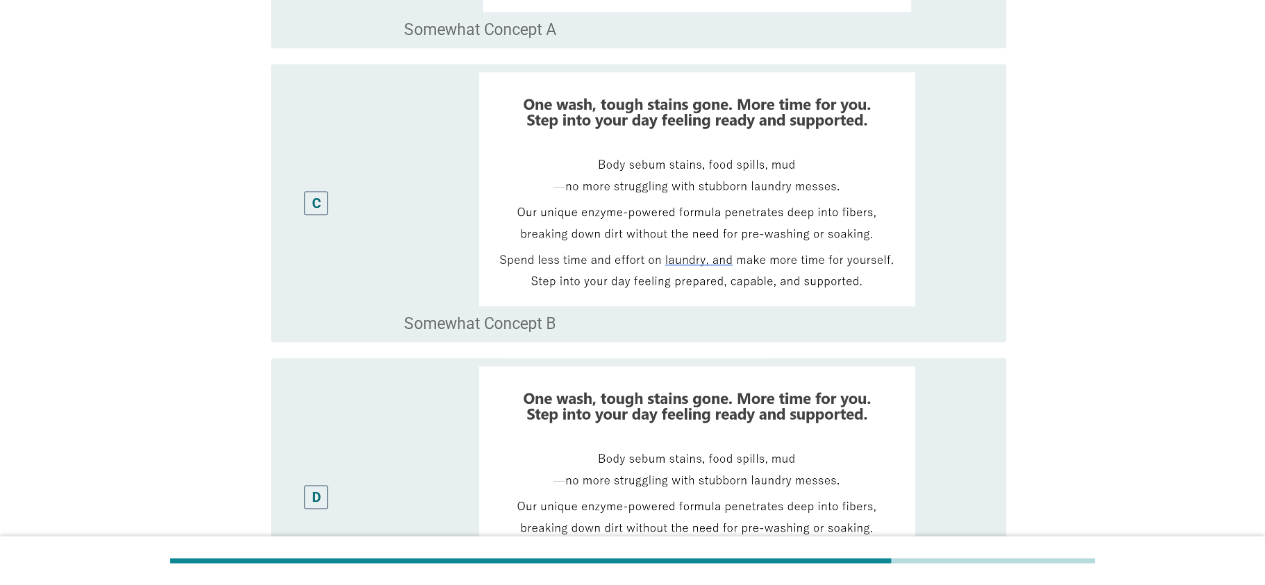 scroll, scrollTop: 800, scrollLeft: 0, axis: vertical 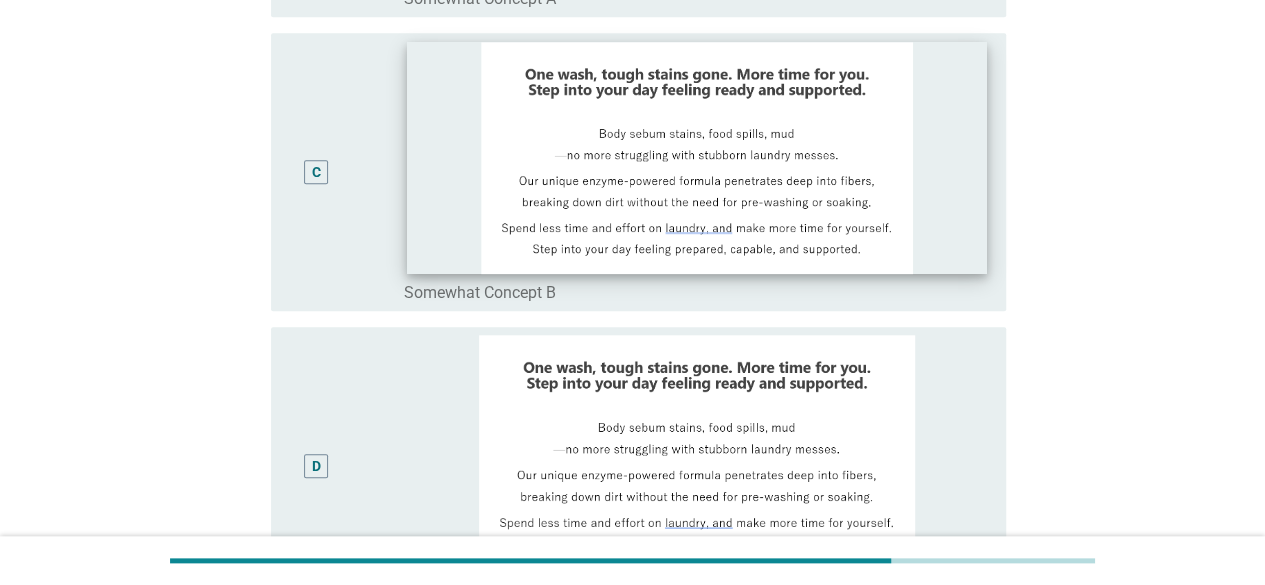 click at bounding box center [697, 158] 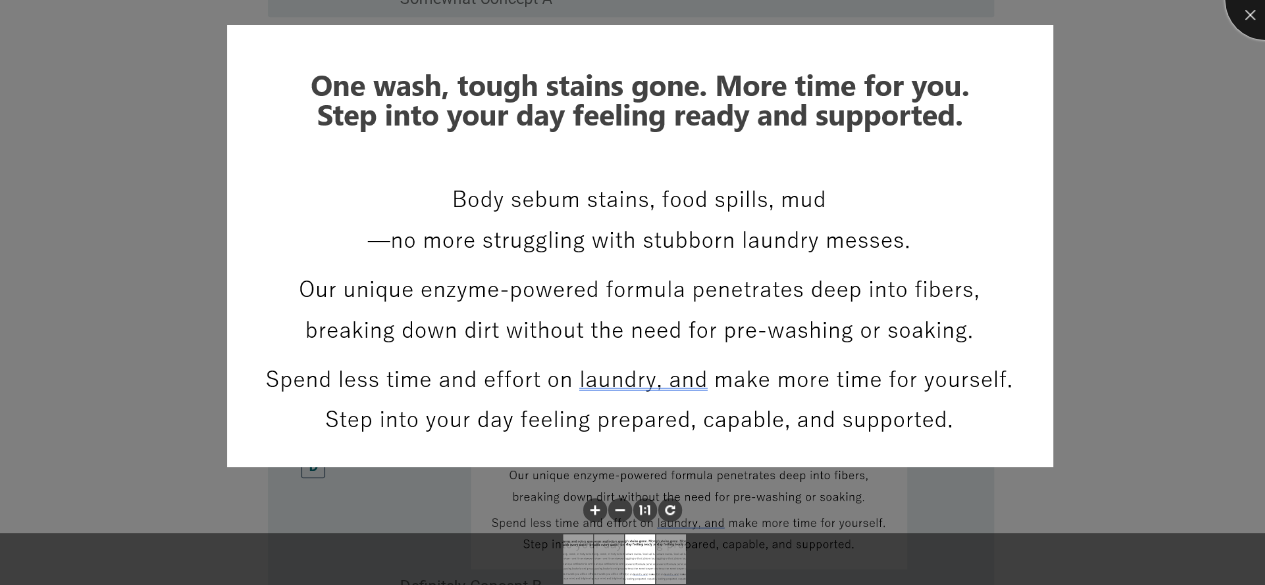 click at bounding box center (1265, 0) 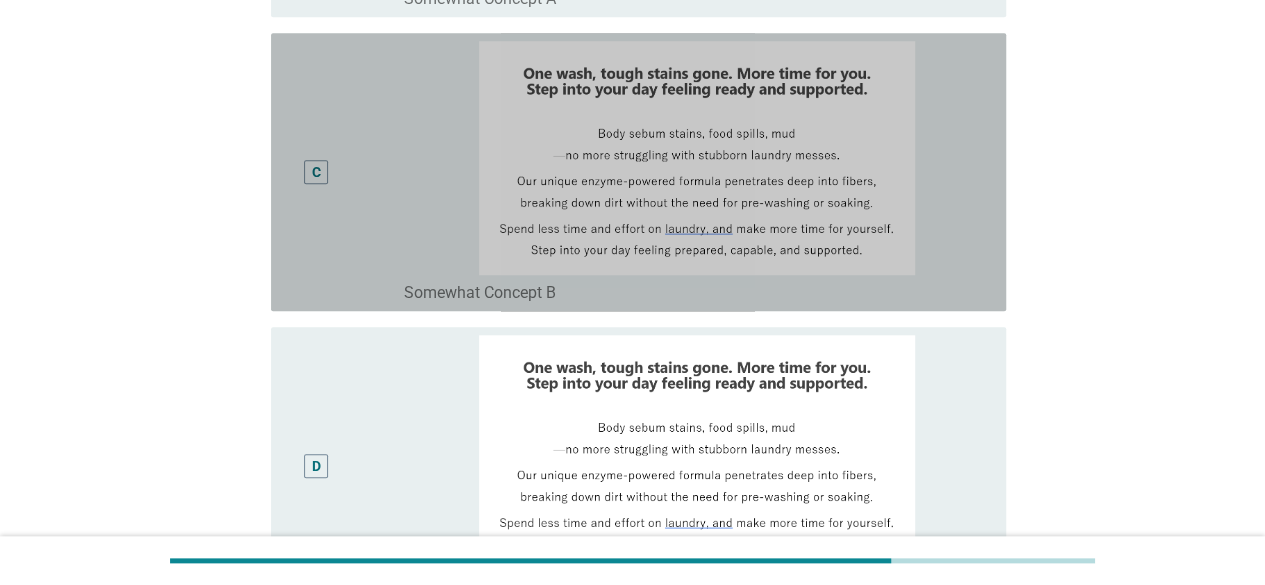 click on "C" at bounding box center (316, 172) 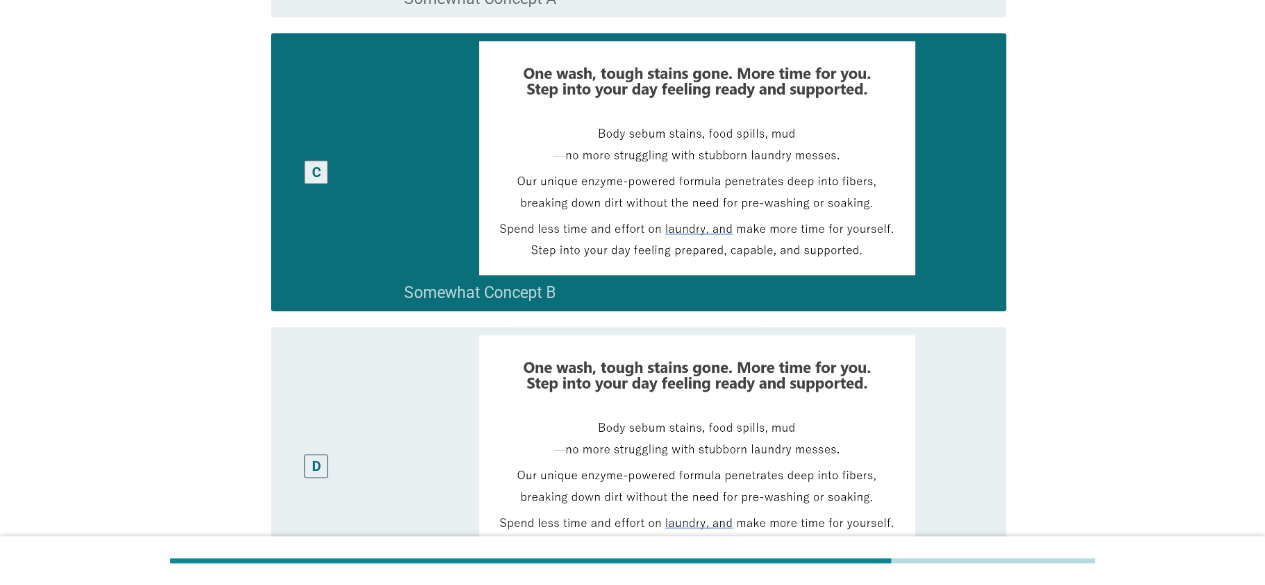 scroll, scrollTop: 1077, scrollLeft: 0, axis: vertical 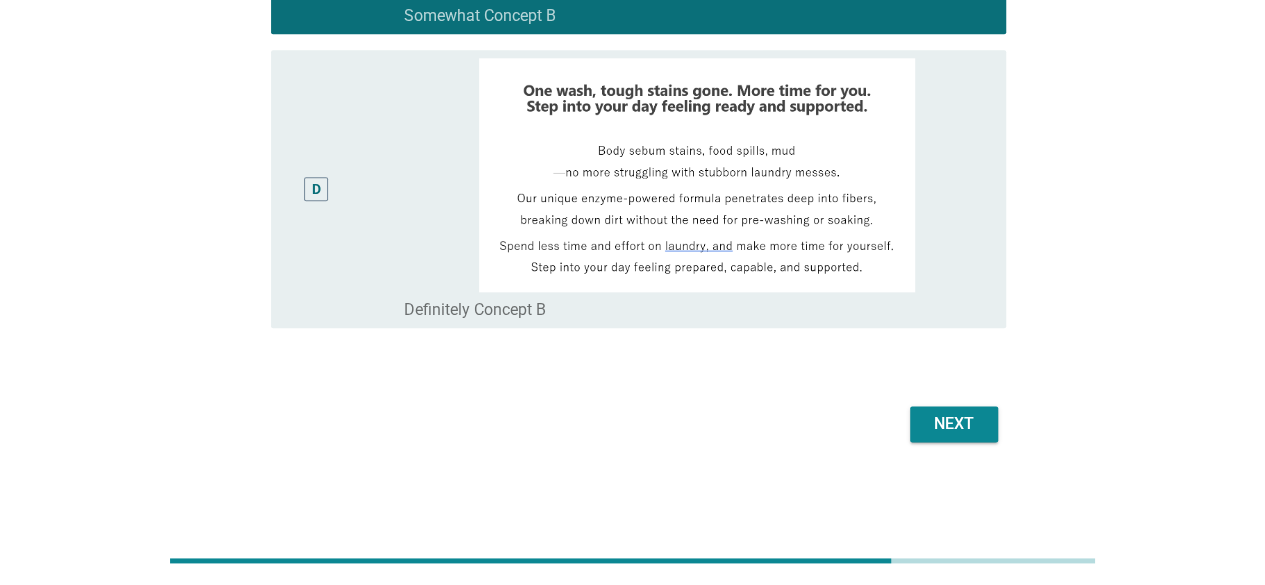 click on "Next" at bounding box center [954, 424] 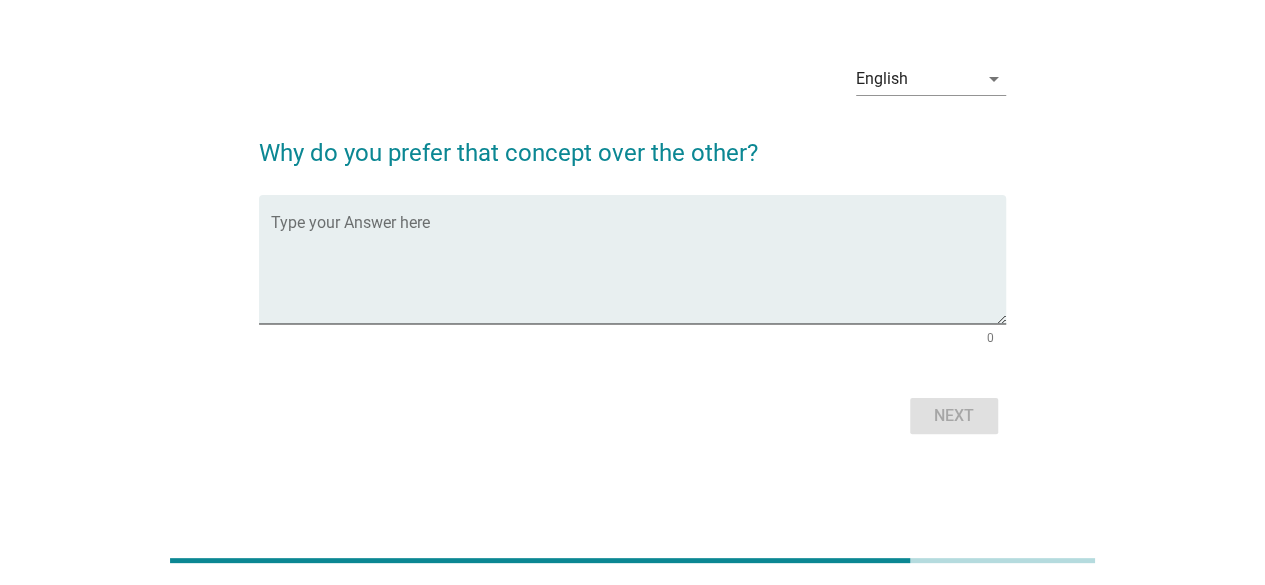 scroll, scrollTop: 0, scrollLeft: 0, axis: both 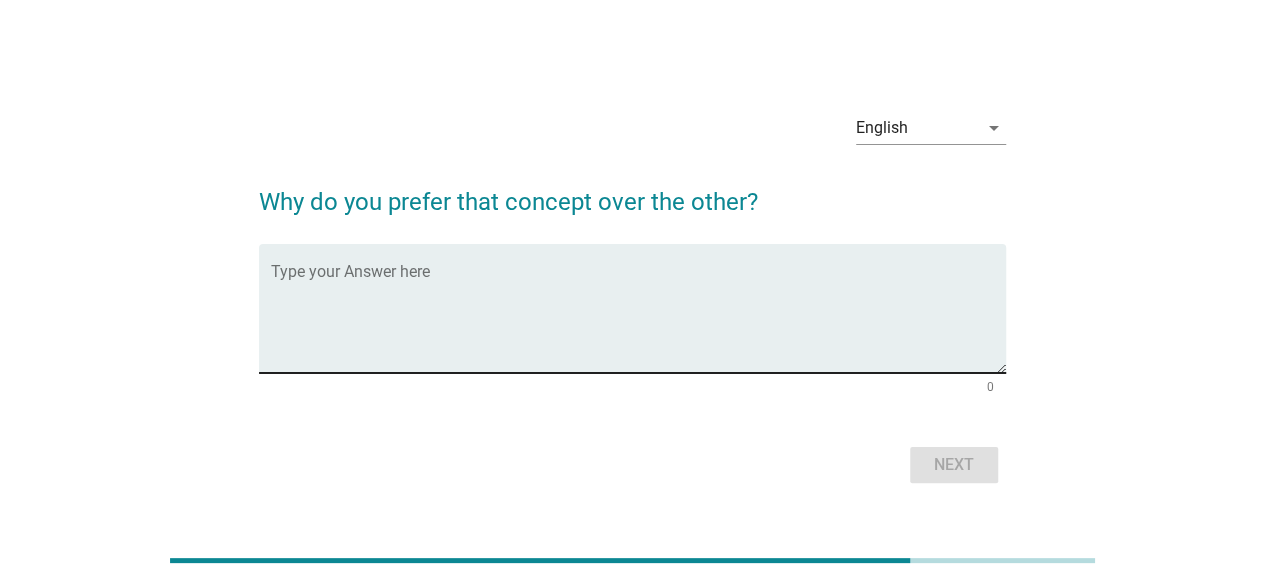 click at bounding box center [638, 320] 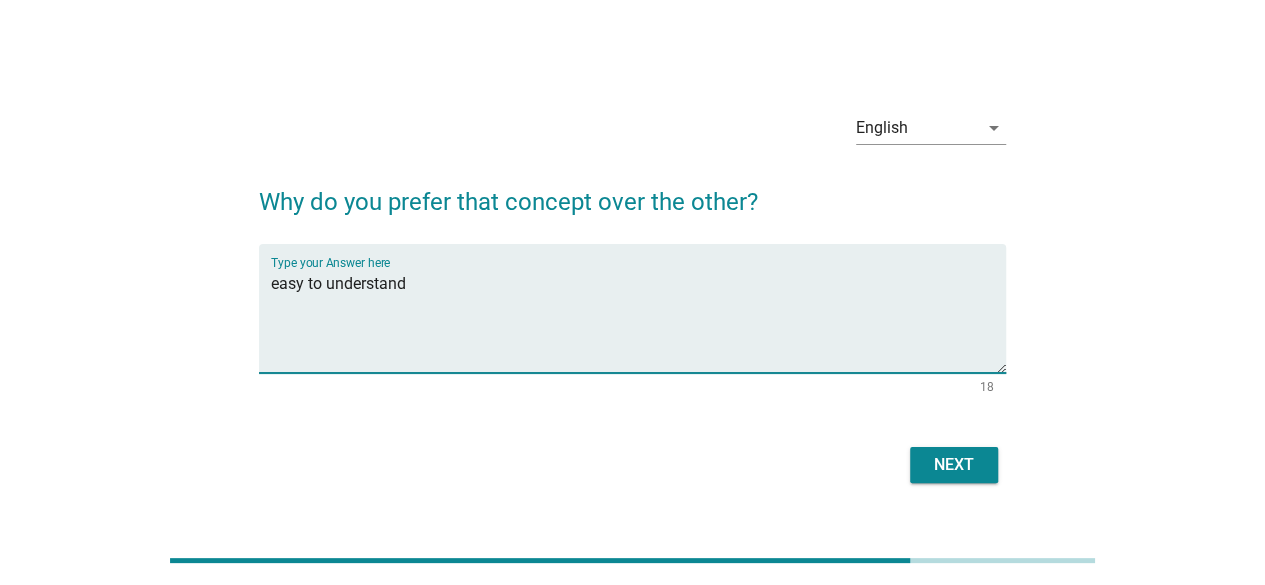 type on "easy to understand" 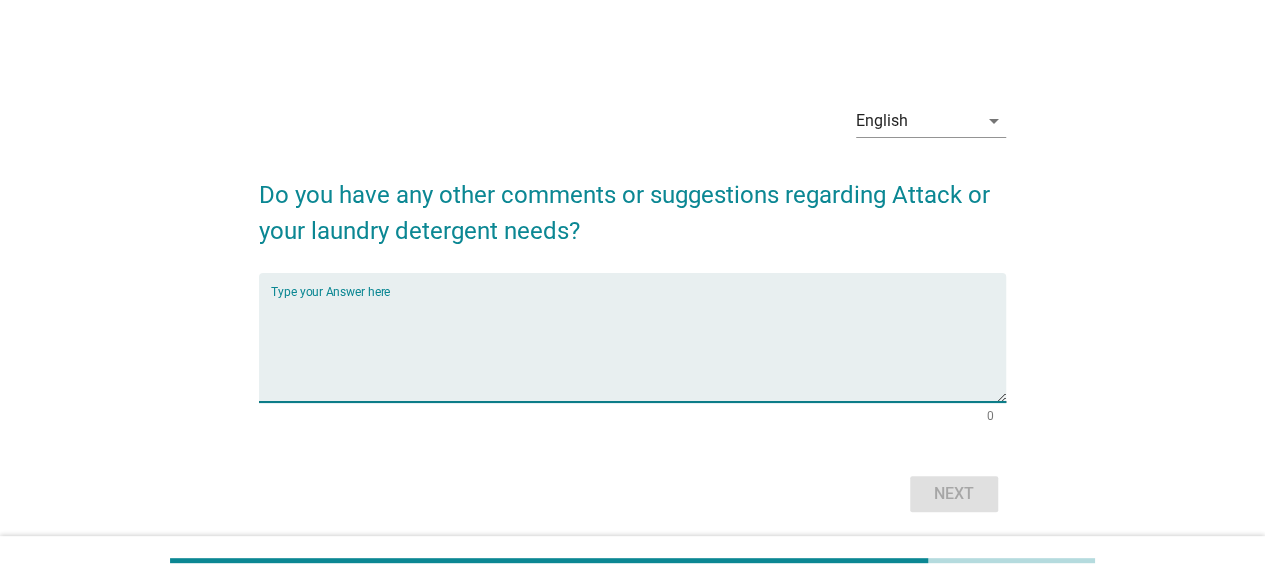 click at bounding box center (638, 349) 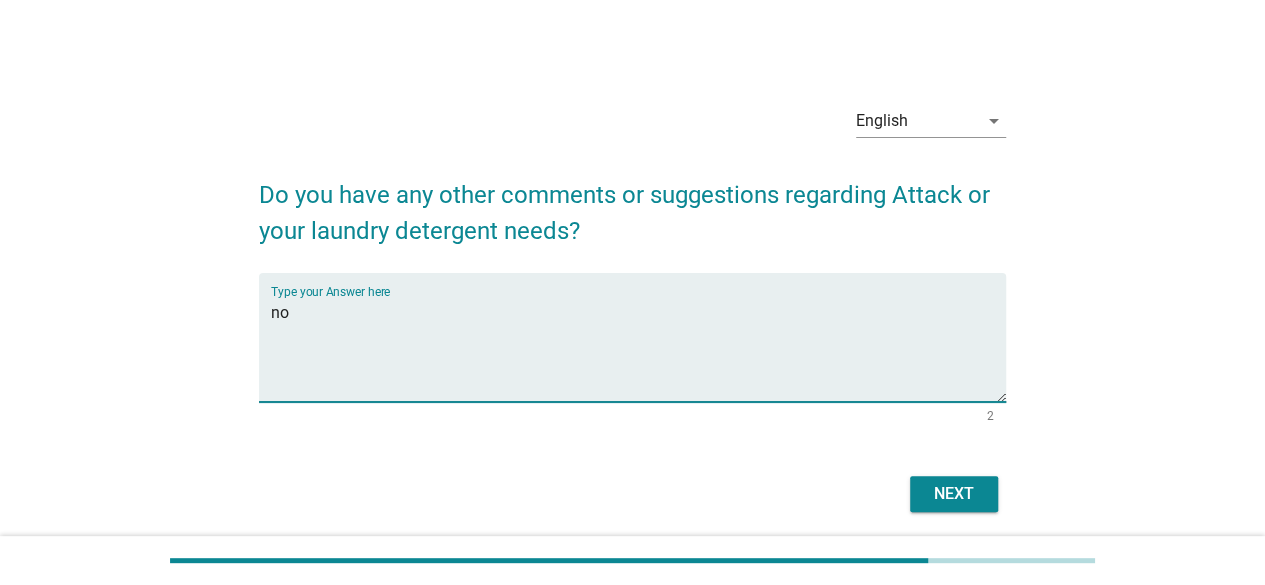 type on "no" 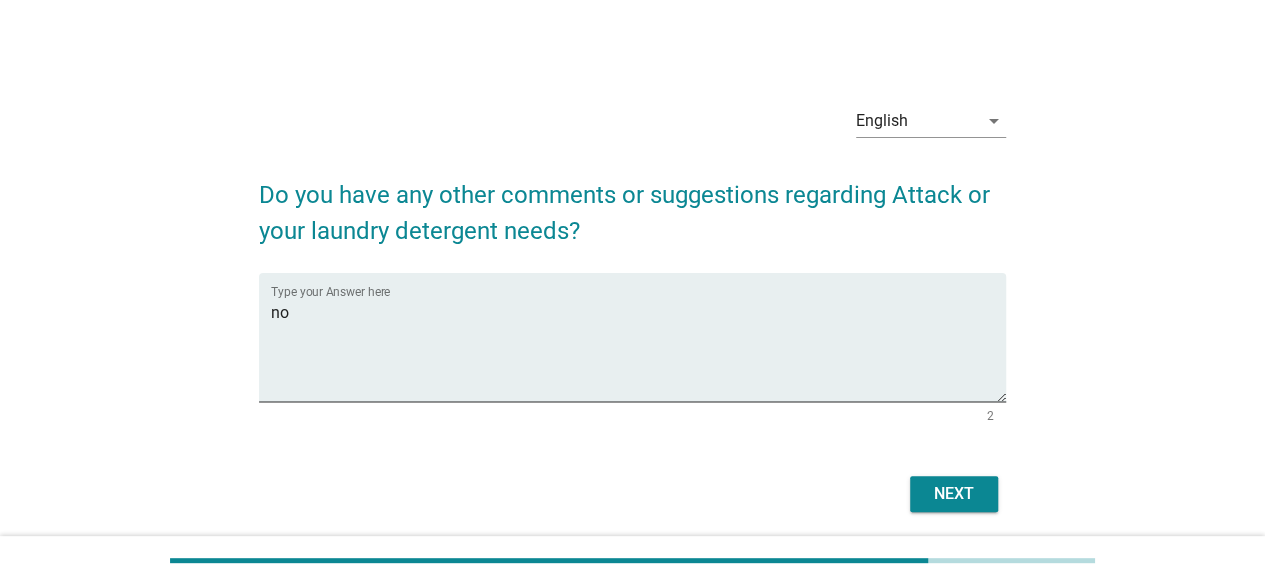 click on "Next" at bounding box center [632, 494] 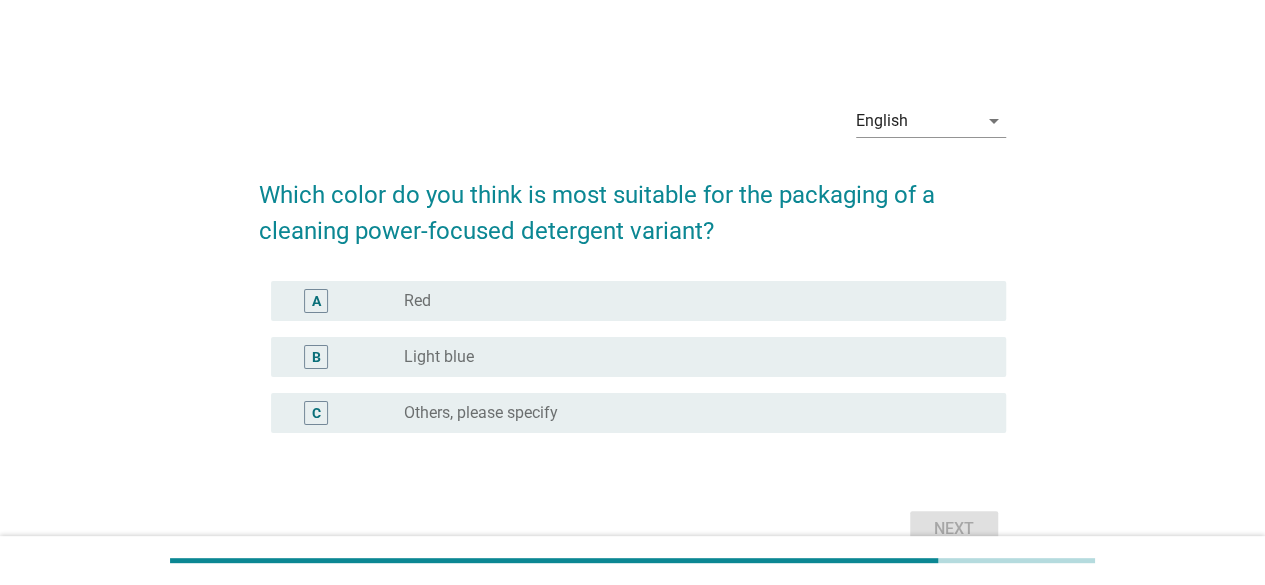 click on "radio_button_unchecked Light blue" at bounding box center [689, 357] 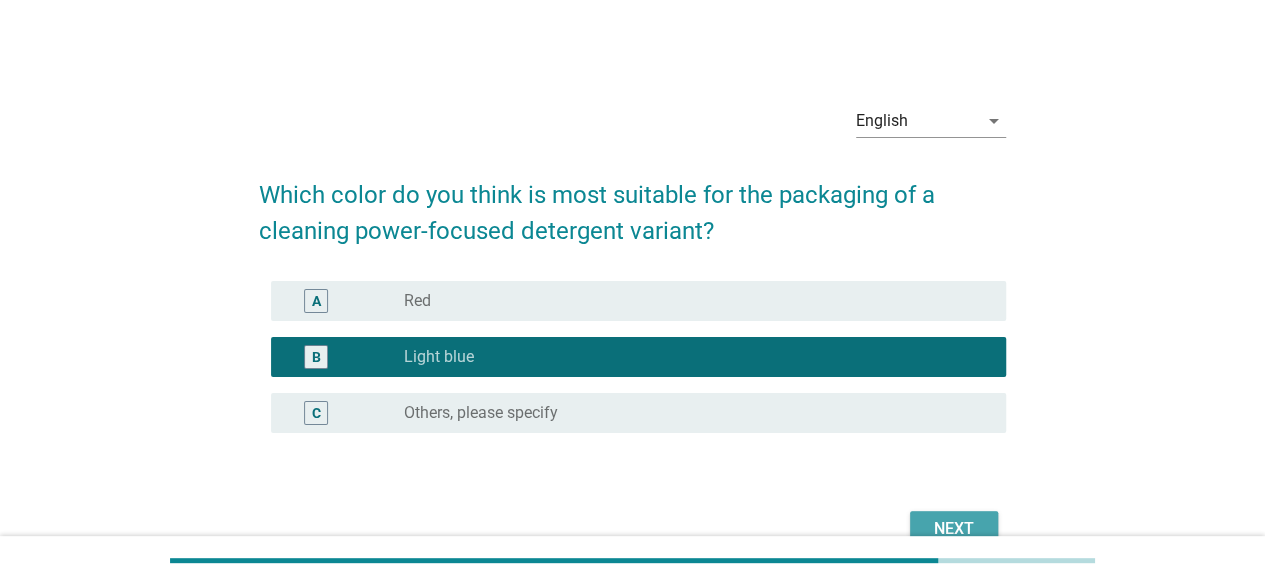 click on "Next" at bounding box center [954, 529] 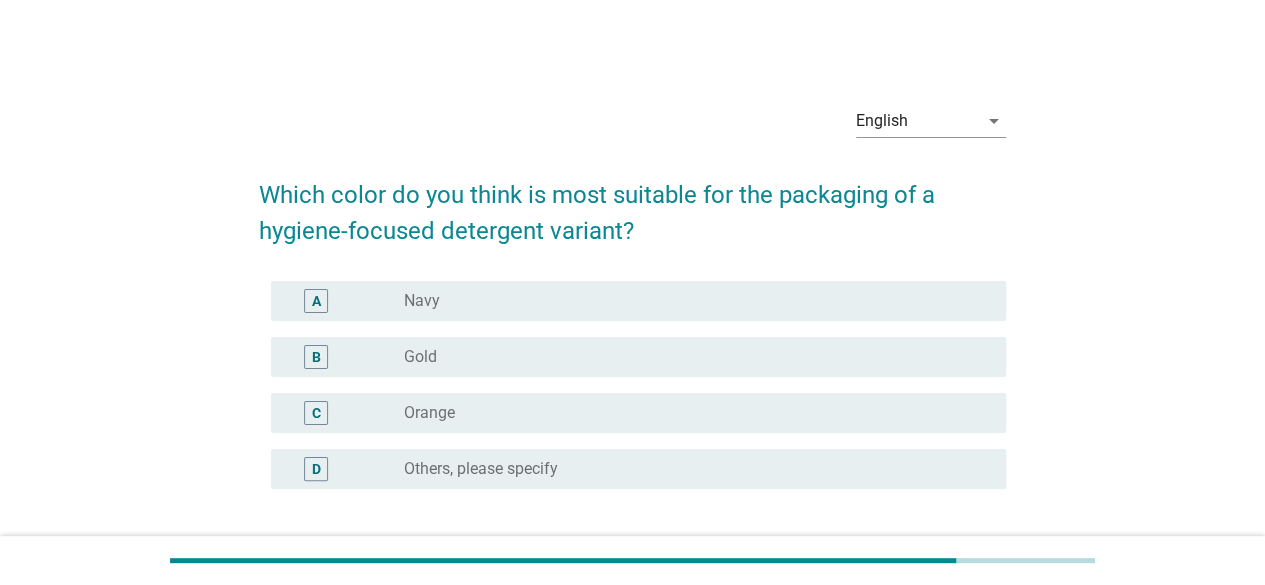 click on "radio_button_unchecked Navy" at bounding box center (689, 301) 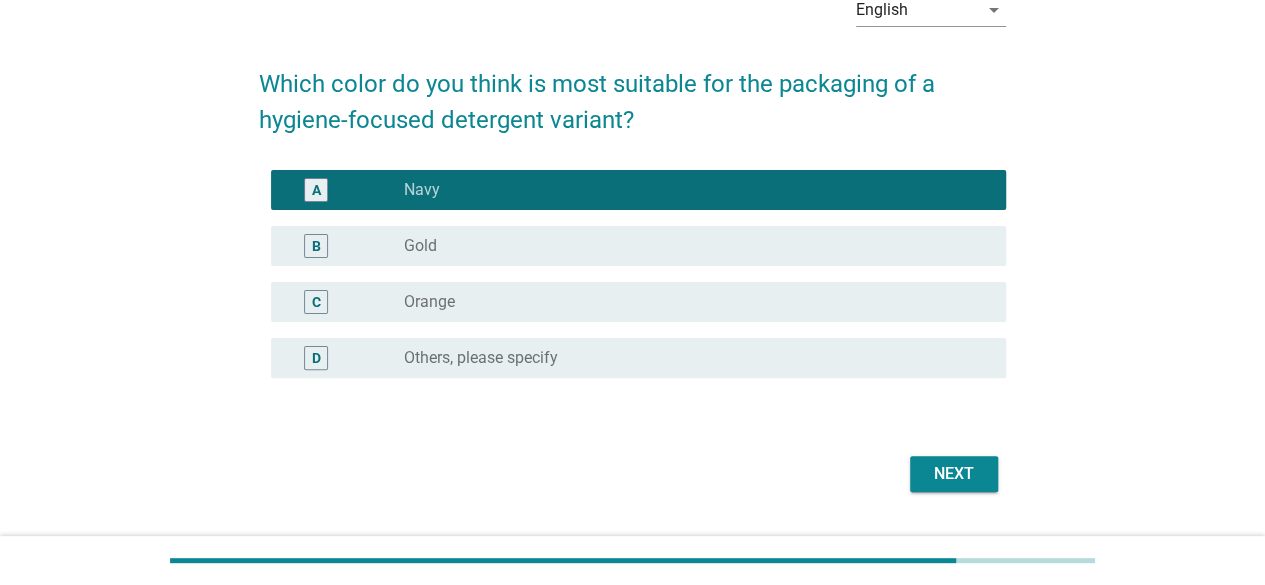 scroll, scrollTop: 160, scrollLeft: 0, axis: vertical 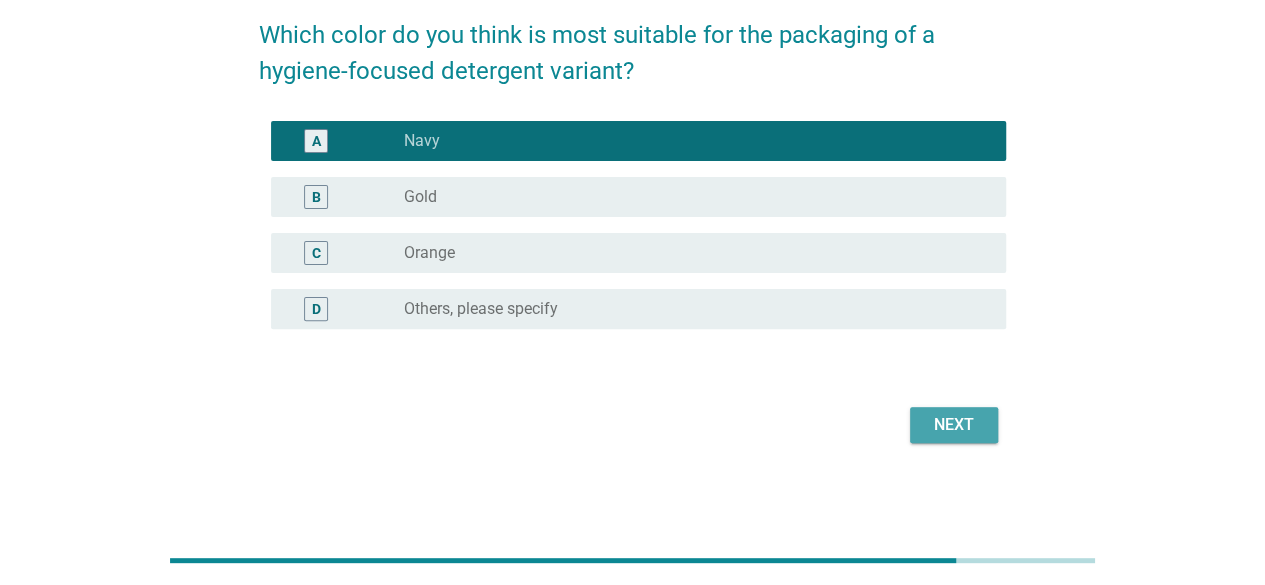 click on "Next" at bounding box center (954, 425) 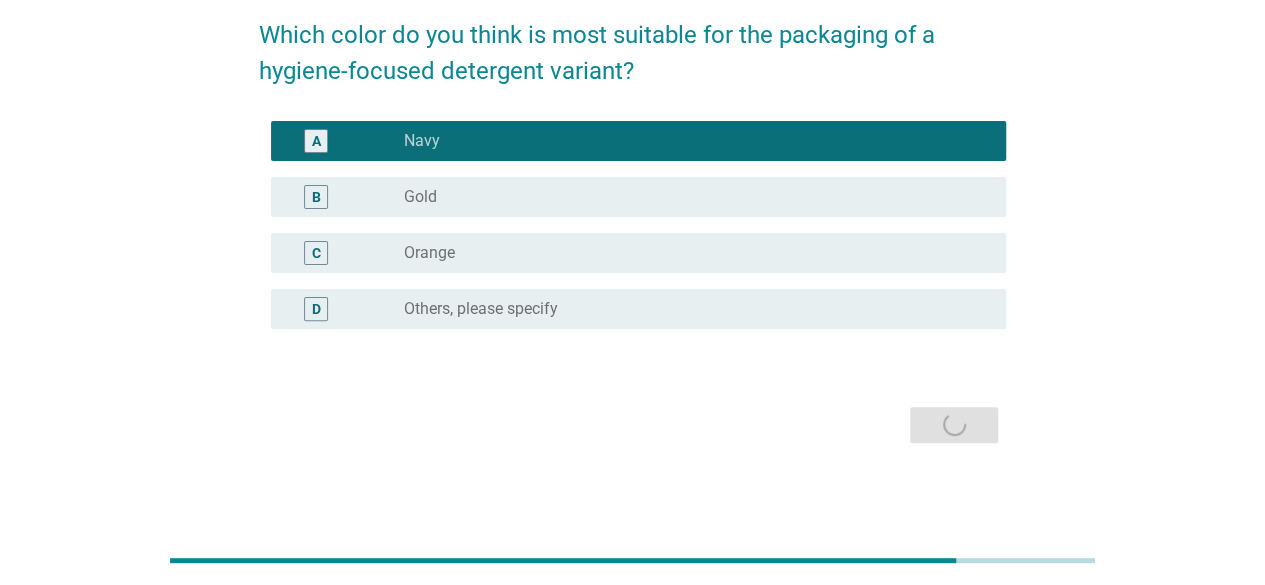 scroll, scrollTop: 0, scrollLeft: 0, axis: both 